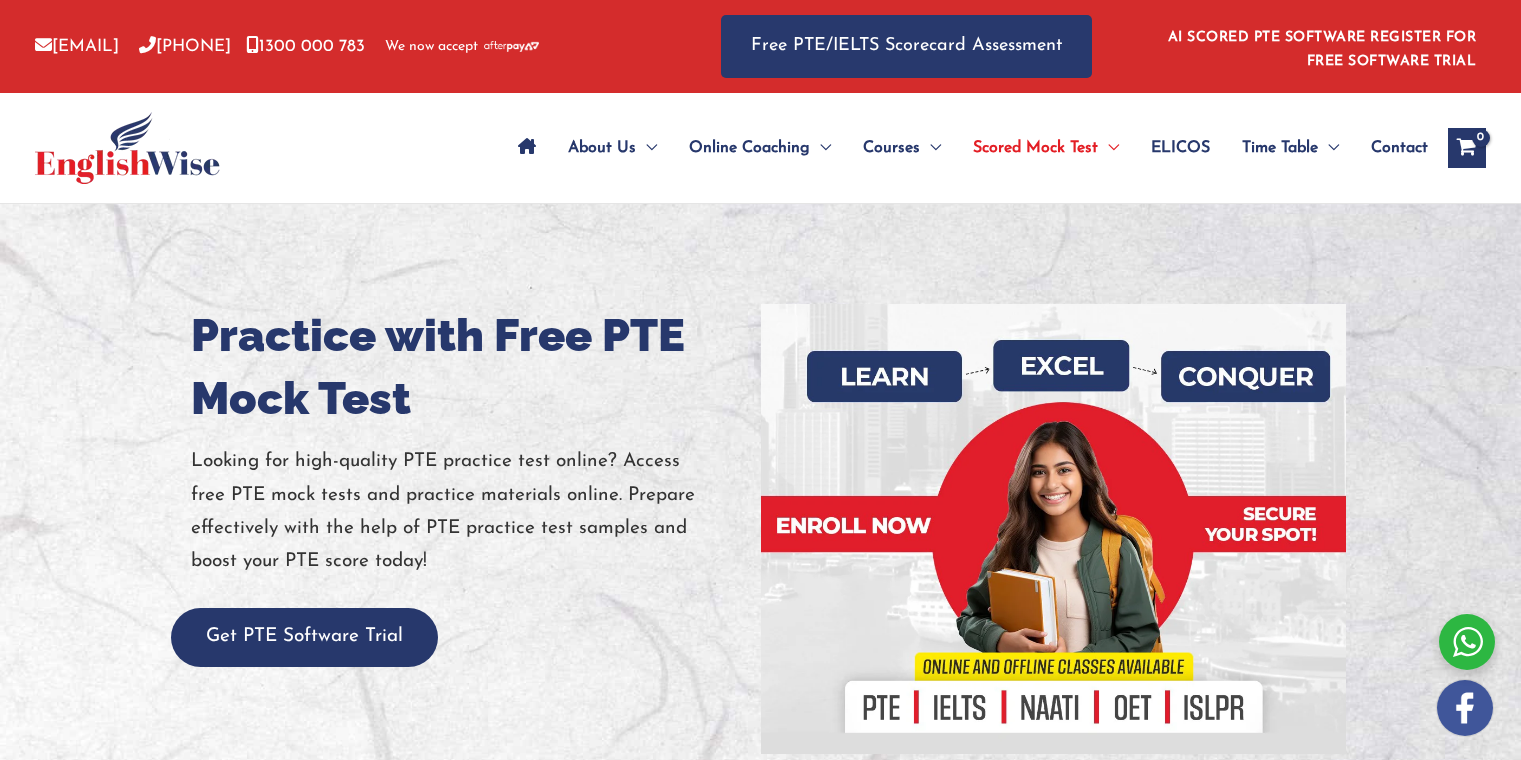 scroll, scrollTop: 0, scrollLeft: 0, axis: both 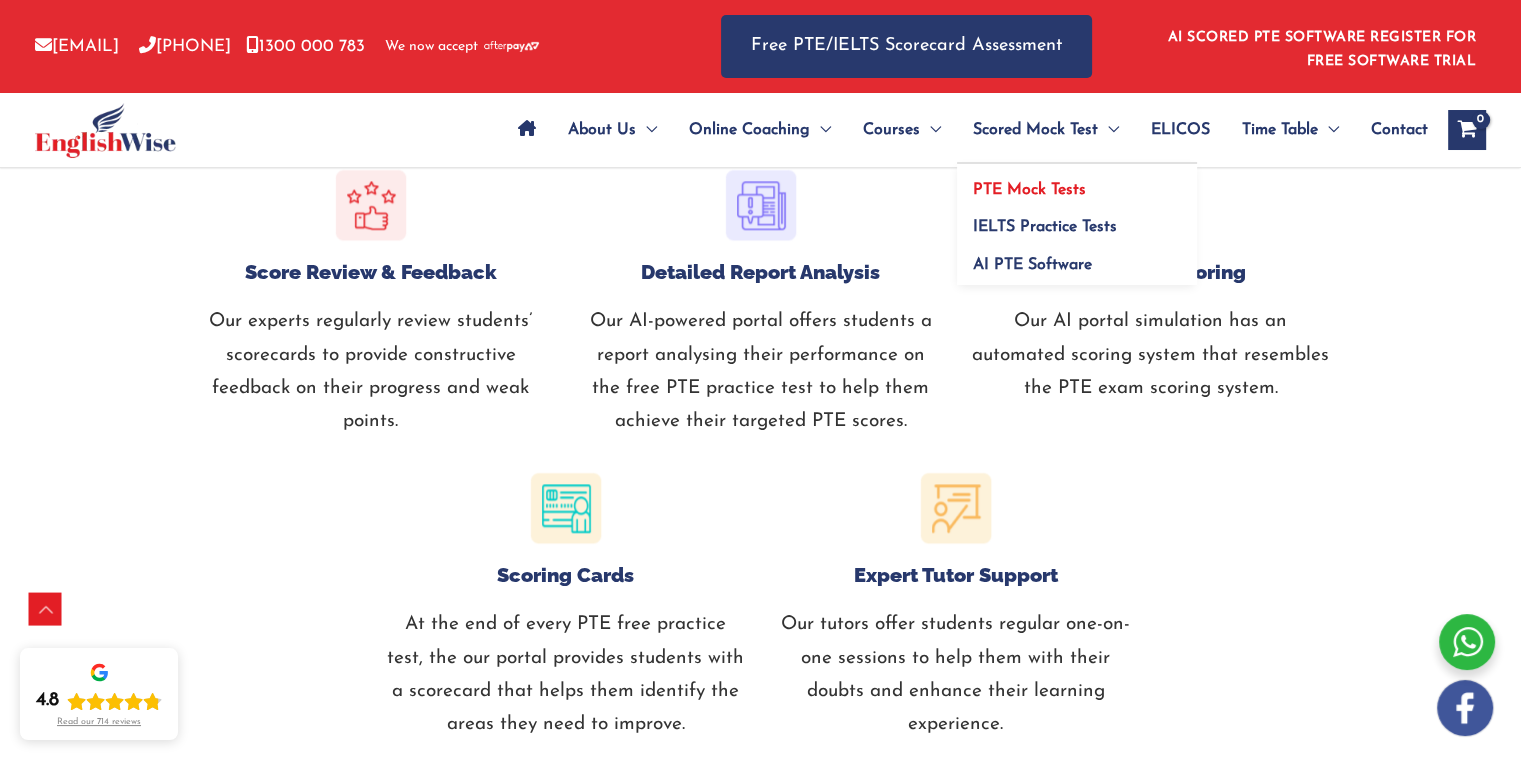 click on "PTE Mock Tests" at bounding box center [1029, 190] 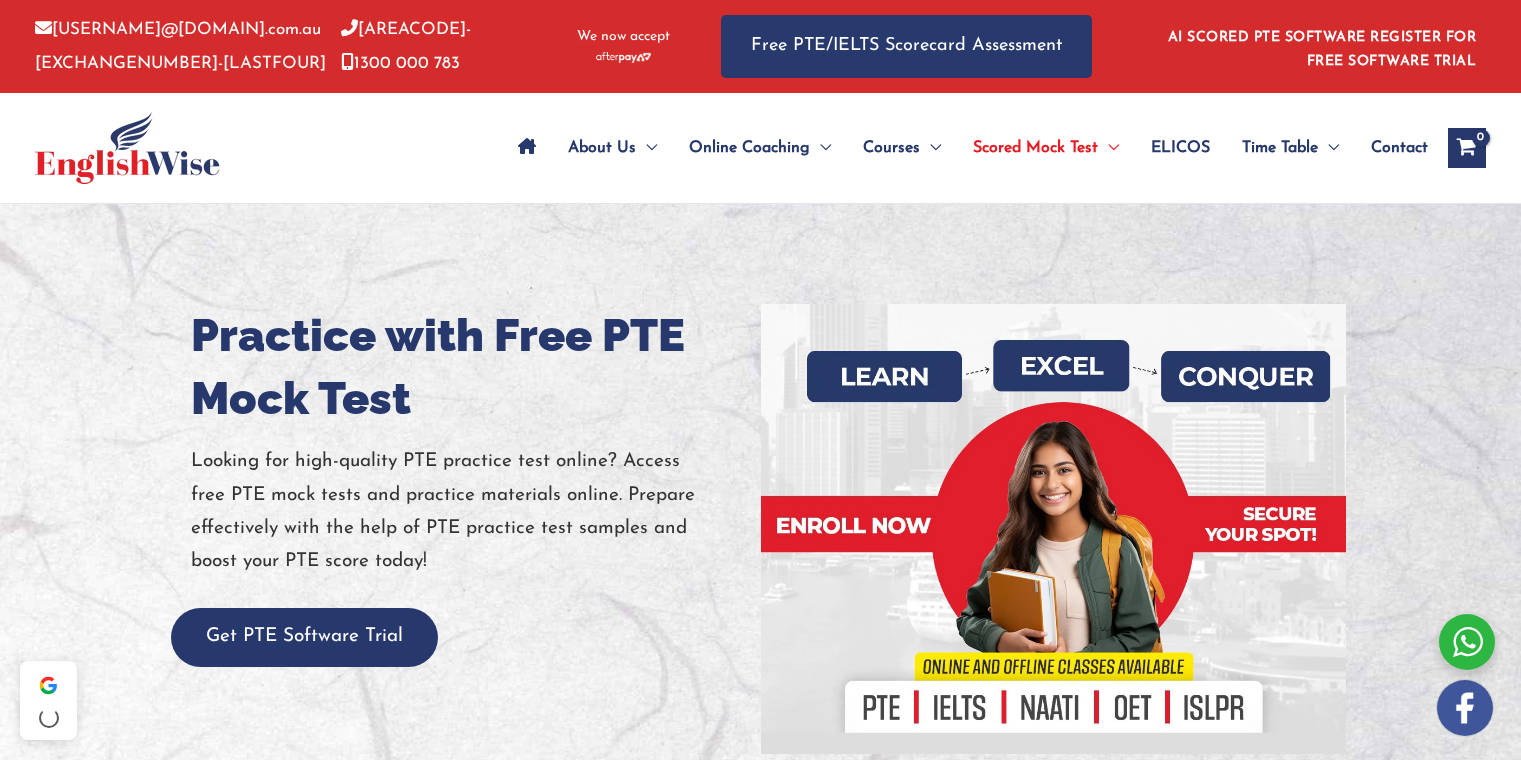 scroll, scrollTop: 0, scrollLeft: 0, axis: both 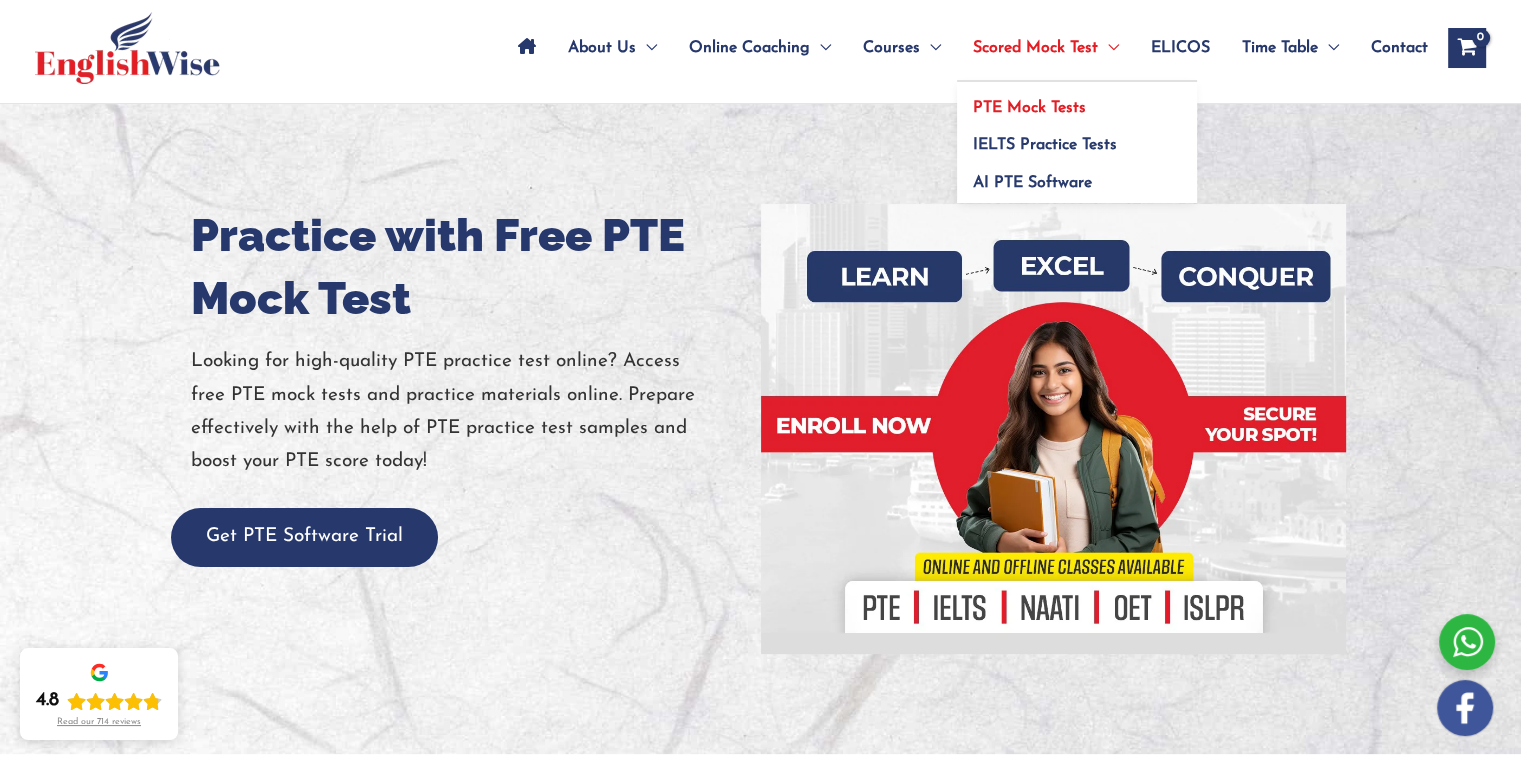 click on "Scored Mock Test" at bounding box center [1035, 48] 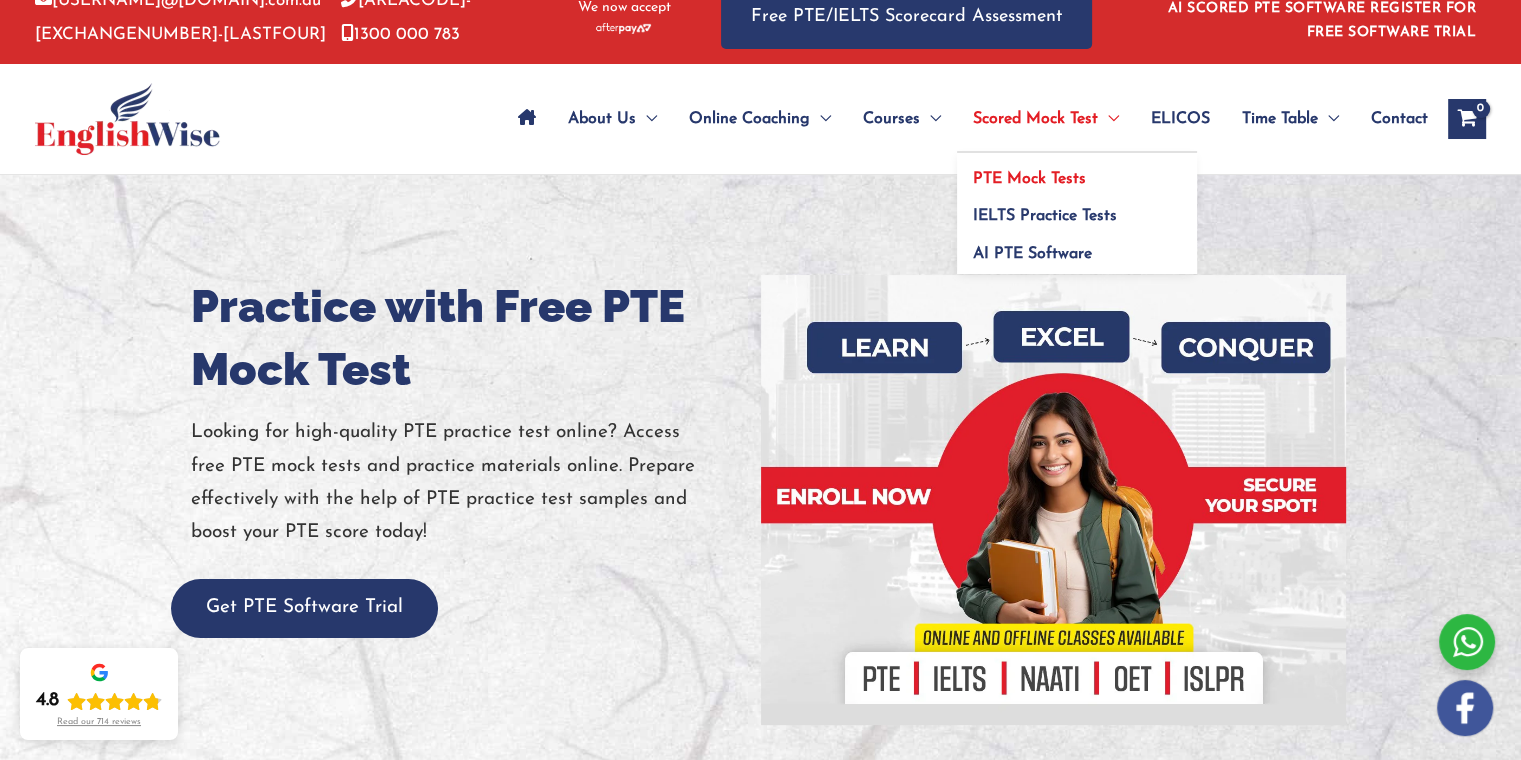 scroll, scrollTop: 0, scrollLeft: 0, axis: both 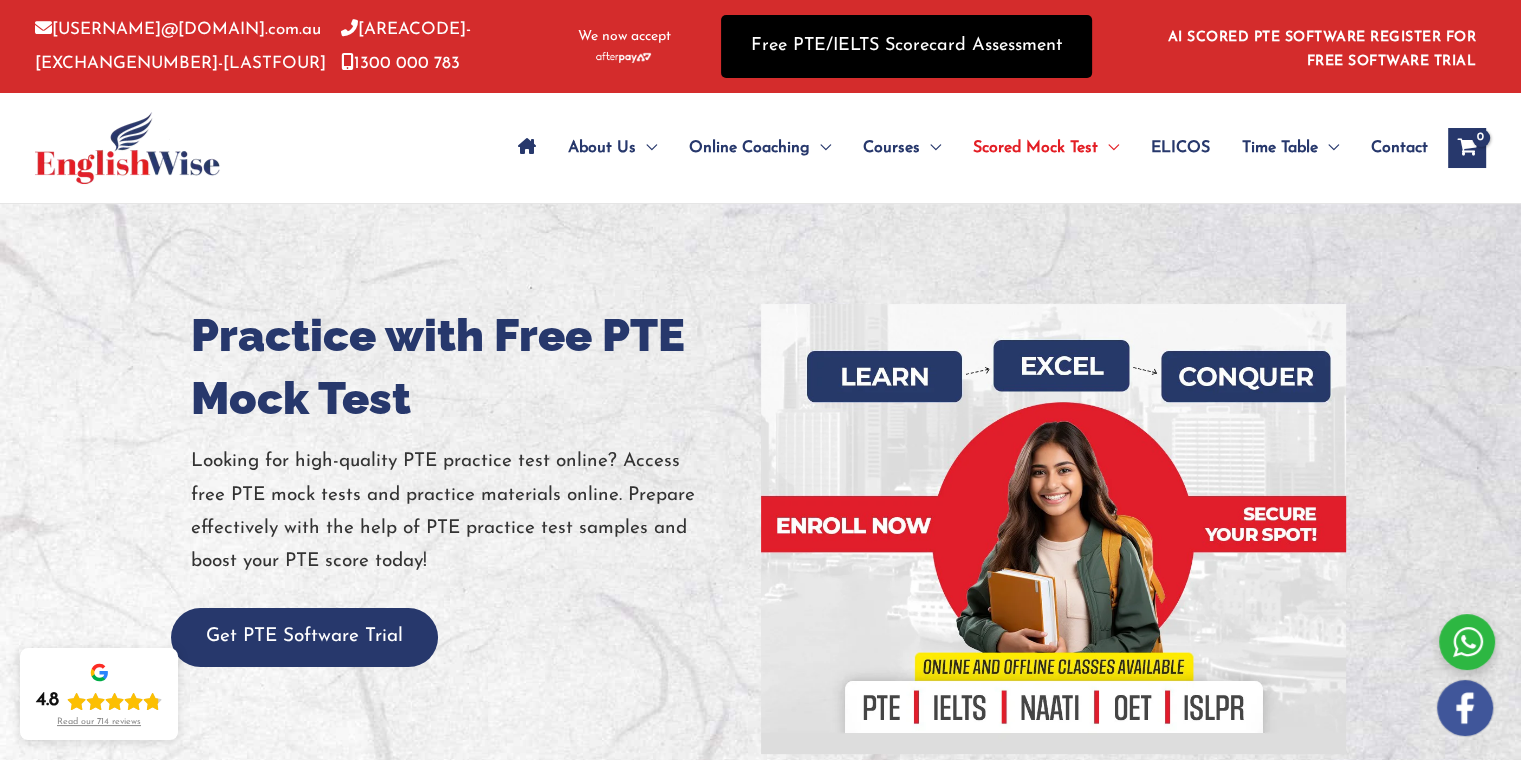 click on "Free PTE/IELTS Scorecard Assessment" at bounding box center (906, 46) 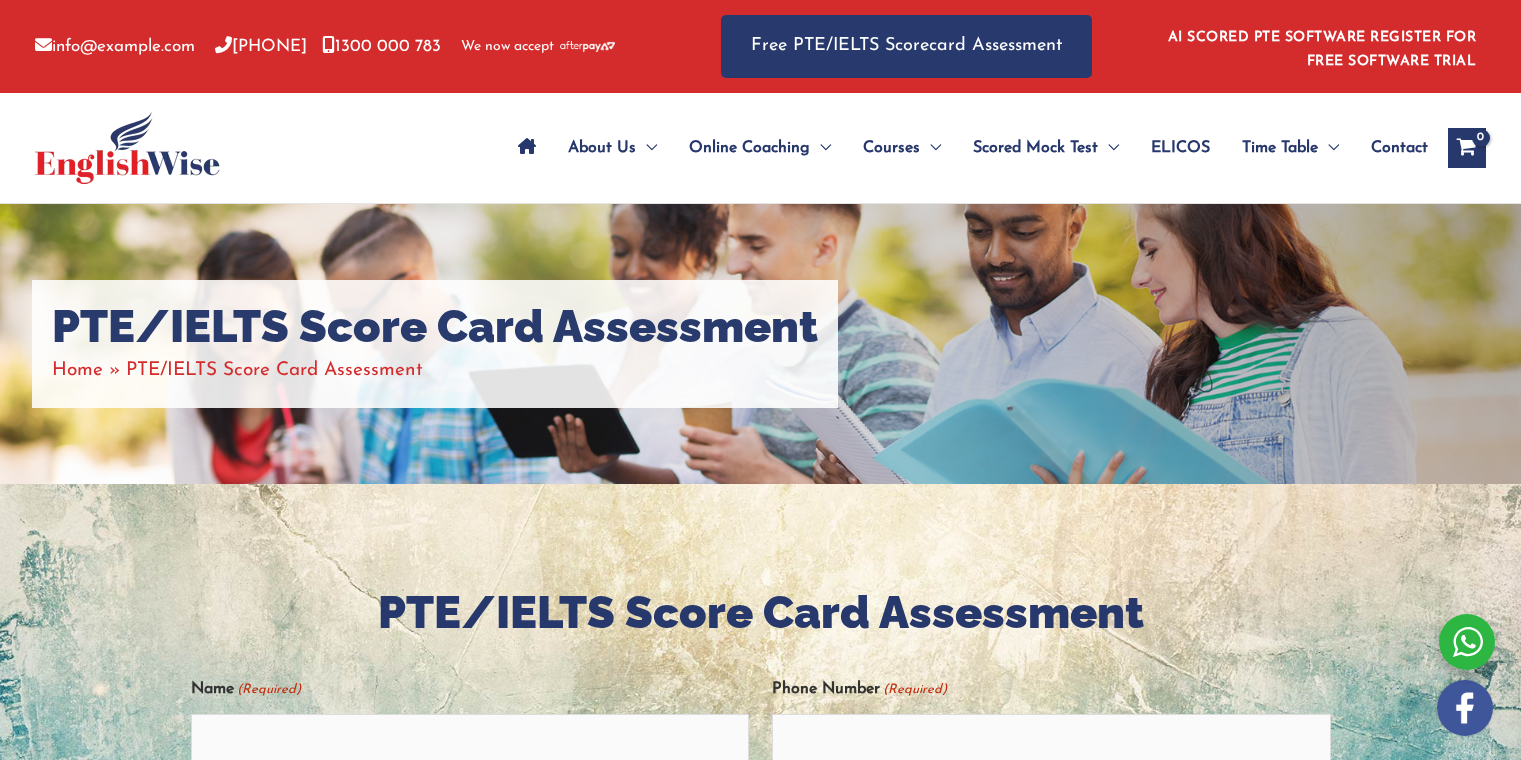 scroll, scrollTop: 0, scrollLeft: 0, axis: both 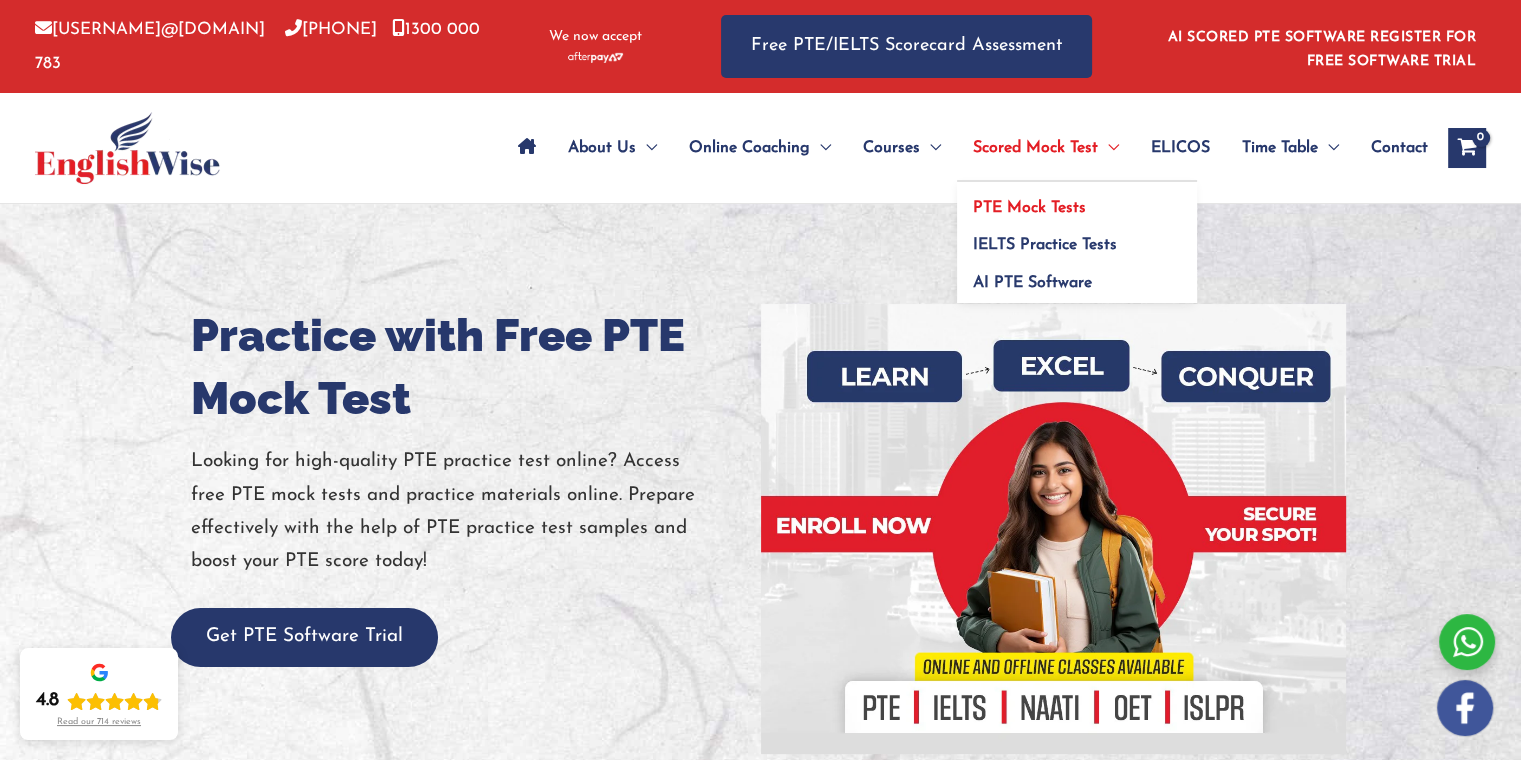 click on "PTE Mock Tests" at bounding box center (1077, 201) 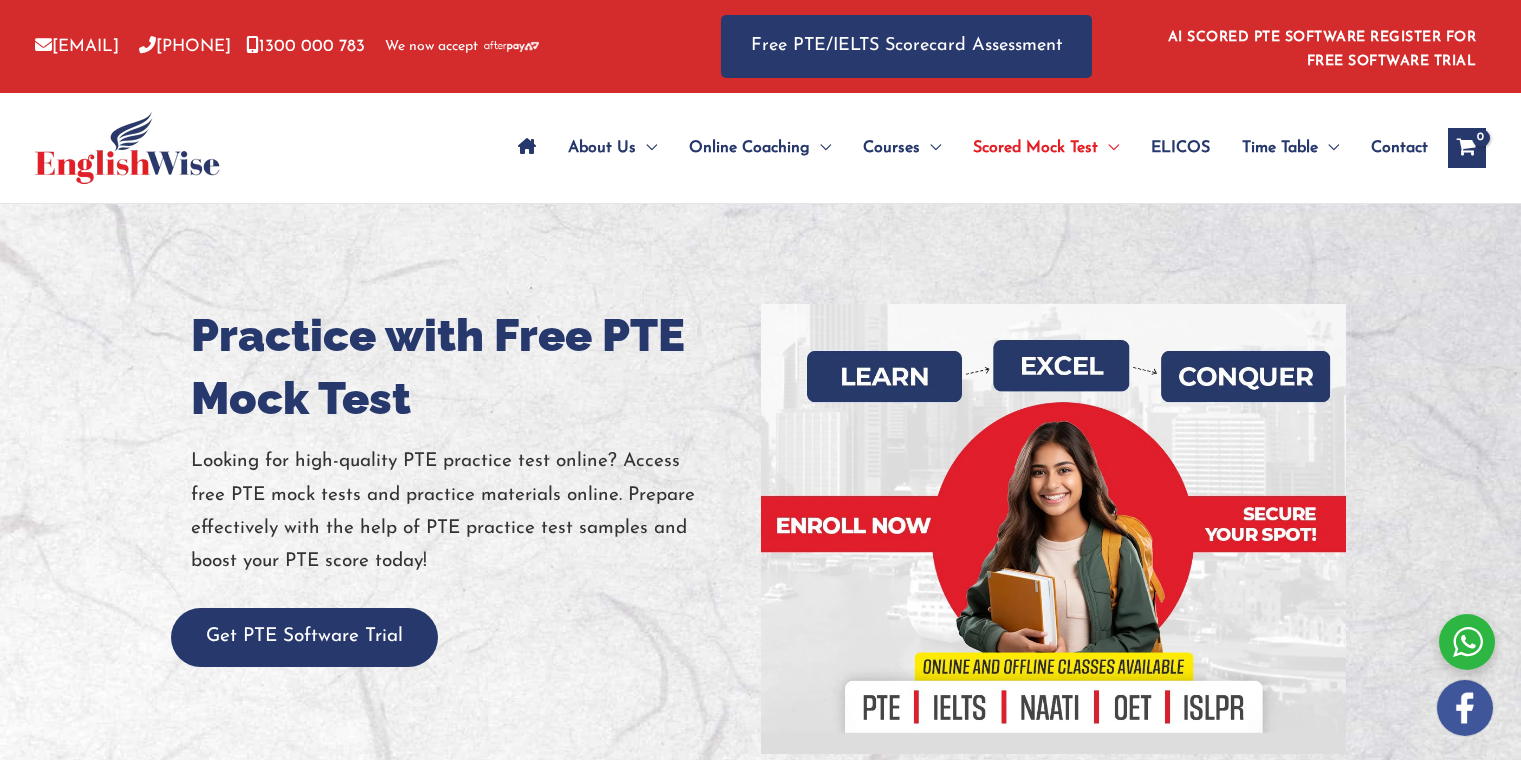 scroll, scrollTop: 0, scrollLeft: 0, axis: both 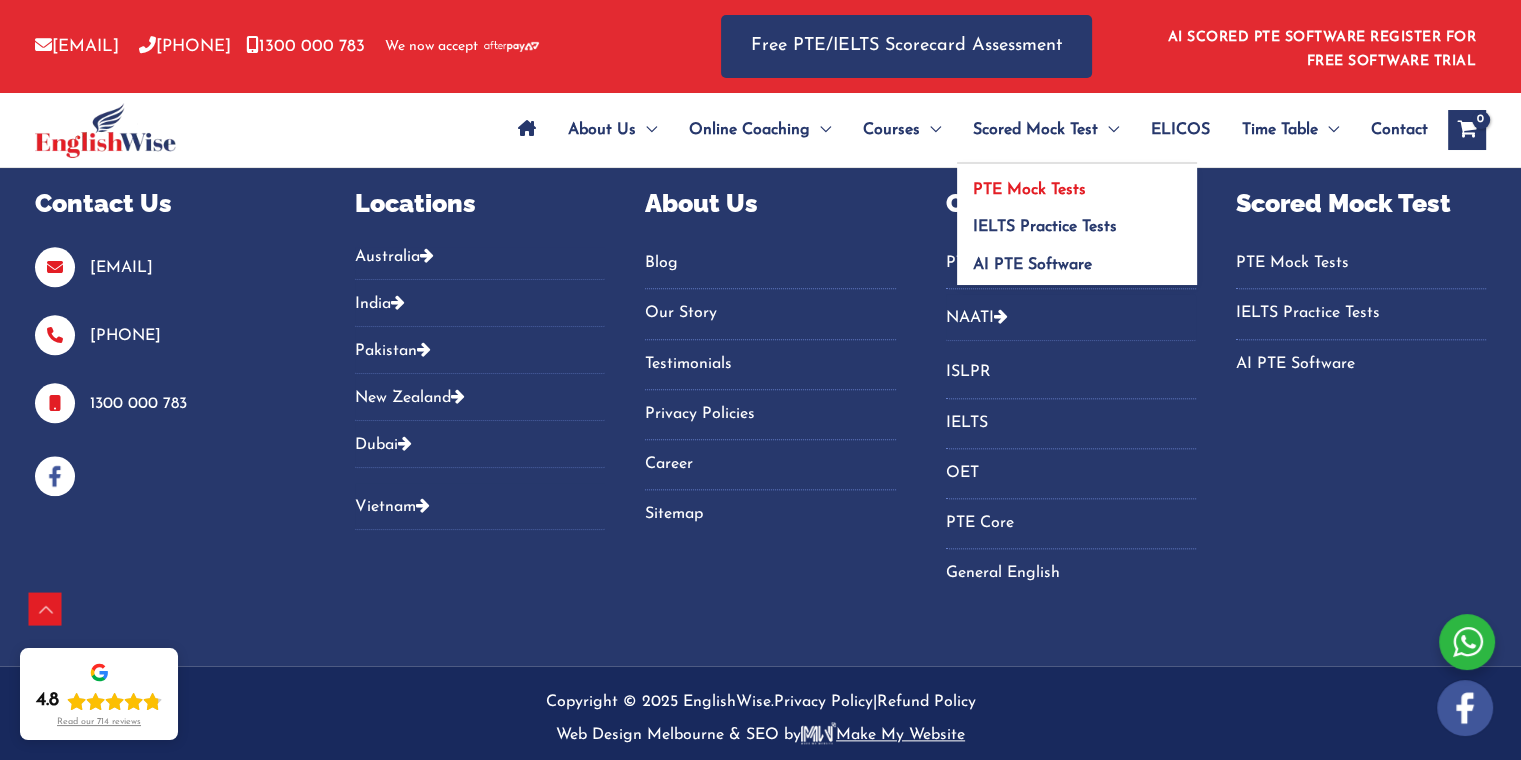 click on "PTE Mock Tests" at bounding box center (1029, 190) 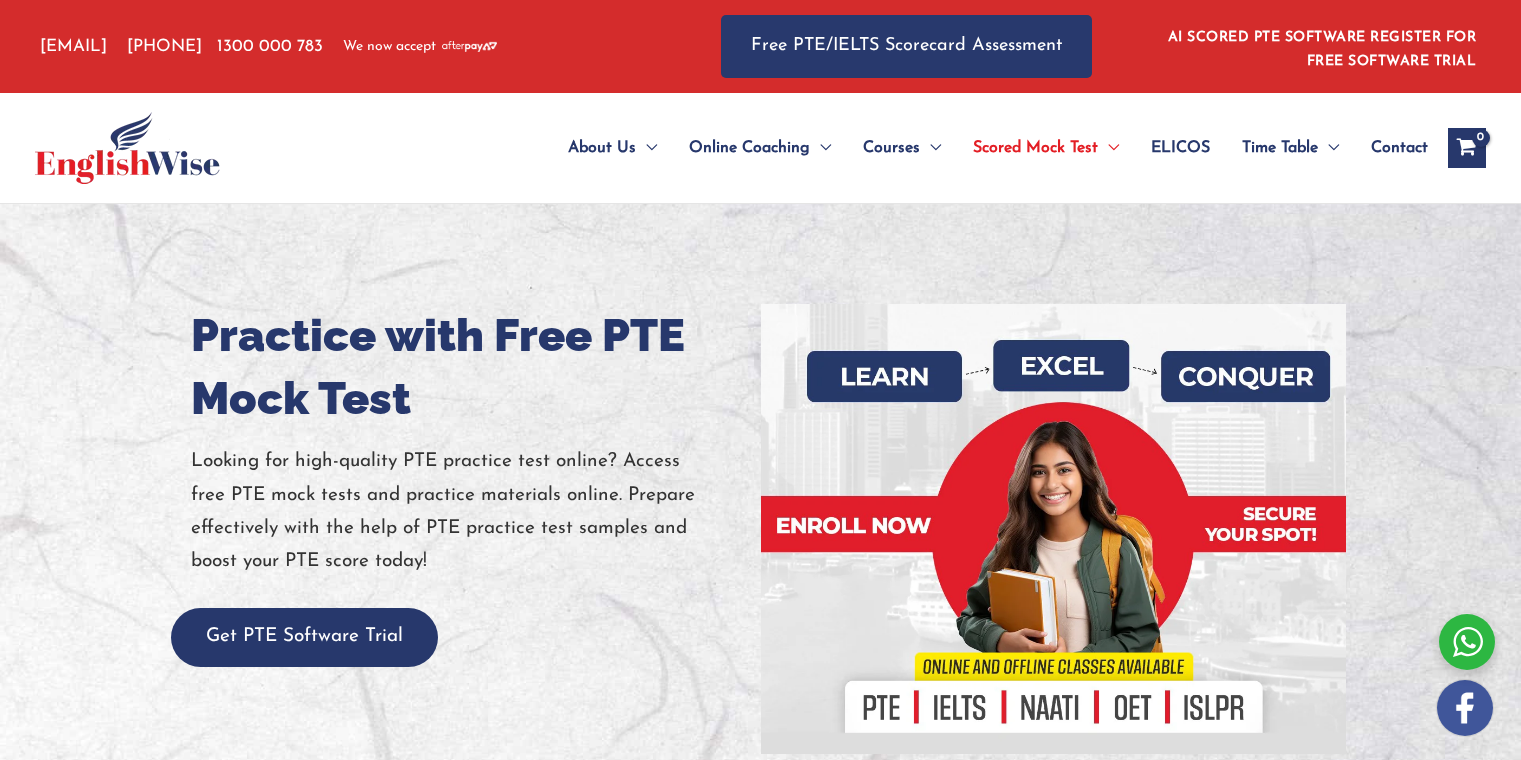 scroll, scrollTop: 0, scrollLeft: 0, axis: both 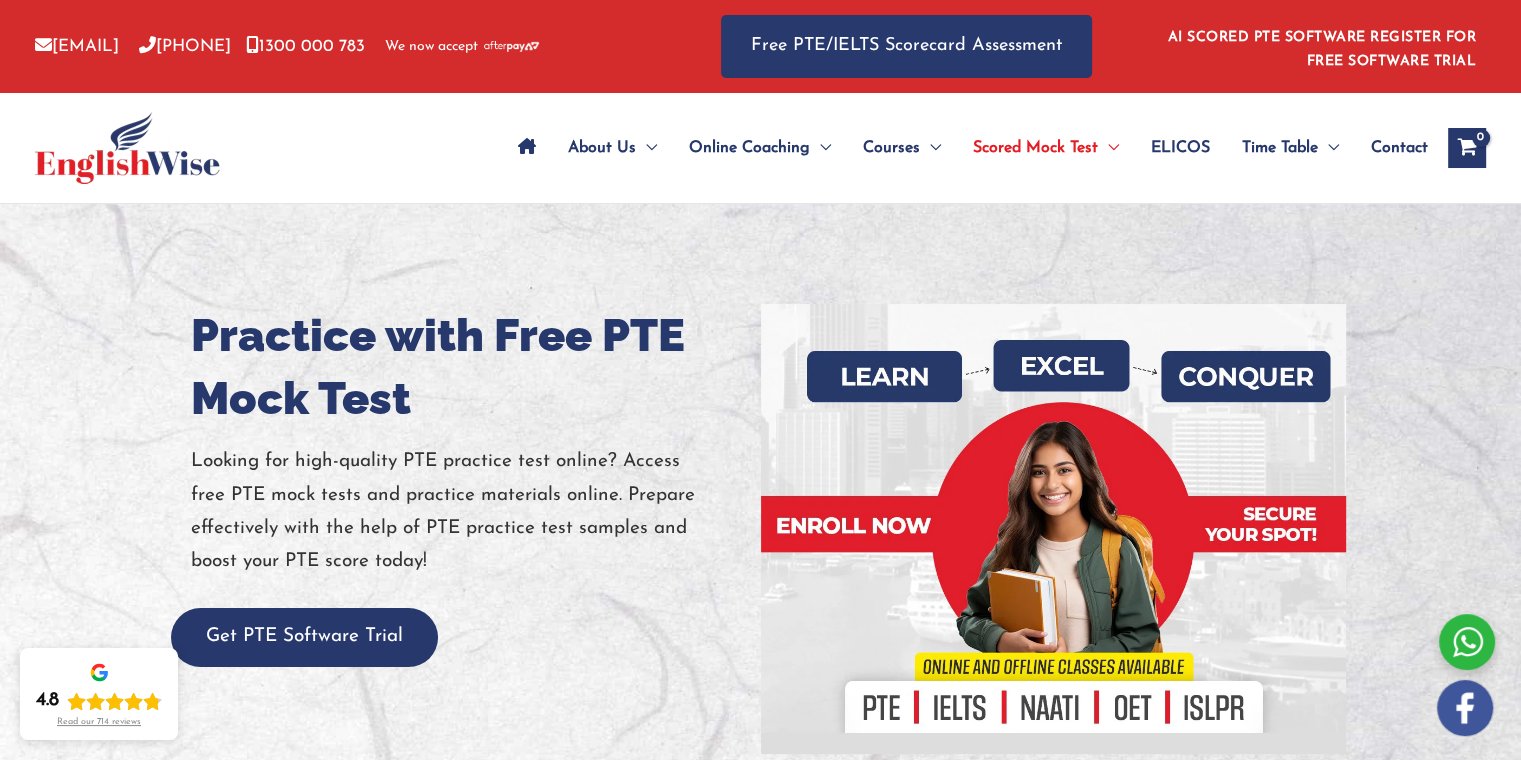 click on "Practice with Free PTE Mock Test Looking for high-quality PTE practice test online? Access free PTE mock tests and practice materials online. Prepare effectively with the help of PTE practice test samples and boost your PTE score today!
Get PTE Software Trial" at bounding box center [761, 529] 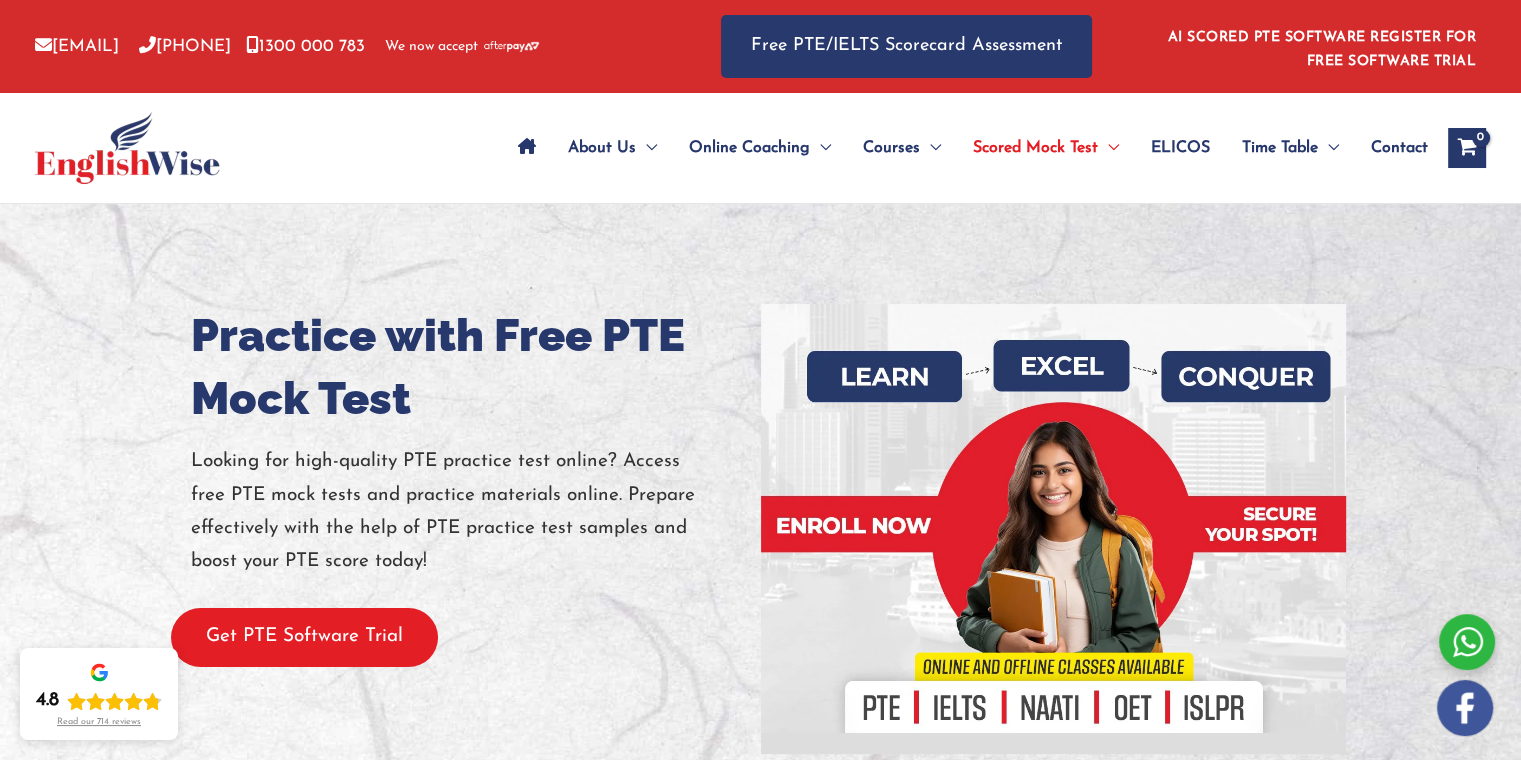 click on "Get PTE Software Trial" at bounding box center (304, 637) 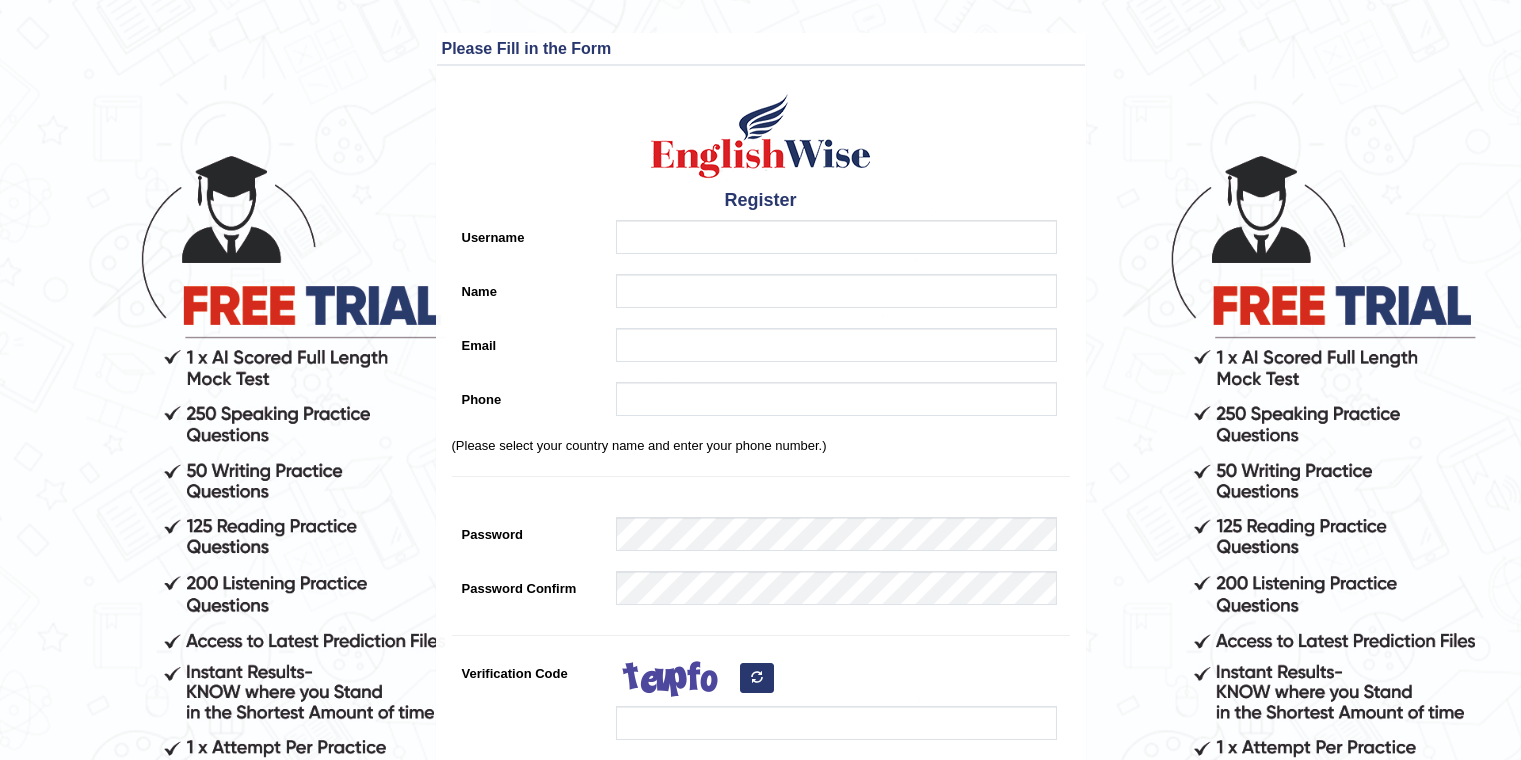 scroll, scrollTop: 0, scrollLeft: 0, axis: both 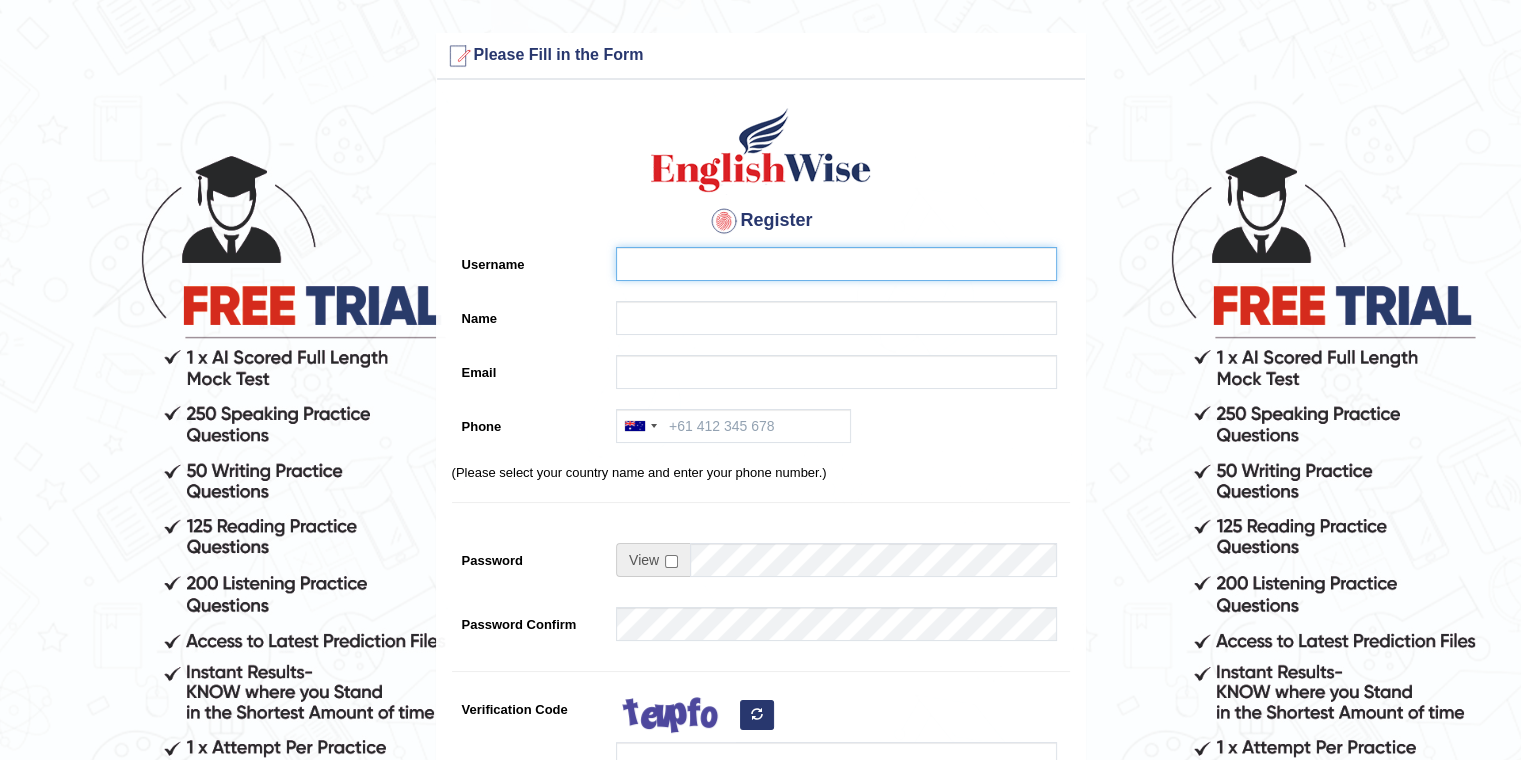 click on "Username" at bounding box center (836, 264) 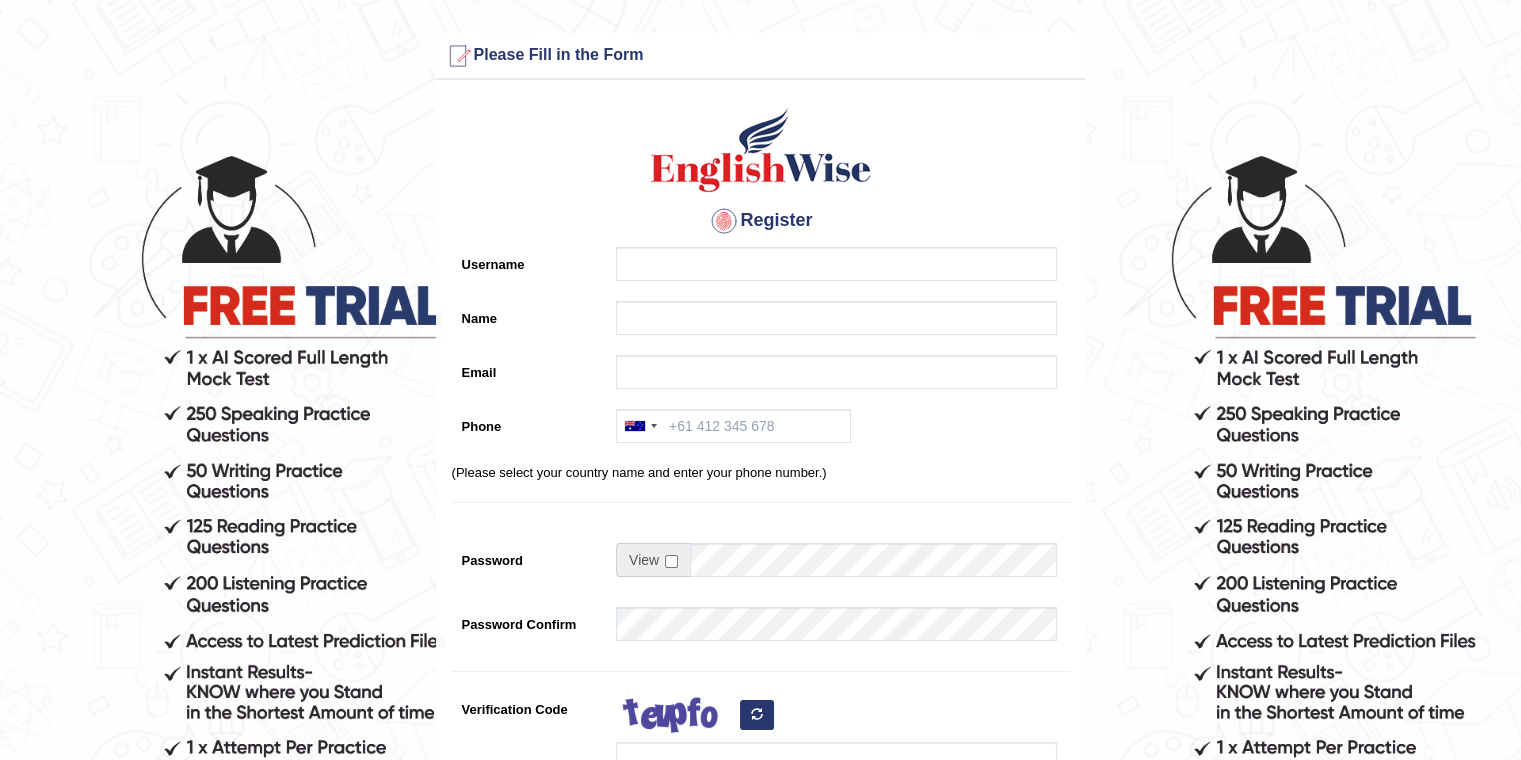 click on "Register
Username
Name
Email
Phone
Australia +[COUNTRY_CODE] India (भारत) +[COUNTRY_CODE] New Zealand +[COUNTRY_CODE] United States +[COUNTRY_CODE] Canada +[COUNTRY_CODE] United Arab Emirates (‫الإمارات العربية المتحدة‬‎) +[COUNTRY_CODE] Saudi Arabia (‫المملكة العربية السعودية‬‎) +[COUNTRY_CODE] Bahrain (‫البحرين‬‎) +[COUNTRY_CODE] Afghanistan (‫افغانستان‬‎) +[COUNTRY_CODE] Albania (Shqipëri) +[COUNTRY_CODE] Algeria (‫الجزائر‬‎) +[COUNTRY_CODE] American Samoa +[COUNTRY_CODE] Andorra +[COUNTRY_CODE] Angola +[COUNTRY_CODE] Anguilla +[COUNTRY_CODE] Antigua and Barbuda +[COUNTRY_CODE] Argentina +[COUNTRY_CODE] Armenia (Հայաստան) +[COUNTRY_CODE] Aruba +[COUNTRY_CODE] Australia +[COUNTRY_CODE] Austria (Österreich) +[COUNTRY_CODE] Azerbaijan (Azərbaycan) +[COUNTRY_CODE] Bahamas +[COUNTRY_CODE] Bahrain (‫البحرين‬‎) +[COUNTRY_CODE] Bangladesh (বাংলাদেশ) +[COUNTRY_CODE] Barbados +[COUNTRY_CODE] Belarus (Беларусь) +[COUNTRY_CODE] Belgium (België) +[COUNTRY_CODE] Belize +[COUNTRY_CODE] Benin (Bénin) +[COUNTRY_CODE] Bermuda +[COUNTRY_CODE] Bhutan (འབྲུག) +[COUNTRY_CODE] Bolivia +[COUNTRY_CODE] Bosnia and Herzegovina (Босна и Херцеговина) +[COUNTRY_CODE] Botswana +[COUNTRY_CODE] Brazil (Brasil) +[COUNTRY_CODE]" at bounding box center [761, 507] 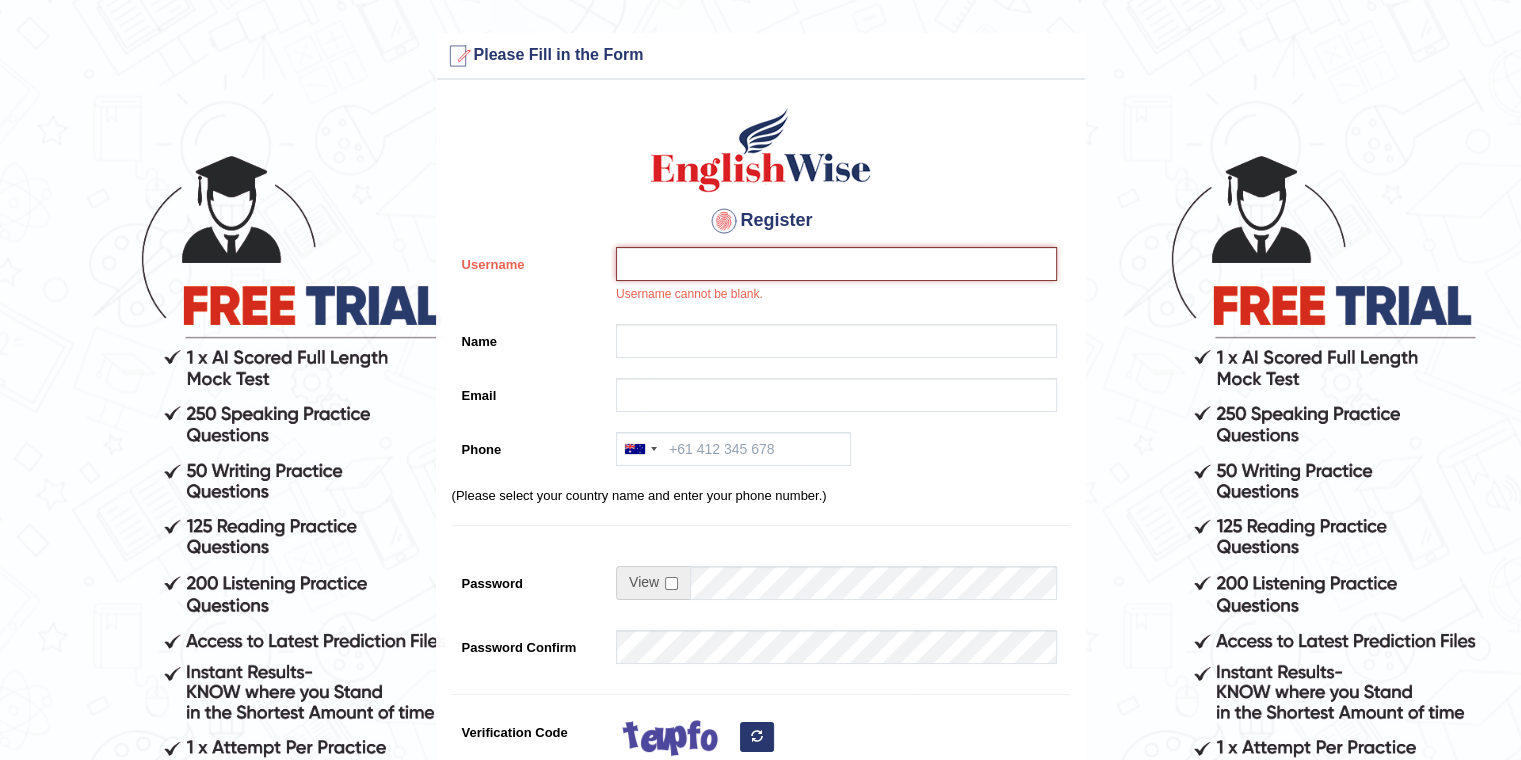 click on "Username" at bounding box center (836, 264) 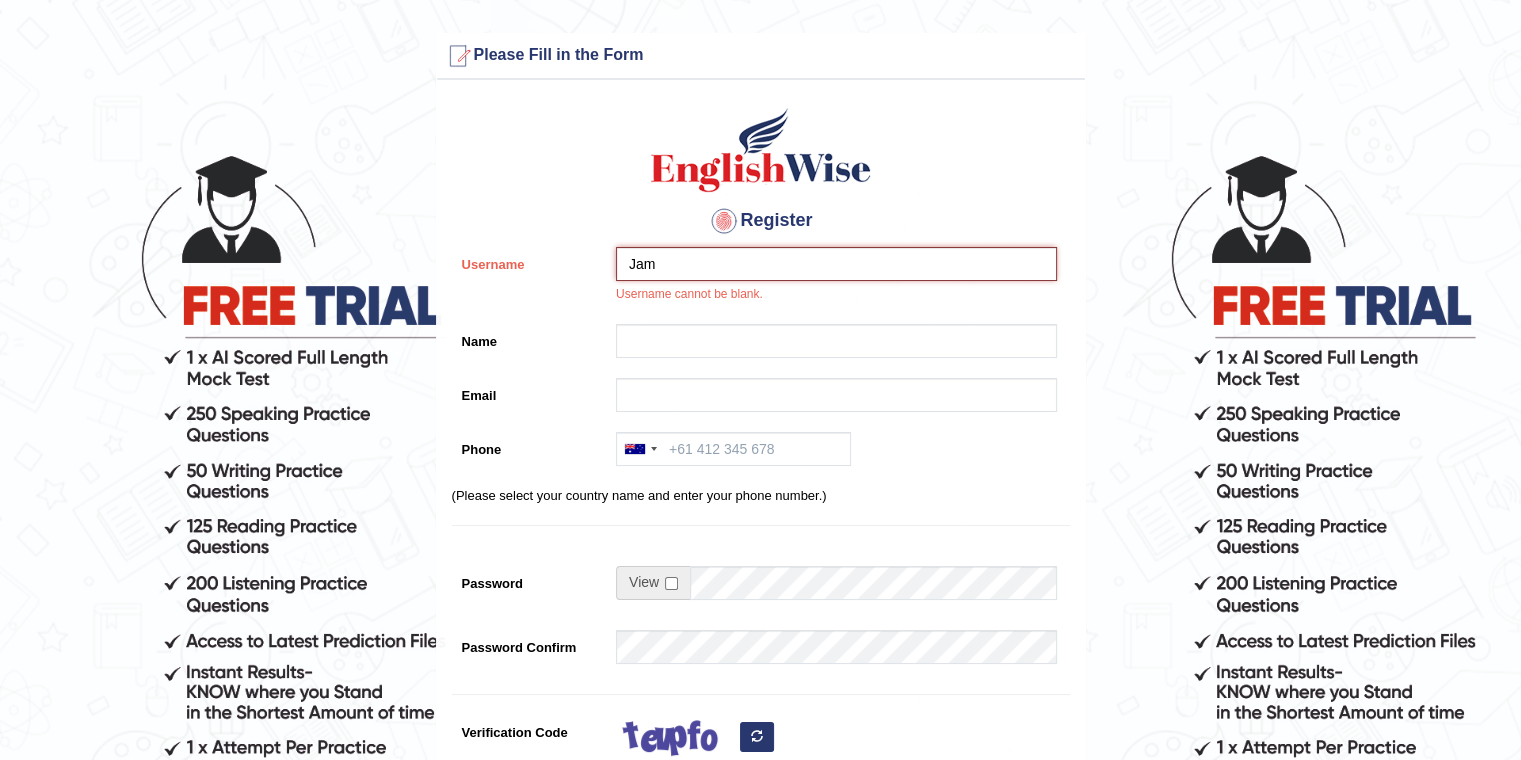 type on "Jamzzdotcom" 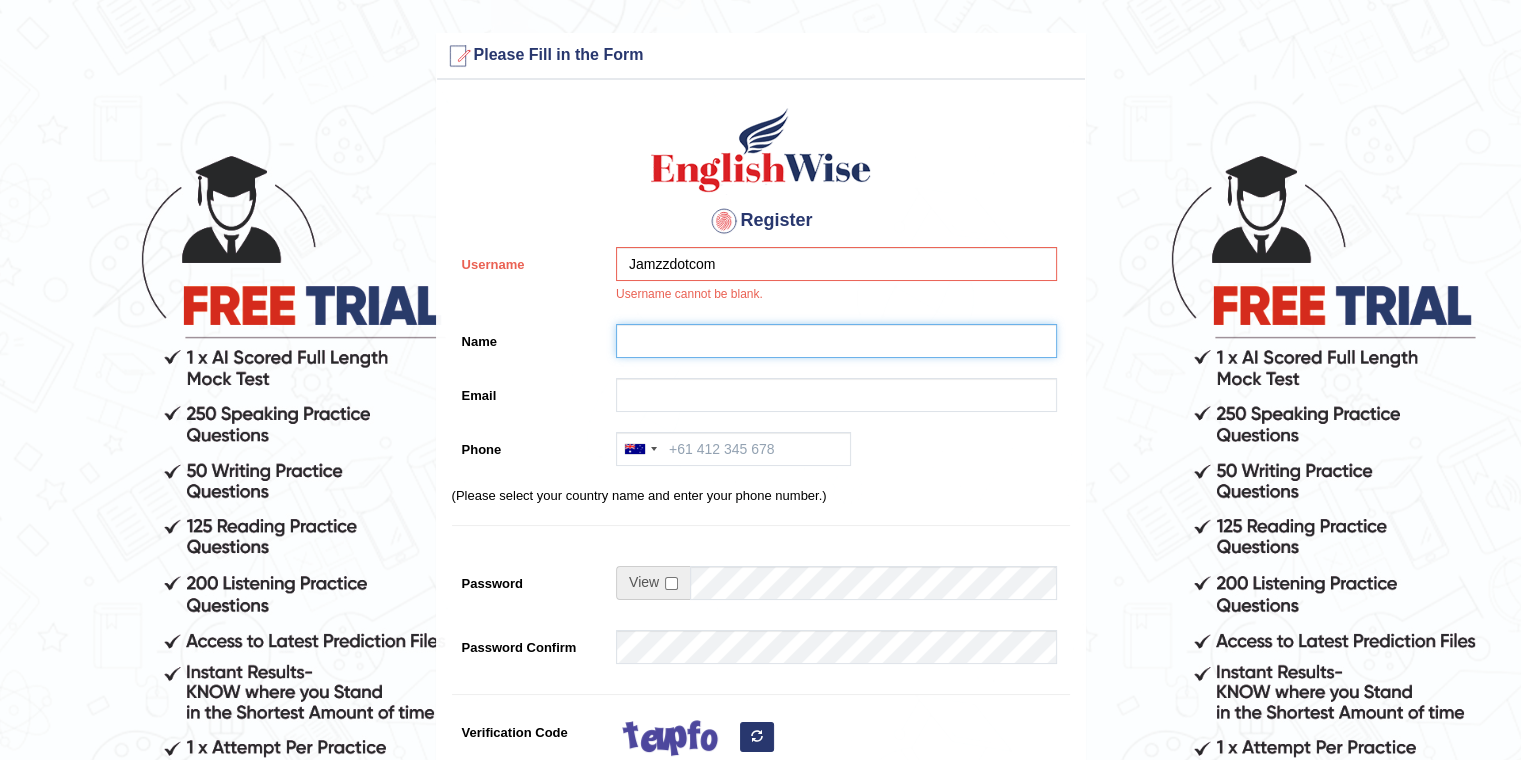 type on "ISAAC JAMES" 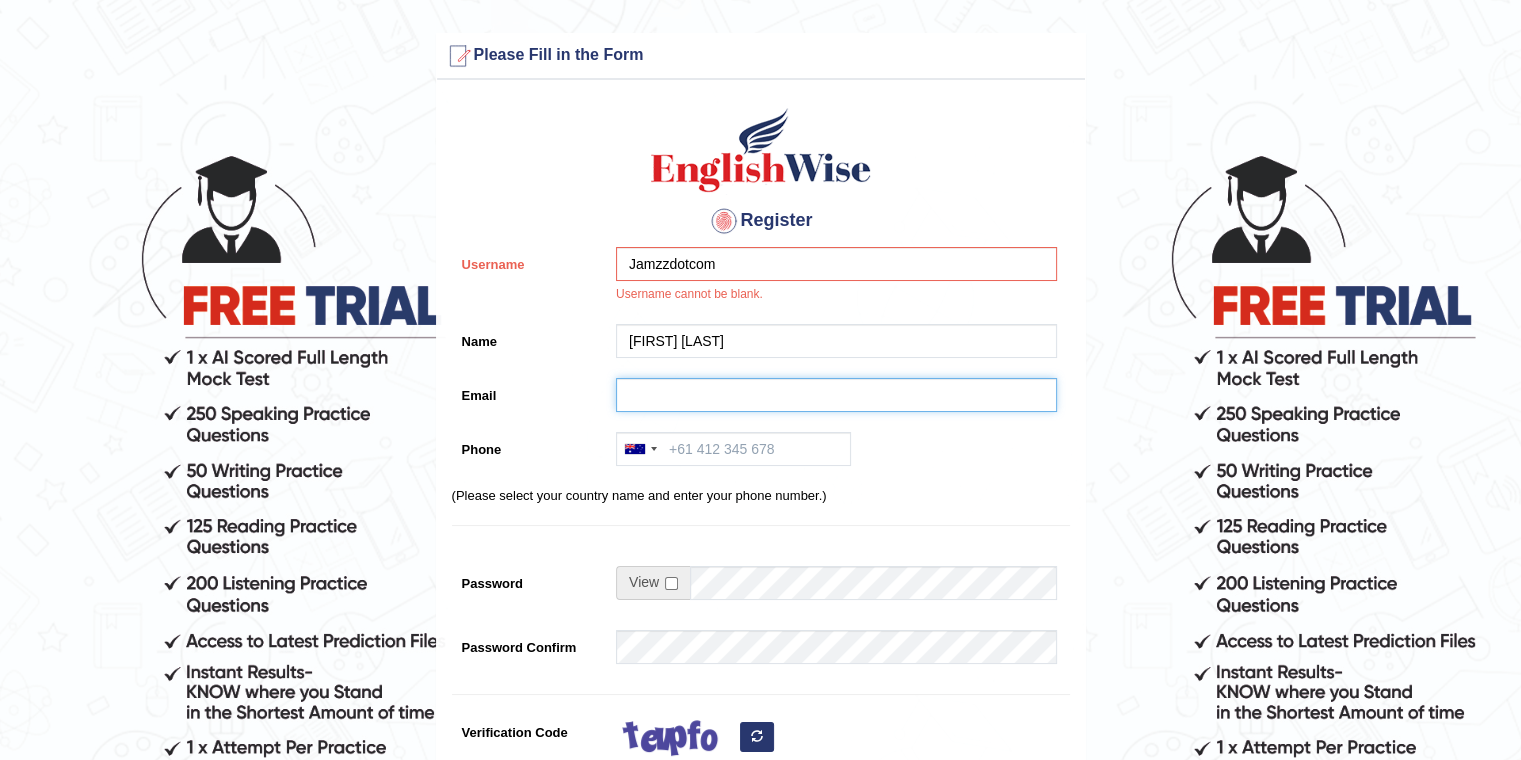 type on "xgamer1223@example.com" 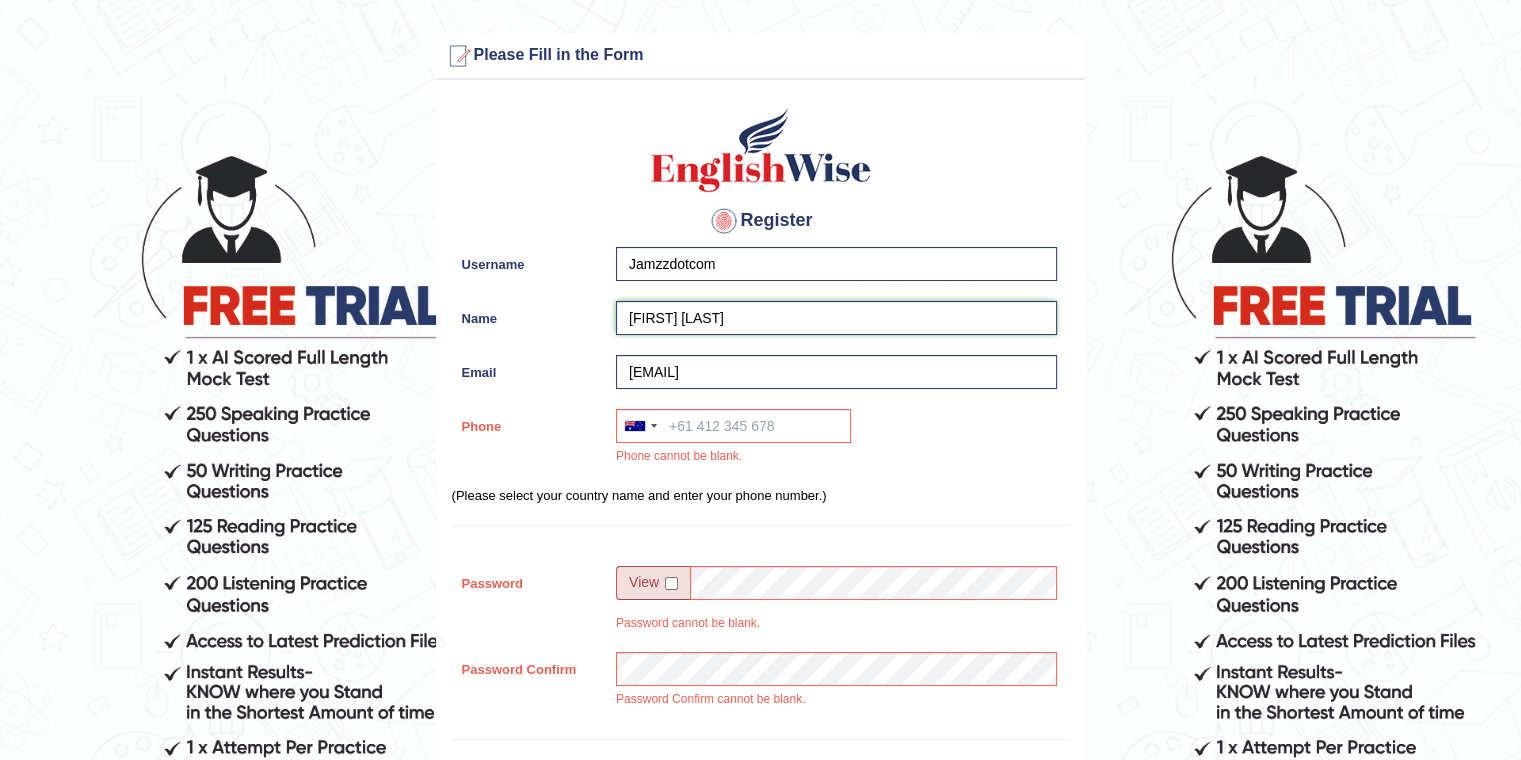 drag, startPoint x: 748, startPoint y: 328, endPoint x: 564, endPoint y: 306, distance: 185.31055 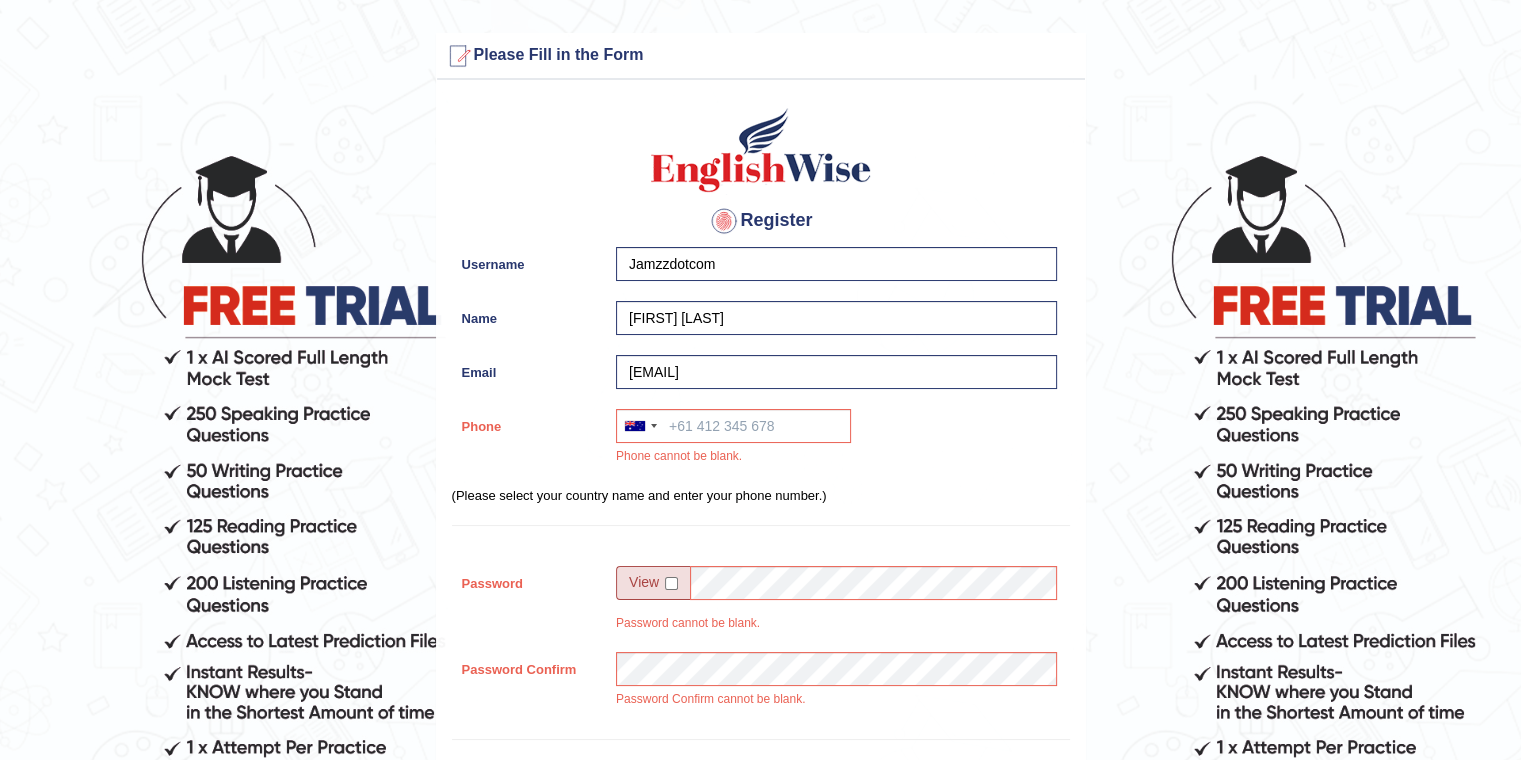 click on "Register
Username
Jamzzdotcom
Name
Isaac James Medina
Email
xgamer1223@gmail.com
Phone
Australia +61 India (भारत) +91 New Zealand +64 United States +1 Canada +1 United Arab Emirates (‫الإمارات العربية المتحدة‬‎) +971 Saudi Arabia (‫المملكة العربية السعودية‬‎) +966 Bahrain (‫البحرين‬‎) +973 Afghanistan (‫افغانستان‬‎) +93 Albania (Shqipëri) +355 Algeria (‫الجزائر‬‎) +213 American Samoa +1 Andorra +376 Angola +244 Anguilla +1 Antigua and Barbuda +1 Argentina +54 Armenia (Հայաստան) +374 Aruba +297 Australia +61 Austria (Österreich) +43 Azerbaijan (Azərbaycan) +994 Bahamas +1 Bahrain (‫البحرين‬‎) +973 Bangladesh (বাংলাদেশ) +880 Barbados +1 Belarus (Беларусь) +375 Belgium (België) +32 Belize +501 Benin (Bénin) +229 Bermuda +1 Bhutan (འབྲུག) +975 Bolivia +591 +387 Botswana +267 Brazil (Brasil) +55 +246 +1 +1" at bounding box center [761, 541] 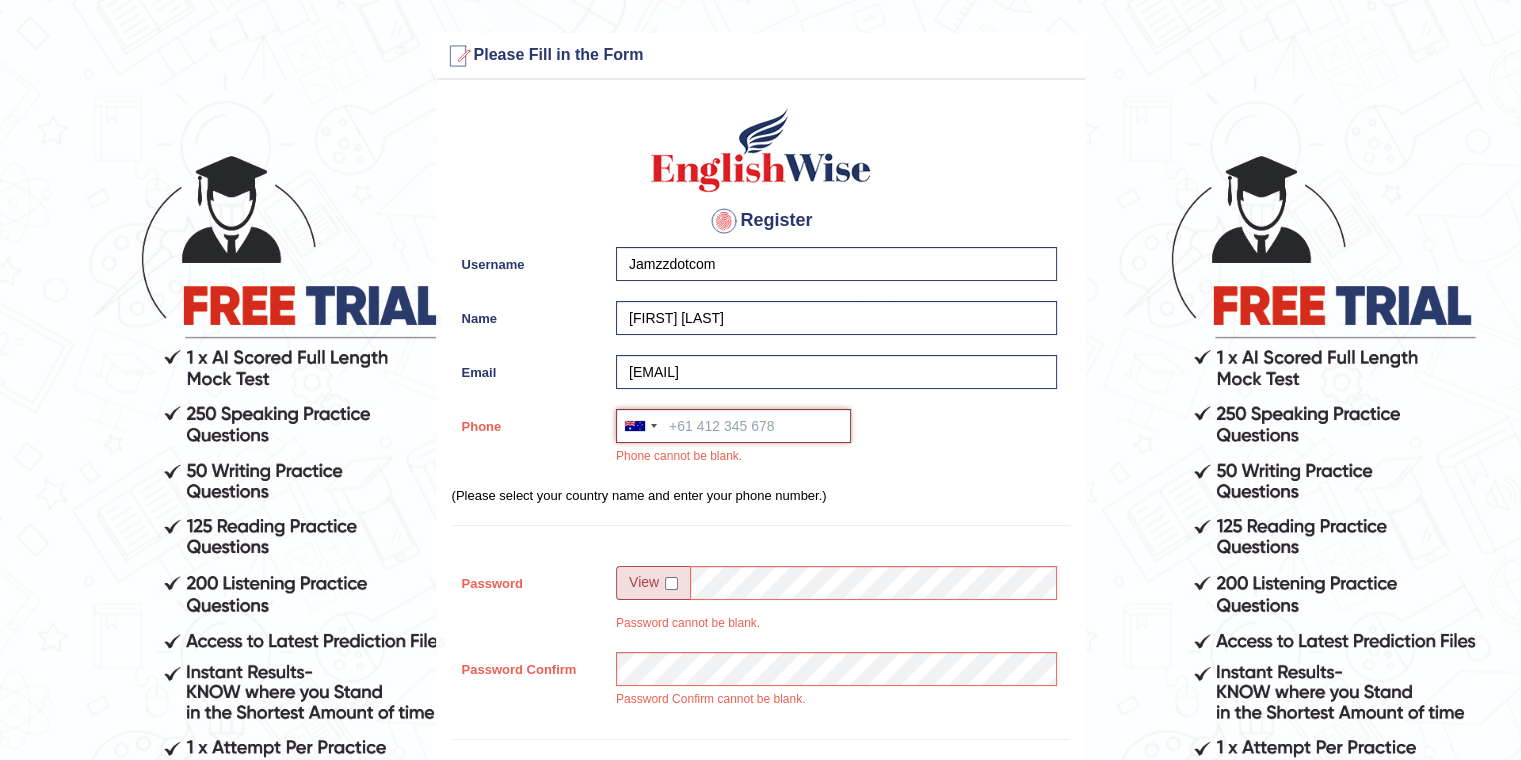 click on "Phone" at bounding box center (733, 426) 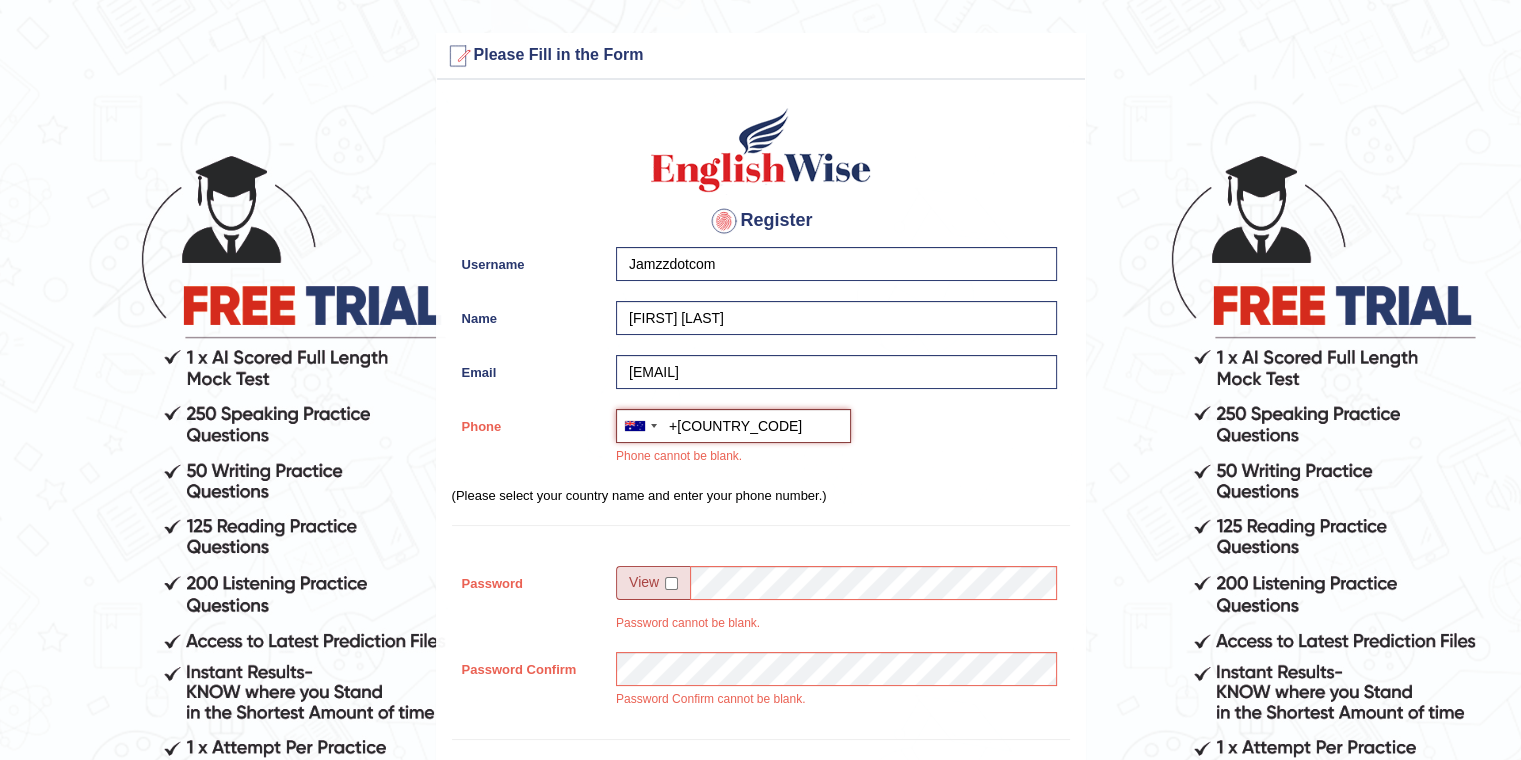 type on "+61459496583" 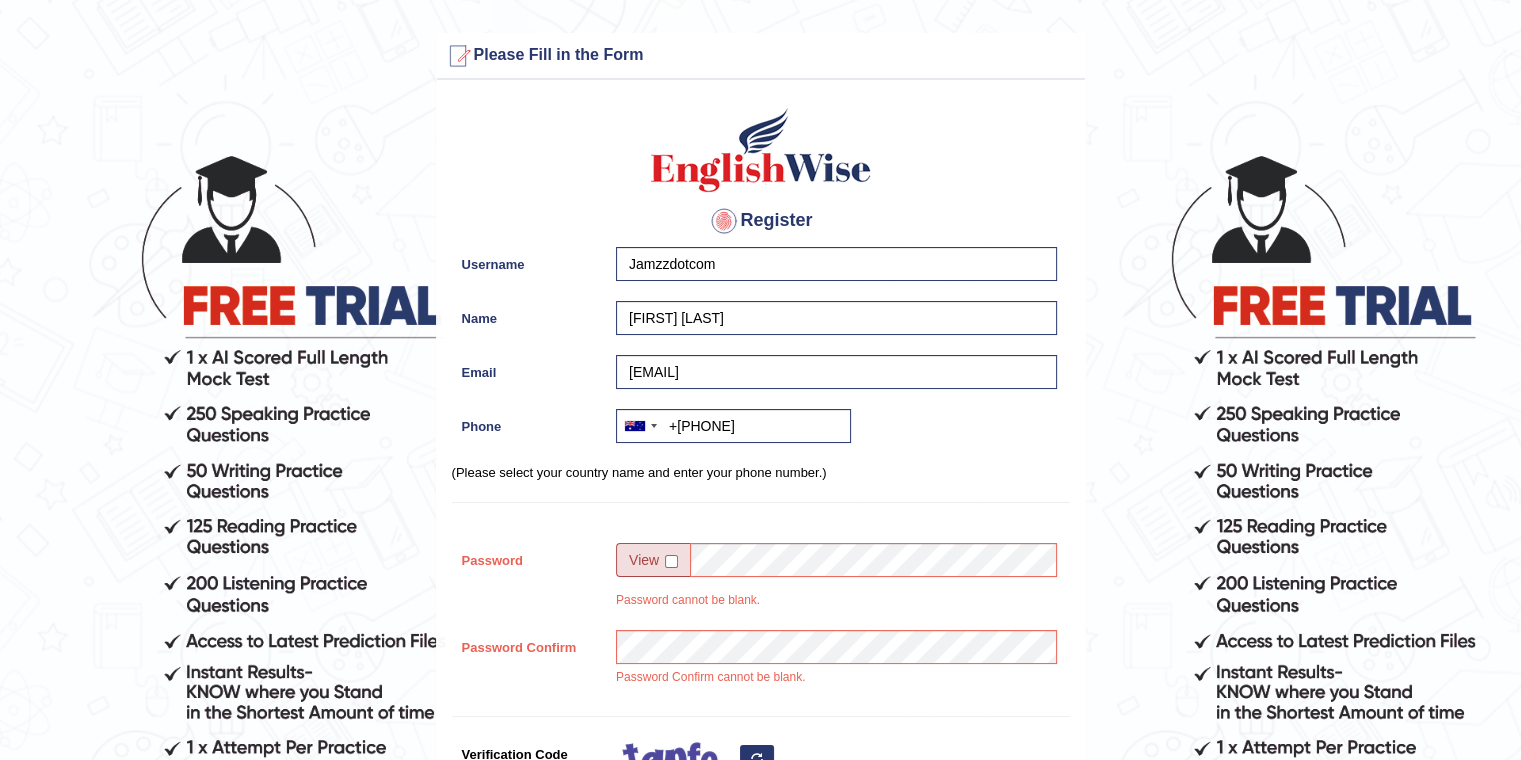 click on "Register
Username
Jamzzdotcom
Name
Isaac James Medina
Email
xgamer1223@gmail.com
Phone
Australia +61 India (भारत) +91 New Zealand +64 United States +1 Canada +1 United Arab Emirates (‫الإمارات العربية المتحدة‬‎) +971 Saudi Arabia (‫المملكة العربية السعودية‬‎) +966 Bahrain (‫البحرين‬‎) +973 Afghanistan (‫افغانستان‬‎) +93 Albania (Shqipëri) +355 Algeria (‫الجزائر‬‎) +213 American Samoa +1 Andorra +376 Angola +244 Anguilla +1 Antigua and Barbuda +1 Argentina +54 Armenia (Հայաստան) +374 Aruba +297 Australia +61 Austria (Österreich) +43 Azerbaijan (Azərbaycan) +994 Bahamas +1 Bahrain (‫البحرين‬‎) +973 Bangladesh (বাংলাদেশ) +880 Barbados +1 Belarus (Беларусь) +375 Belgium (België) +32 Belize +501 Benin (Bénin) +229 Bermuda +1 Bhutan (འབྲུག) +975 Bolivia +591 +387 Botswana +267 Brazil (Brasil) +55 +246 +1 +1" at bounding box center (761, 530) 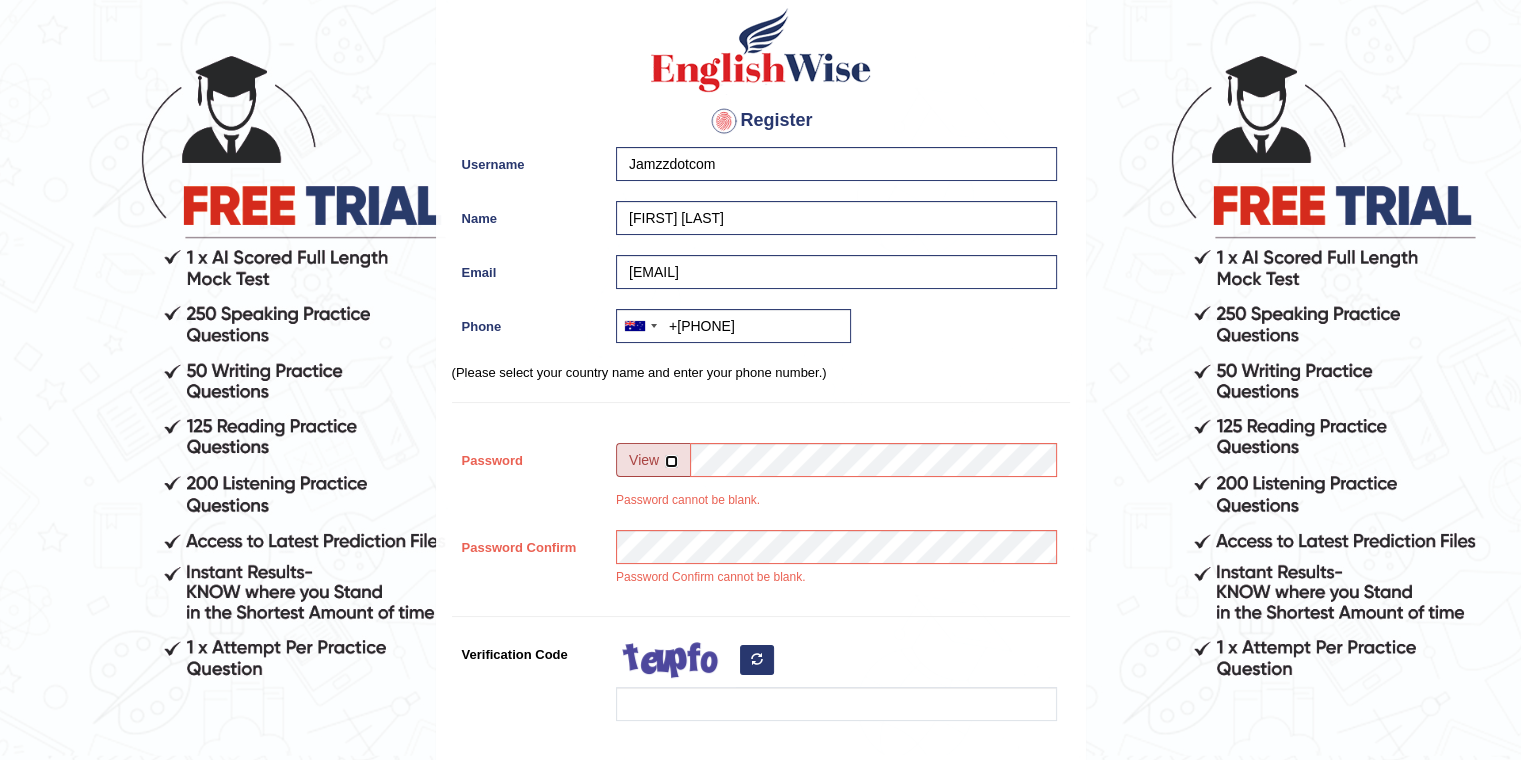 click at bounding box center (671, 461) 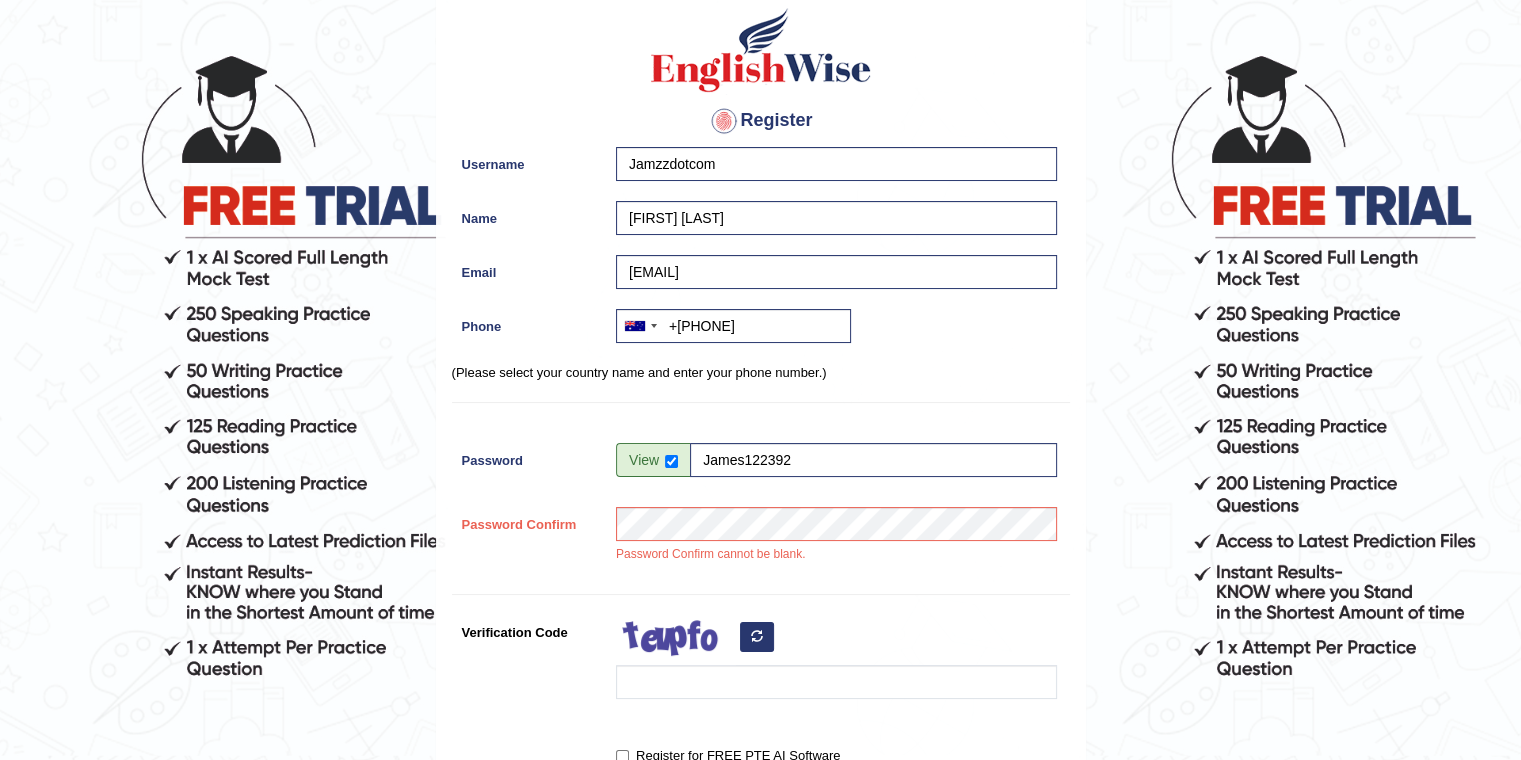 click on "Register
Username
Jamzzdotcom
Name
Isaac James Medina
Email
xgamer1223@gmail.com
Phone
Australia +61 India (भारत) +91 New Zealand +64 United States +1 Canada +1 United Arab Emirates (‫الإمارات العربية المتحدة‬‎) +971 Saudi Arabia (‫المملكة العربية السعودية‬‎) +966 Bahrain (‫البحرين‬‎) +973 Afghanistan (‫افغانستان‬‎) +93 Albania (Shqipëri) +355 Algeria (‫الجزائر‬‎) +213 American Samoa +1 Andorra +376 Angola +244 Anguilla +1 Antigua and Barbuda +1 Argentina +54 Armenia (Հայաստան) +374 Aruba +297 Australia +61 Austria (Österreich) +43 Azerbaijan (Azərbaycan) +994 Bahamas +1 Bahrain (‫البحرين‬‎) +973 Bangladesh (বাংলাদেশ) +880 Barbados +1 Belarus (Беларусь) +375 Belgium (België) +32 Belize +501 Benin (Bénin) +229 Bermuda +1 Bhutan (འབྲུག) +975 Bolivia +591 +387 Botswana +267 Brazil (Brasil) +55 +246 +1 +1" at bounding box center (761, 419) 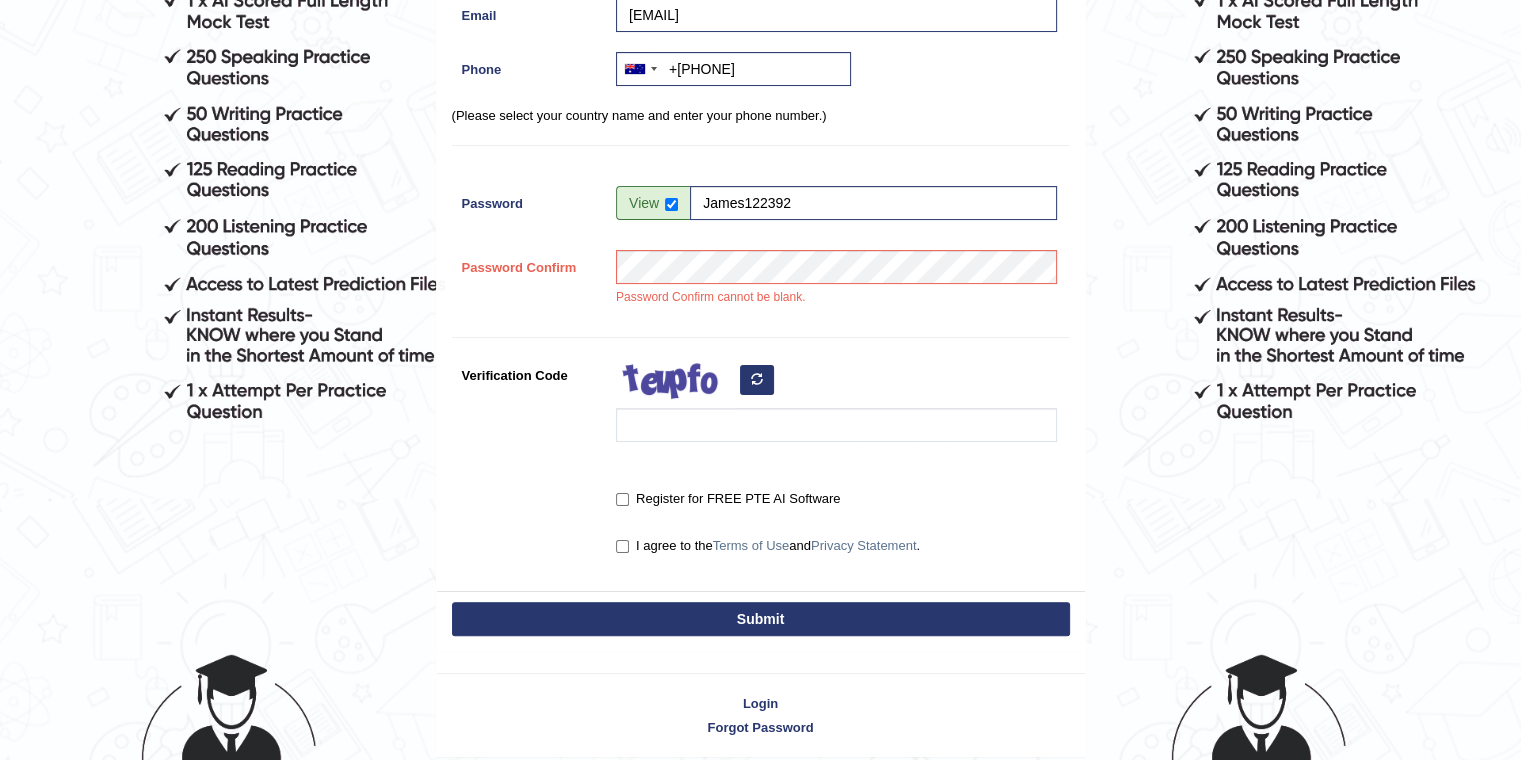 scroll, scrollTop: 400, scrollLeft: 0, axis: vertical 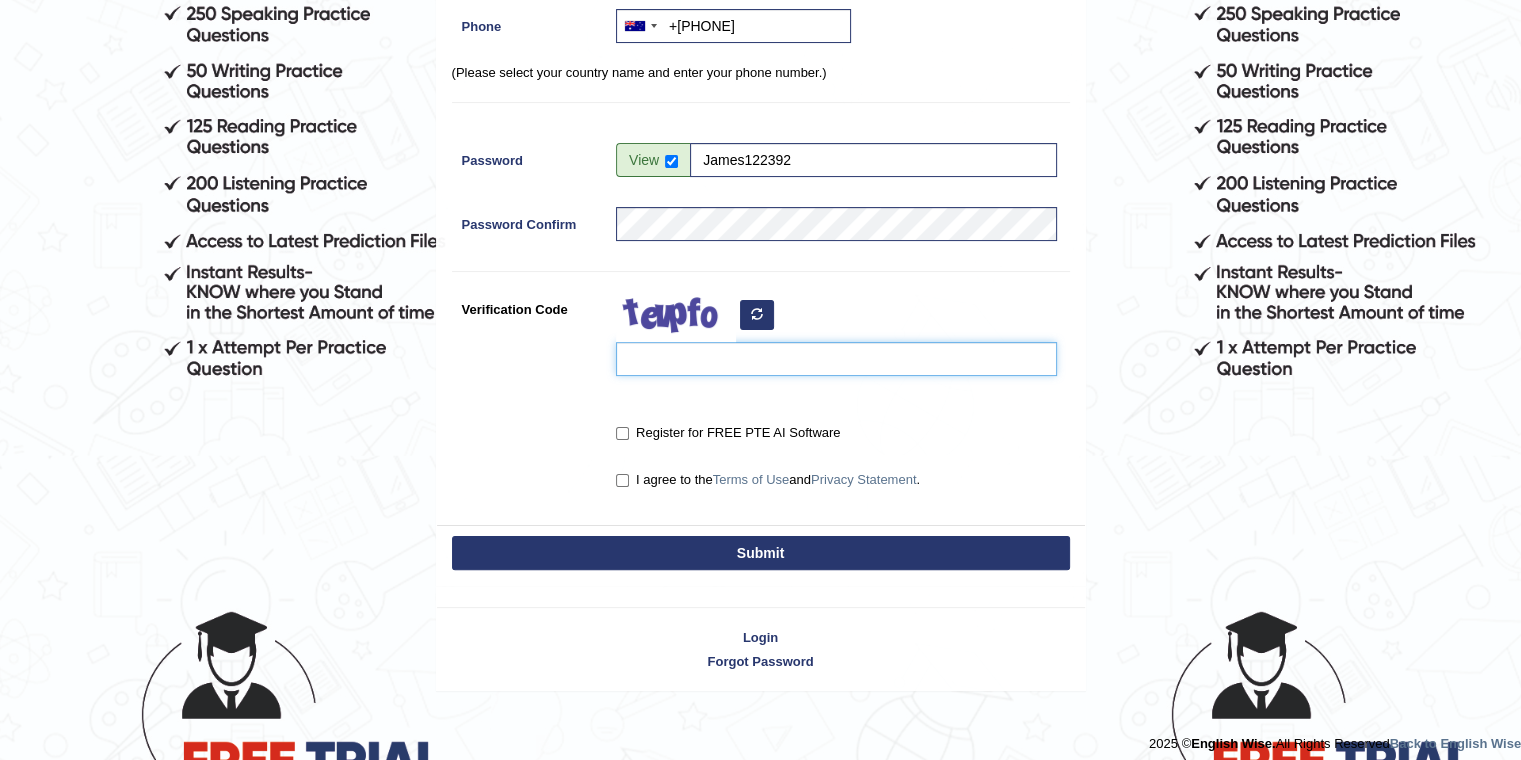 click on "Verification Code" at bounding box center (836, 359) 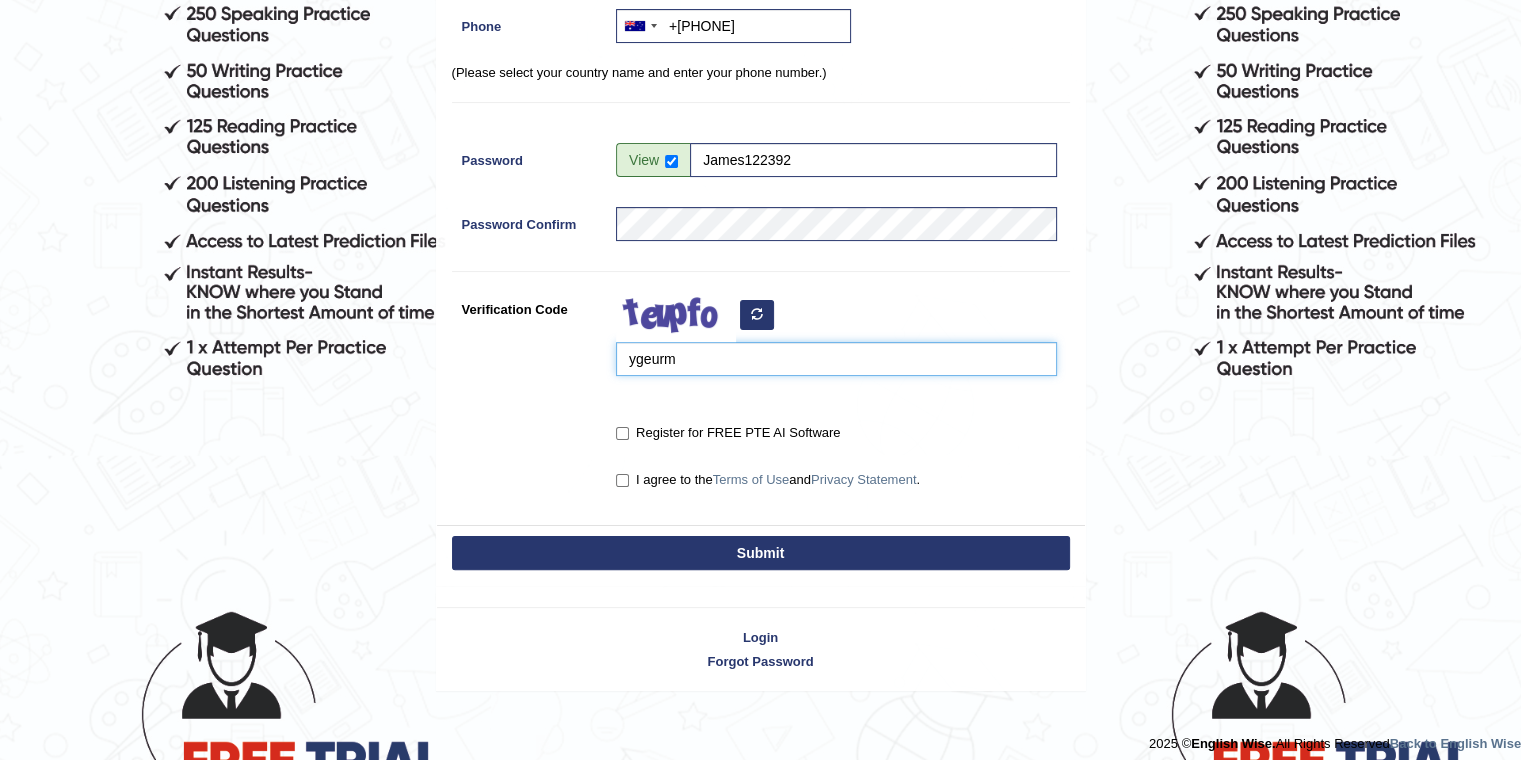 type on "ygeurm" 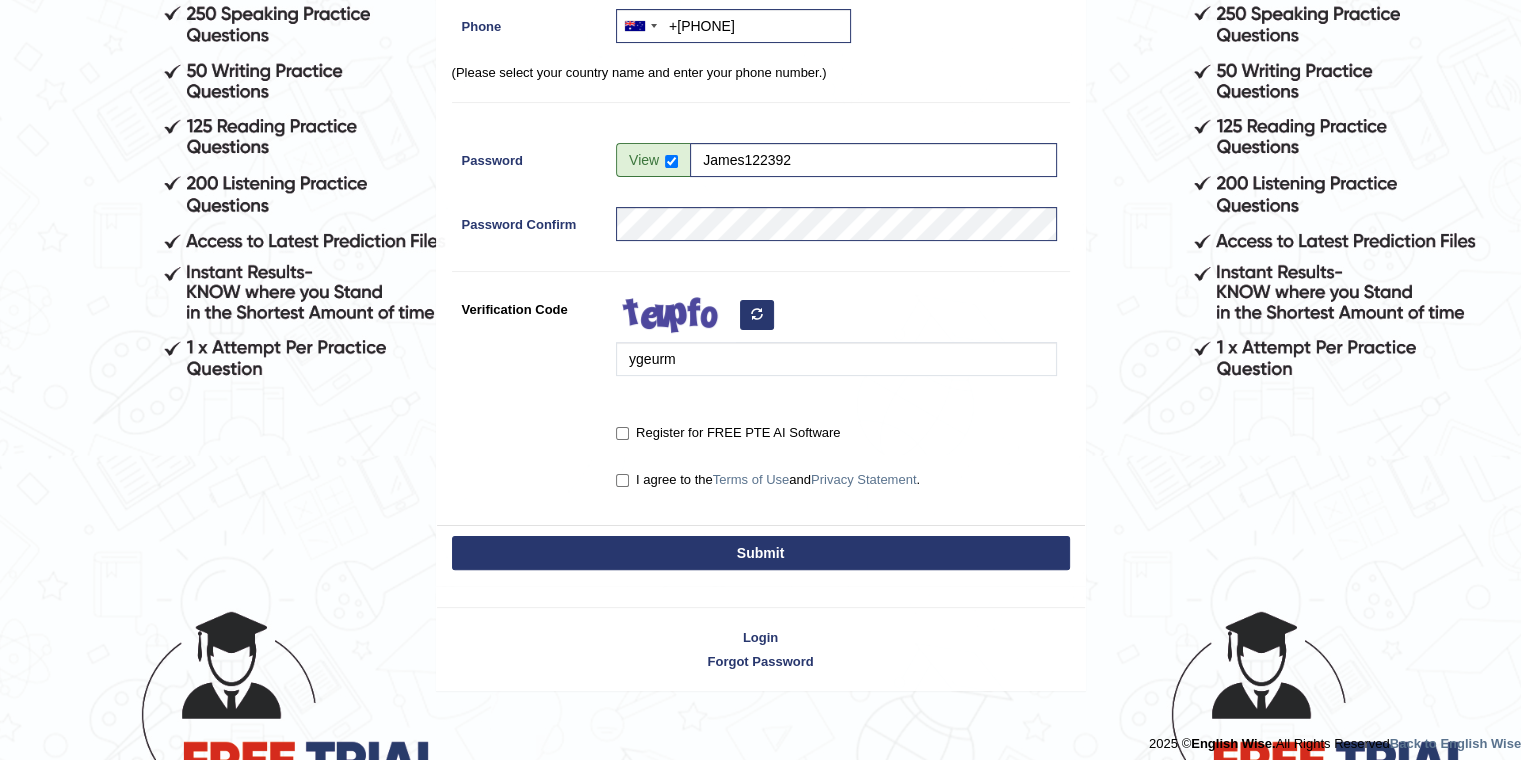 click on "Register for FREE PTE AI Software" at bounding box center [728, 433] 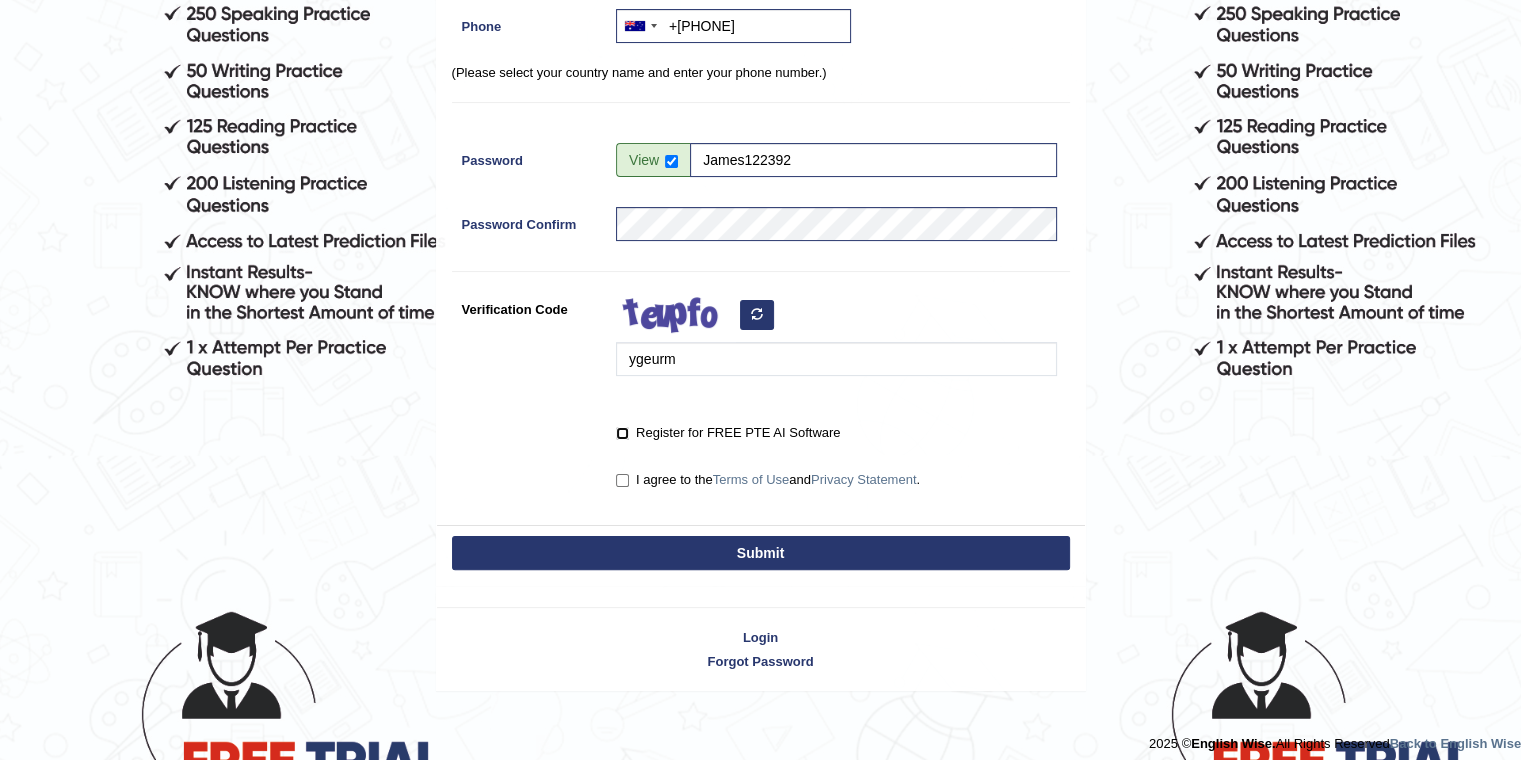 checkbox on "true" 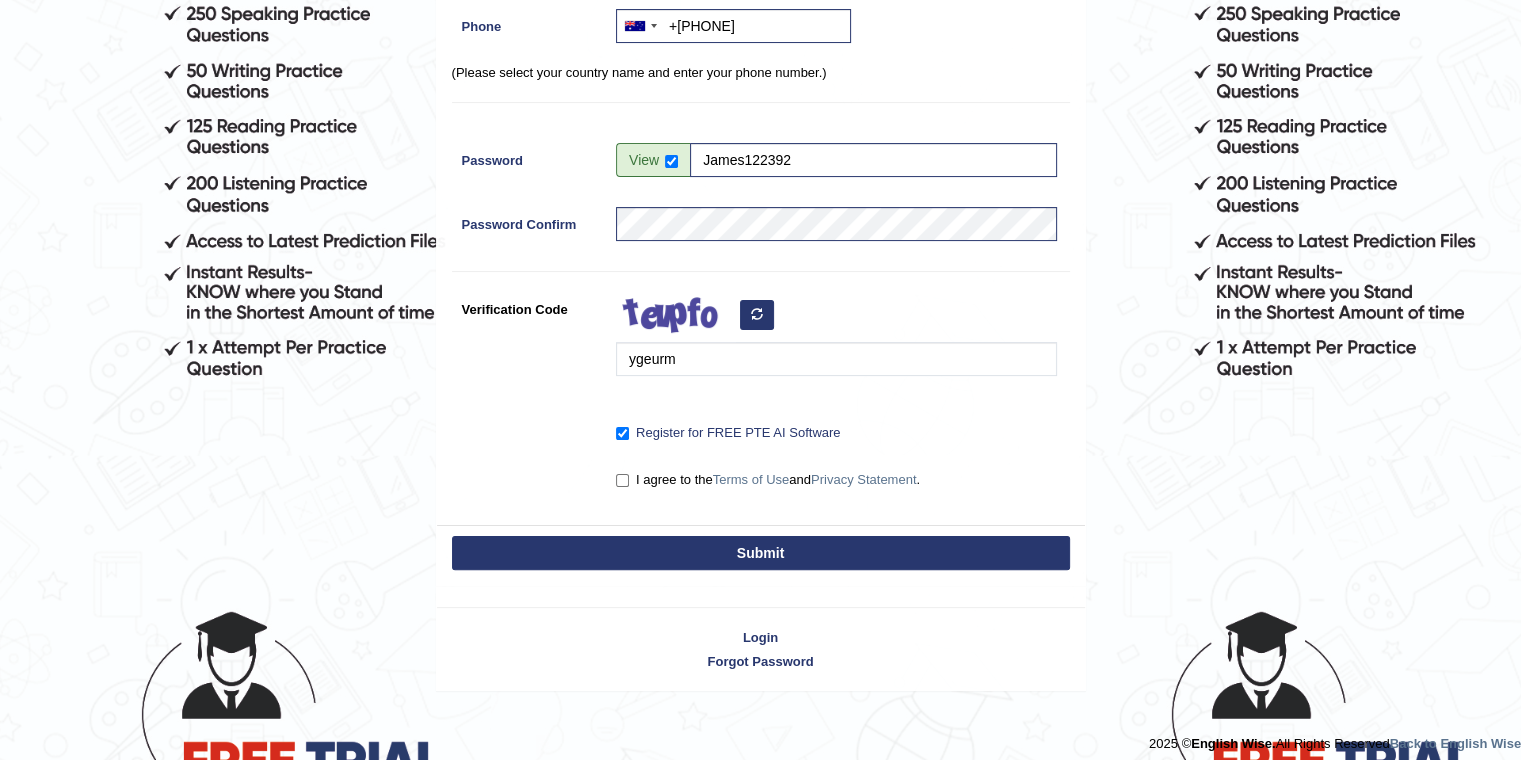 click on "Submit" at bounding box center (761, 553) 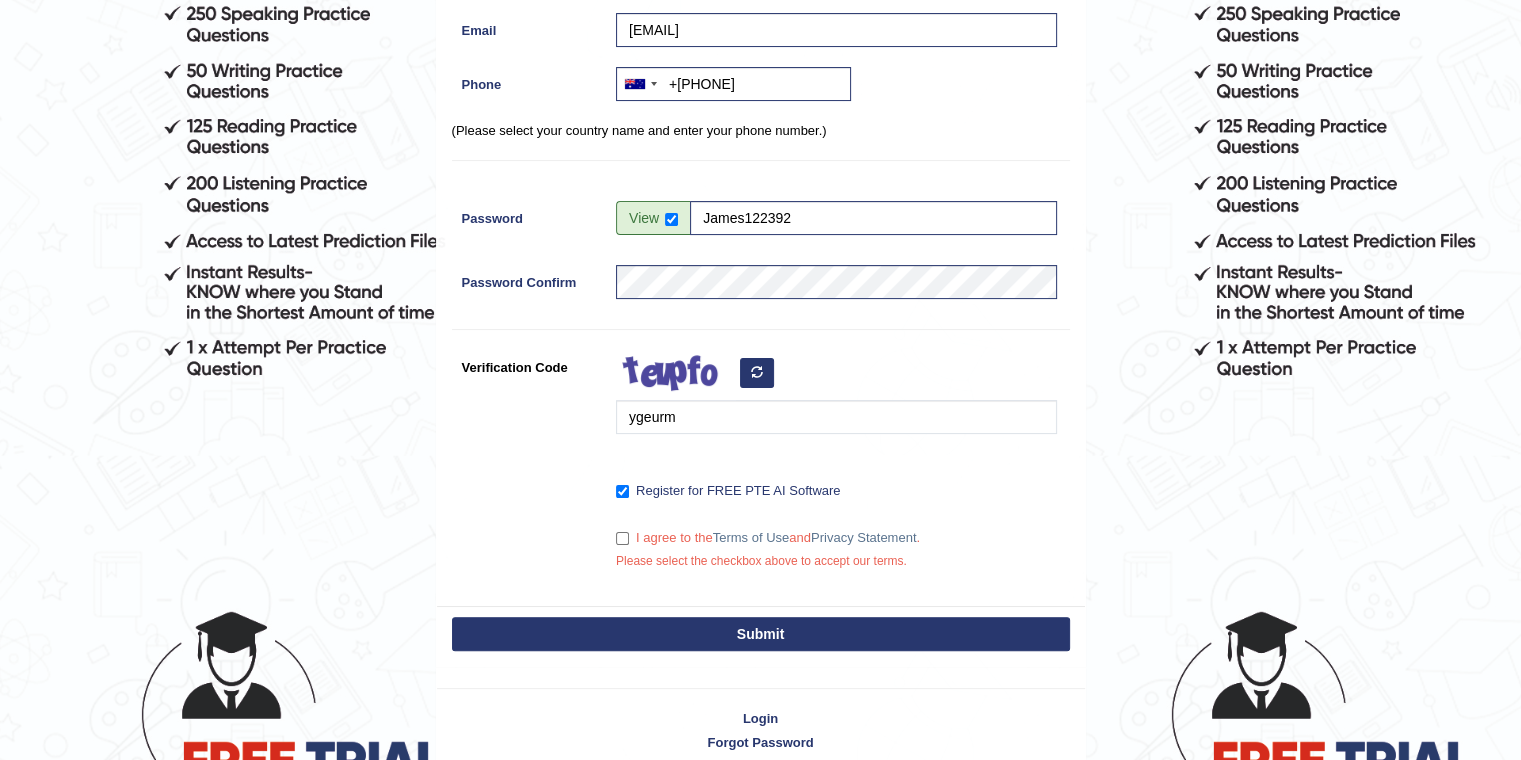 scroll, scrollTop: 457, scrollLeft: 0, axis: vertical 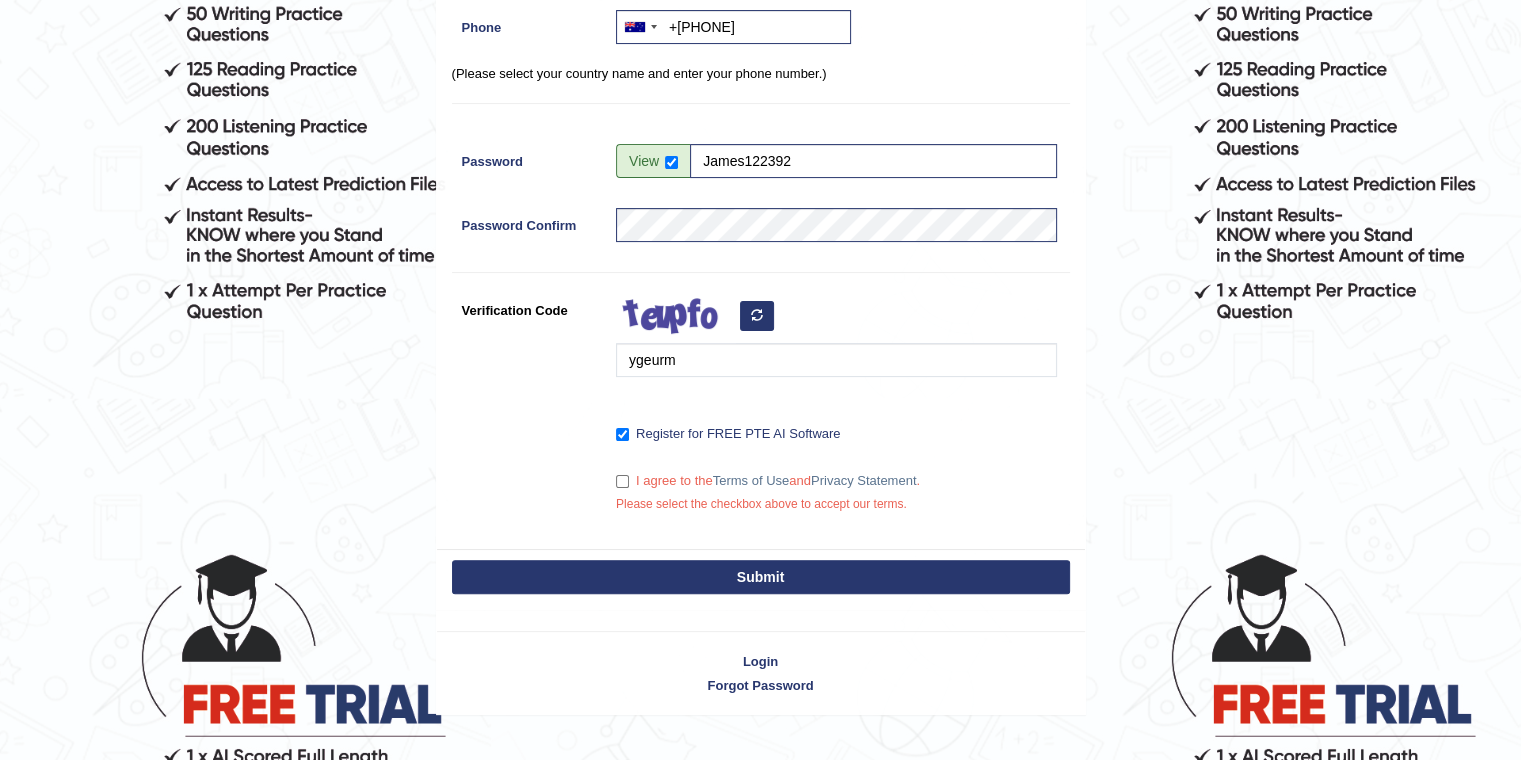 click on "I agree to the  Terms of Use  and  Privacy Statement .
Please select the checkbox above to accept our terms." at bounding box center (831, 494) 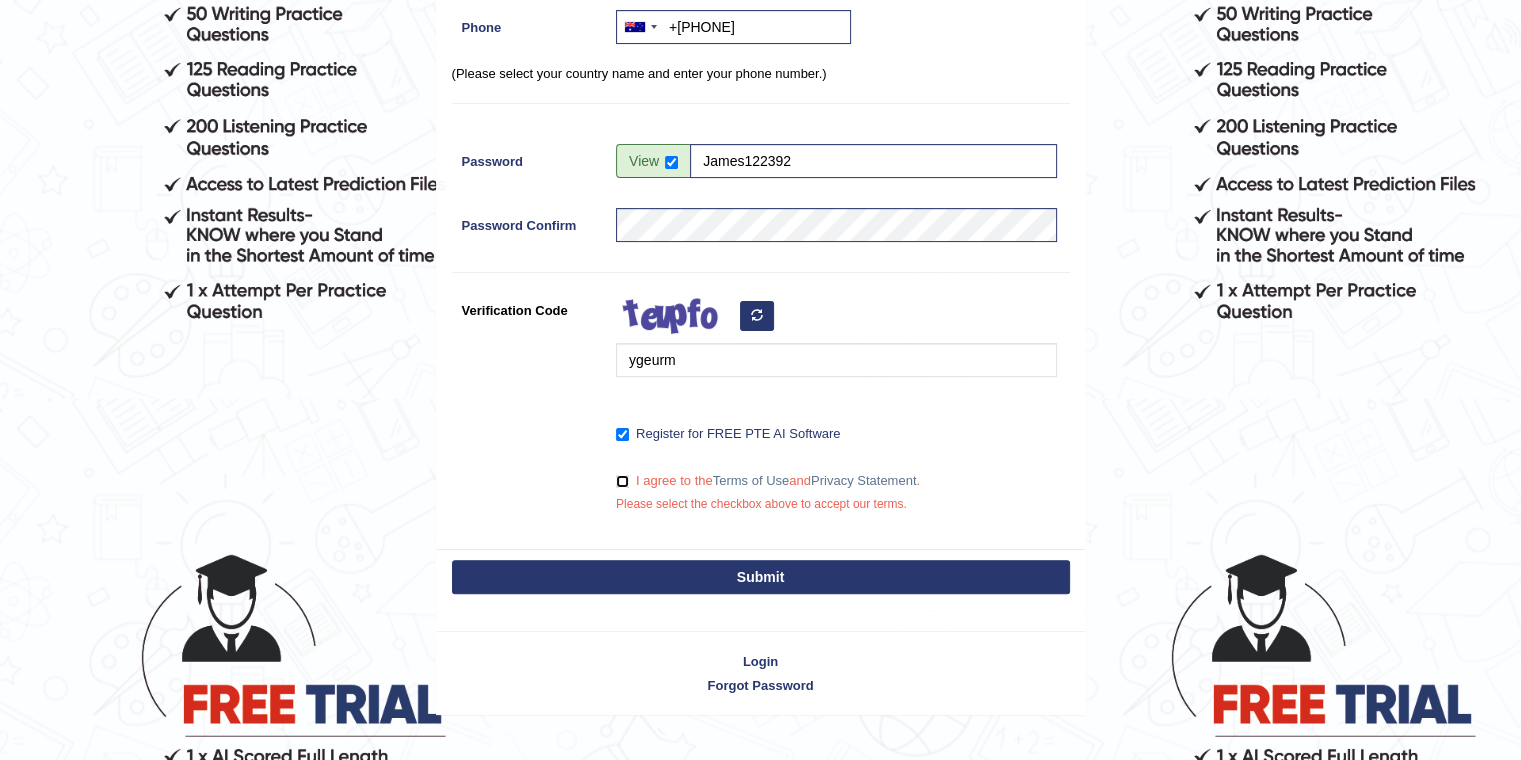 click on "I agree to the  Terms of Use  and  Privacy Statement ." at bounding box center (622, 481) 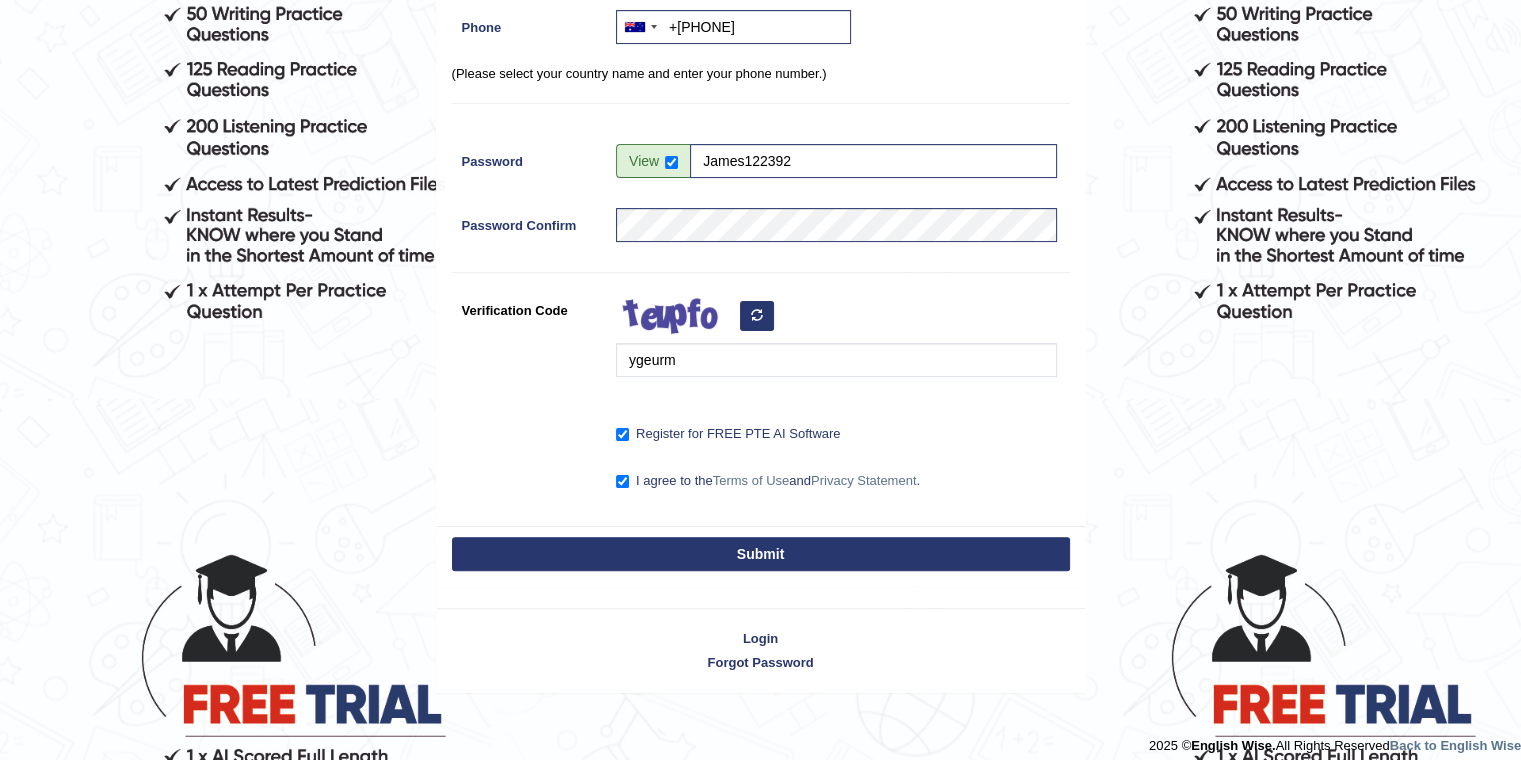 click on "Submit" at bounding box center (761, 554) 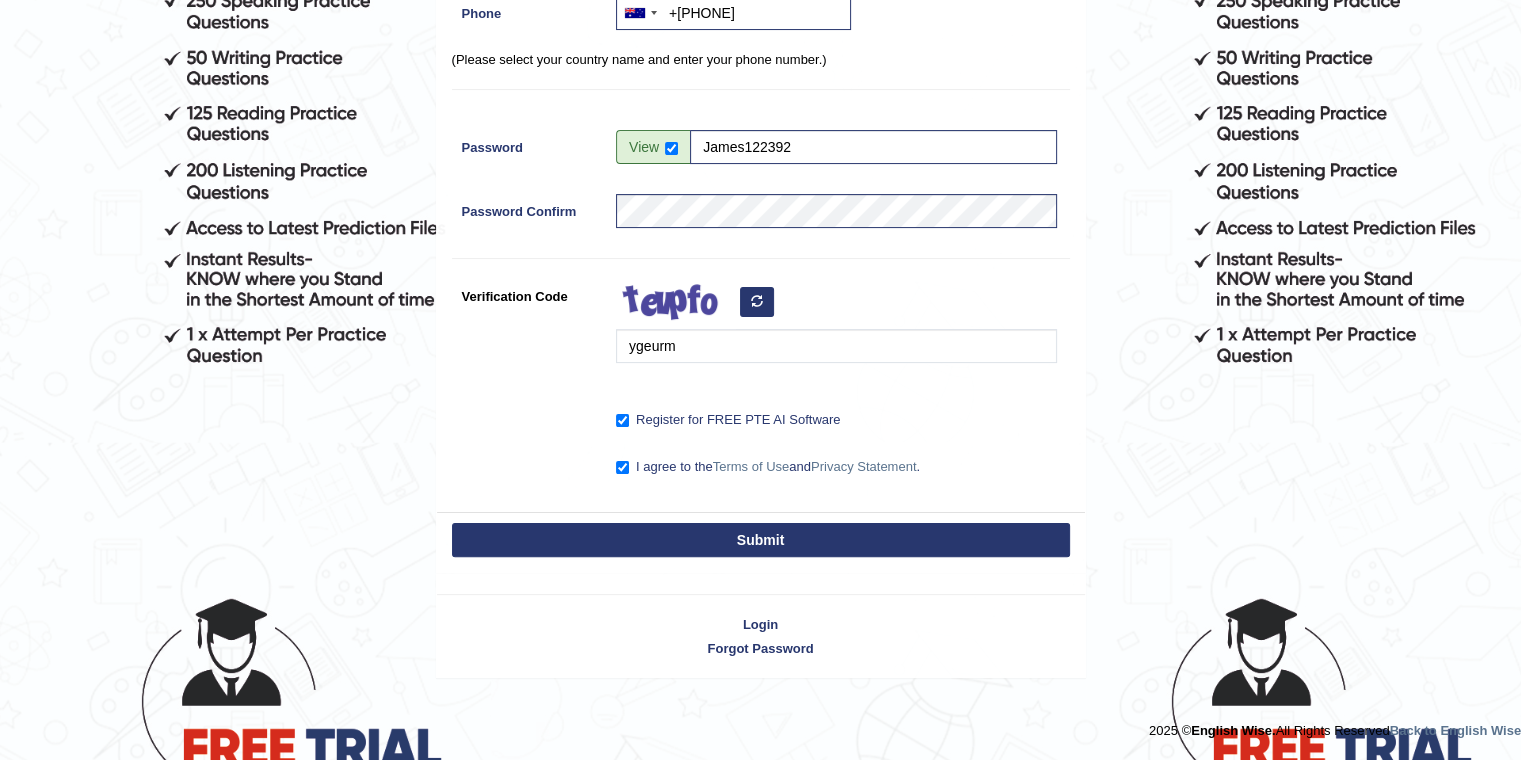 scroll, scrollTop: 400, scrollLeft: 0, axis: vertical 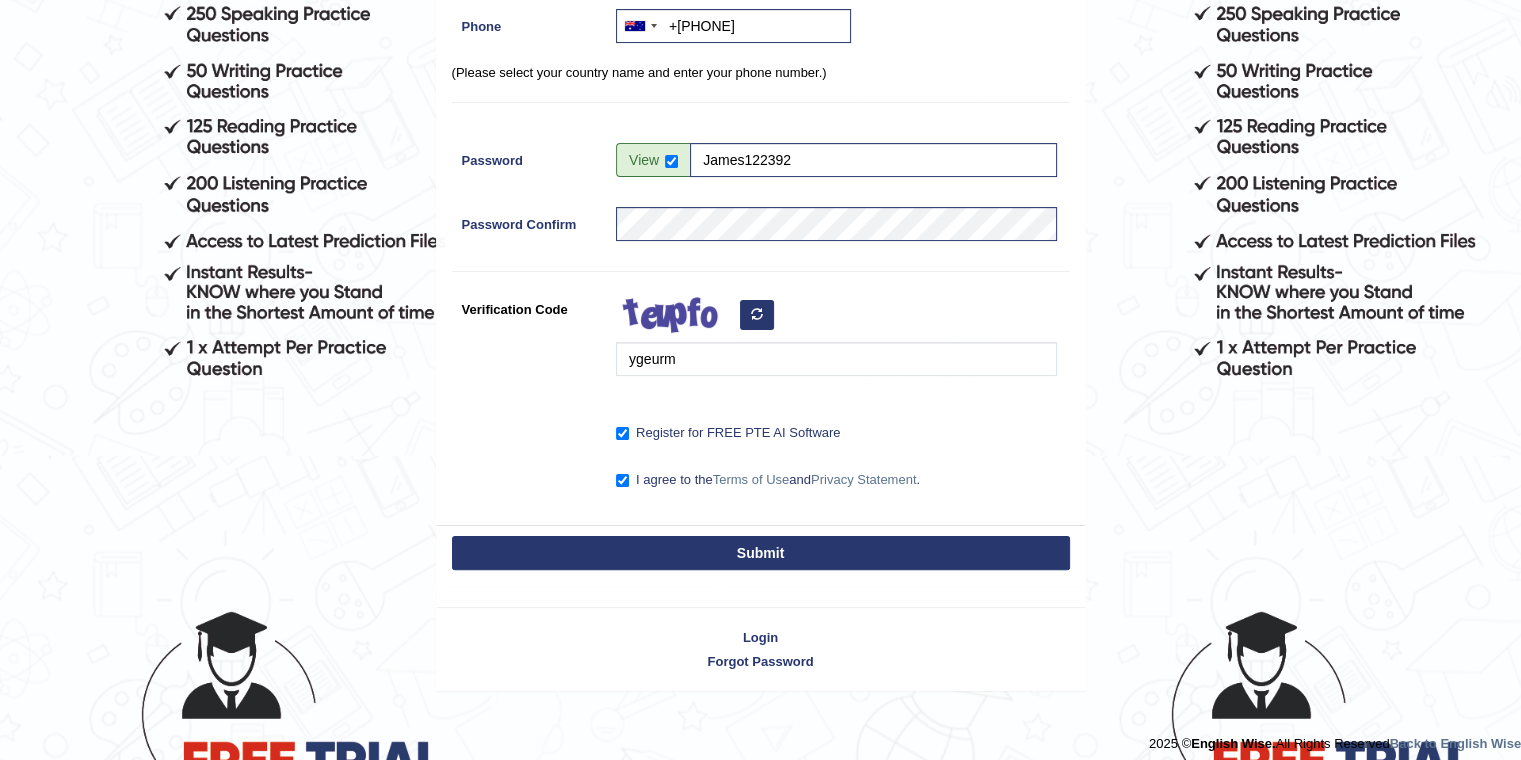 click on "Submit" at bounding box center [761, 553] 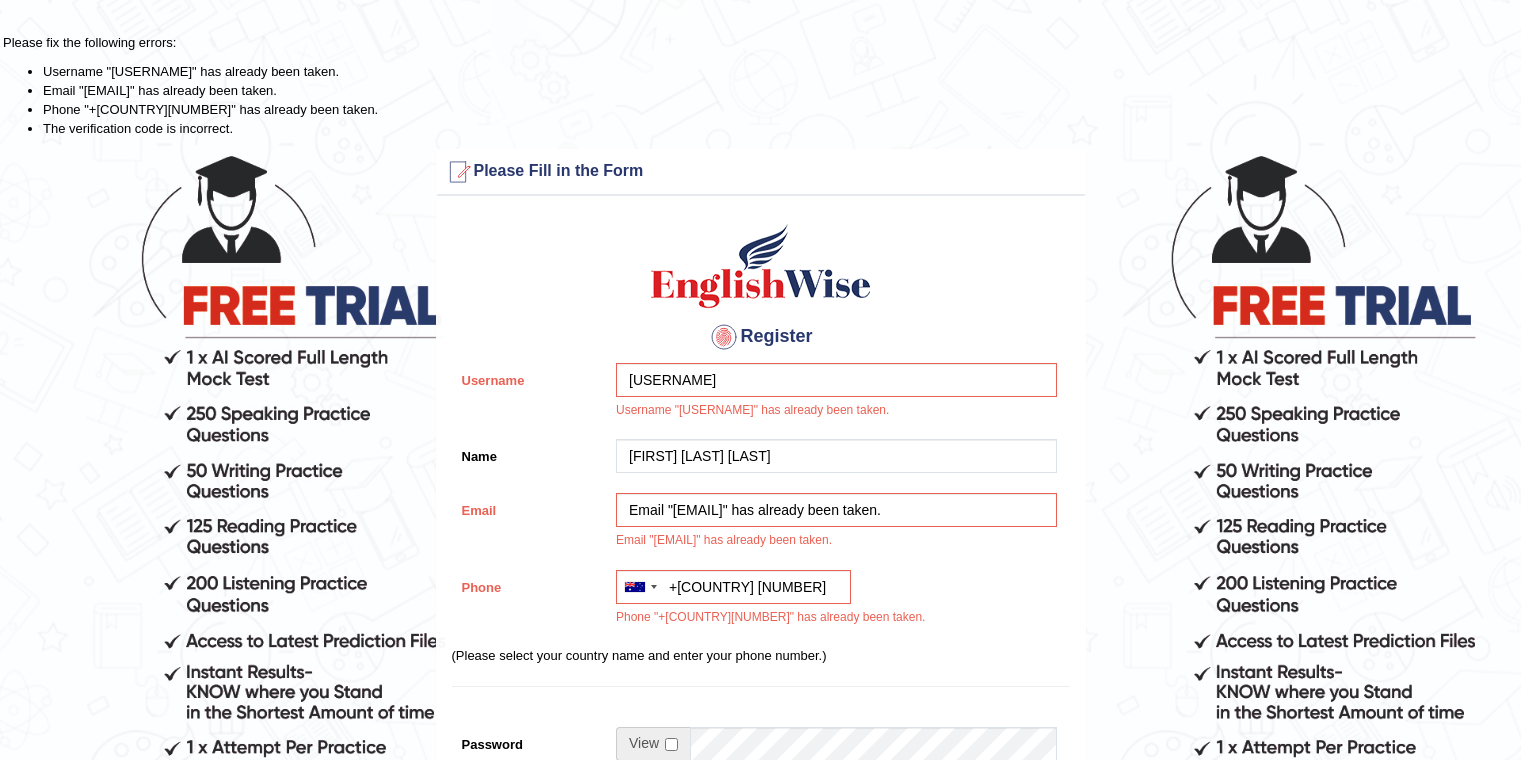 scroll, scrollTop: 0, scrollLeft: 0, axis: both 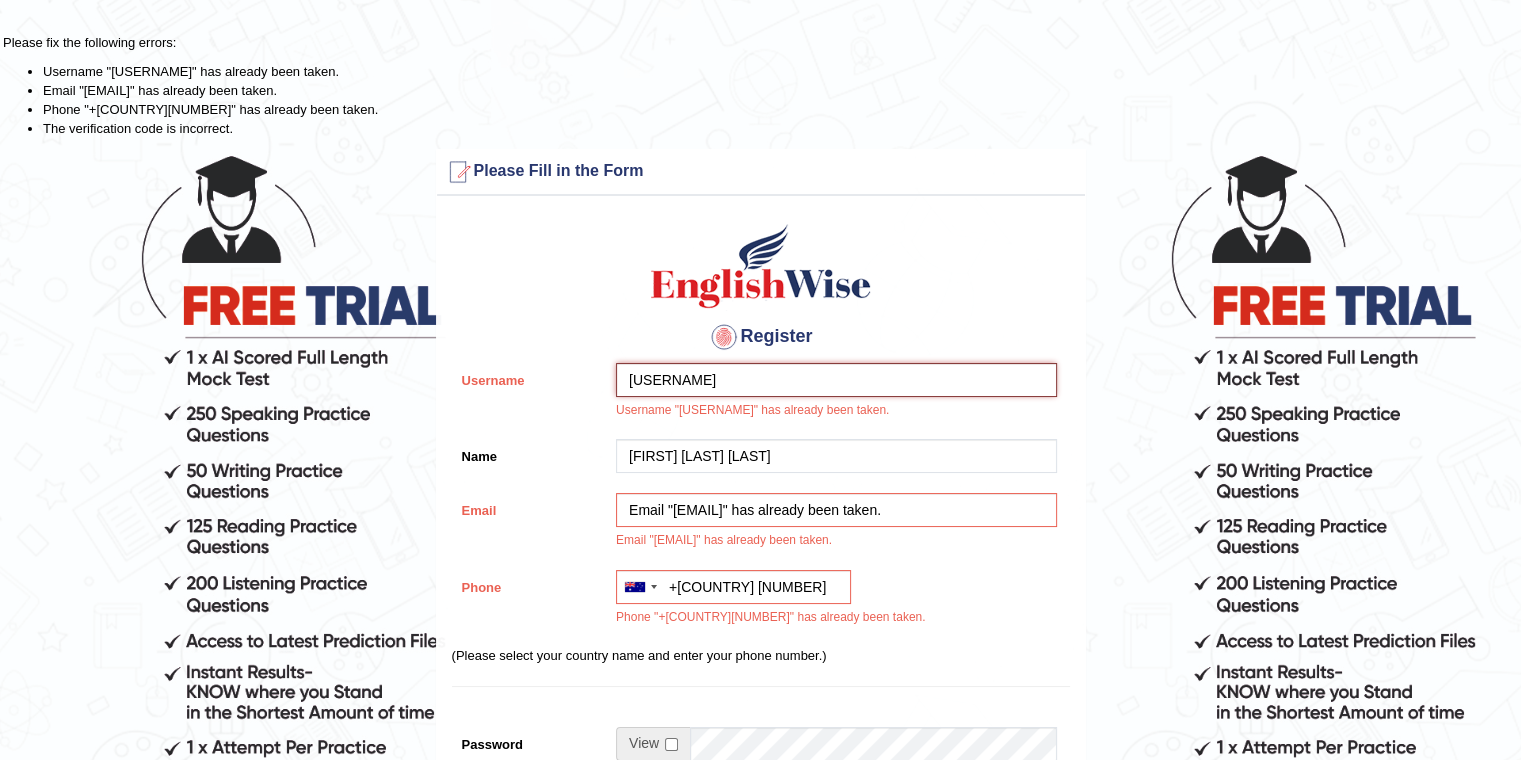 click on "Jamzzdotcom" at bounding box center [836, 380] 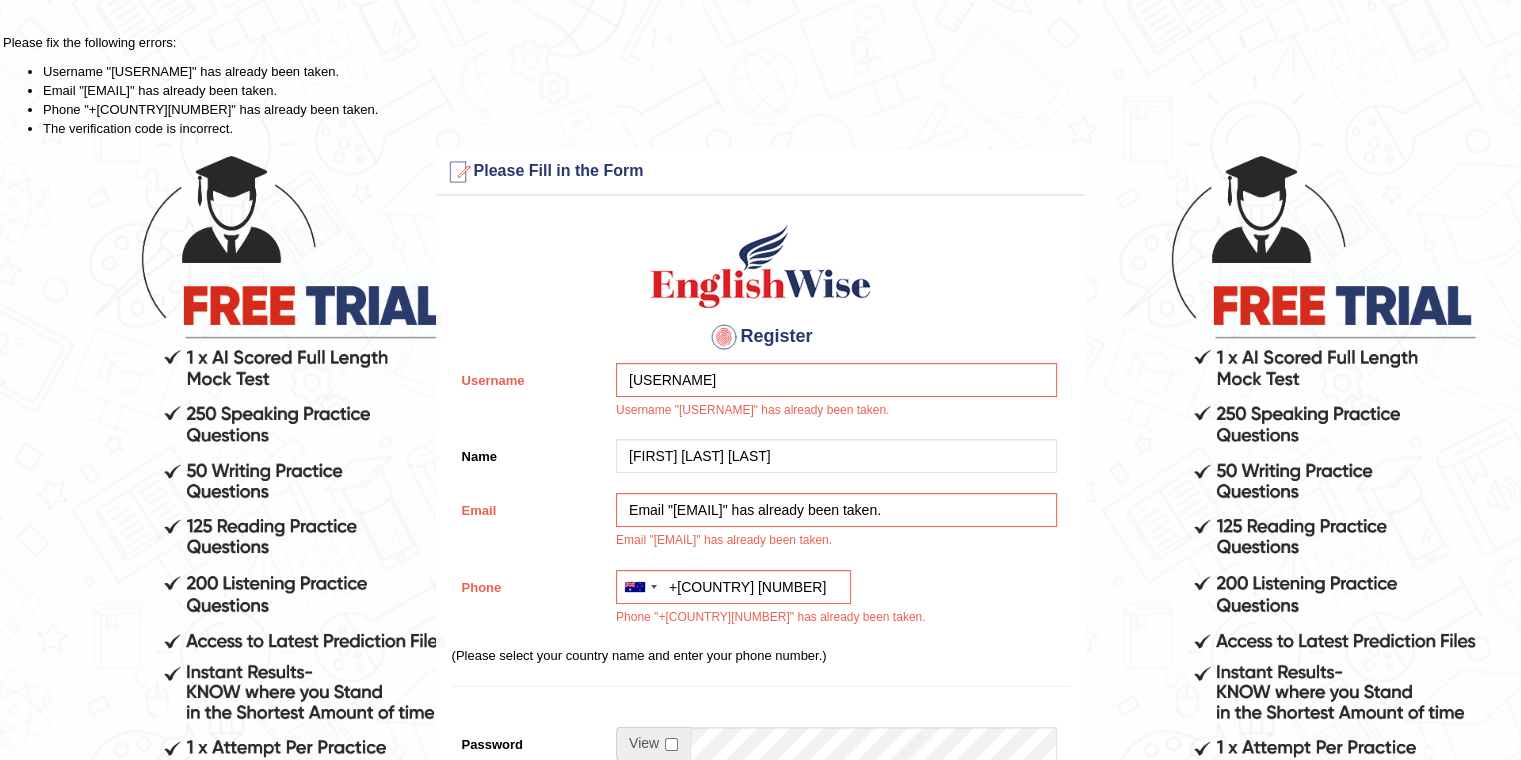 click on "Register" at bounding box center [761, 337] 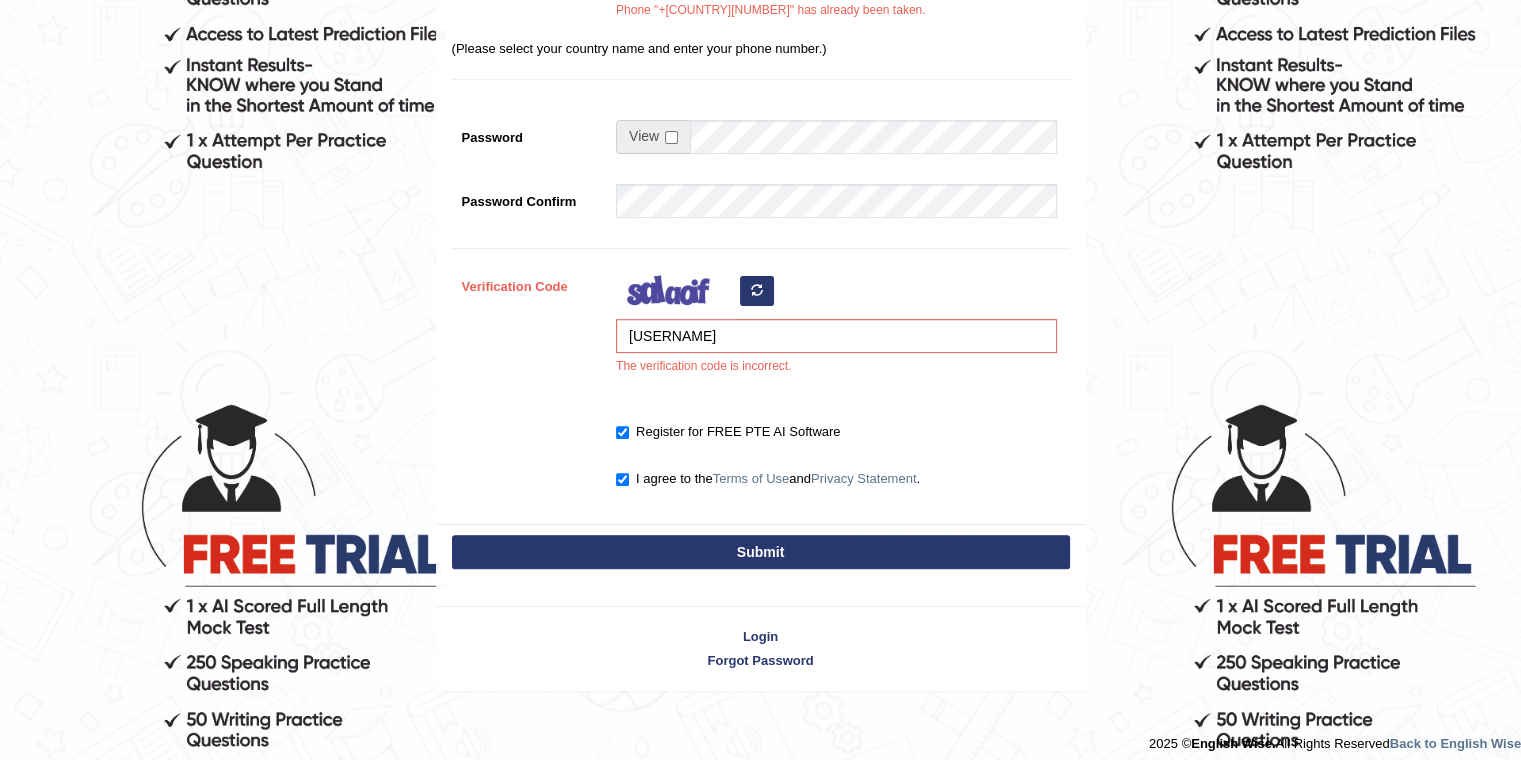 scroll, scrollTop: 616, scrollLeft: 0, axis: vertical 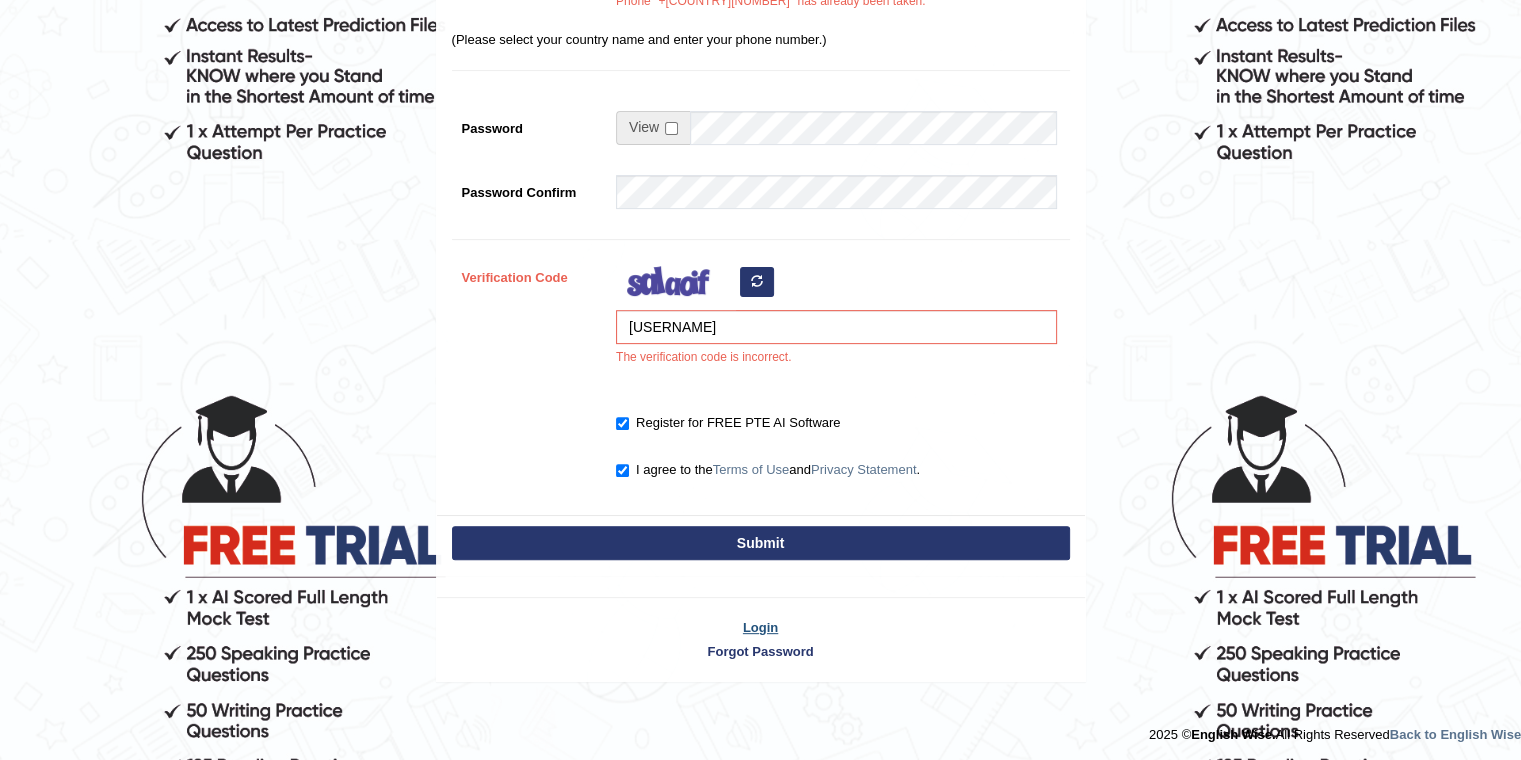 click on "Login" at bounding box center (761, 627) 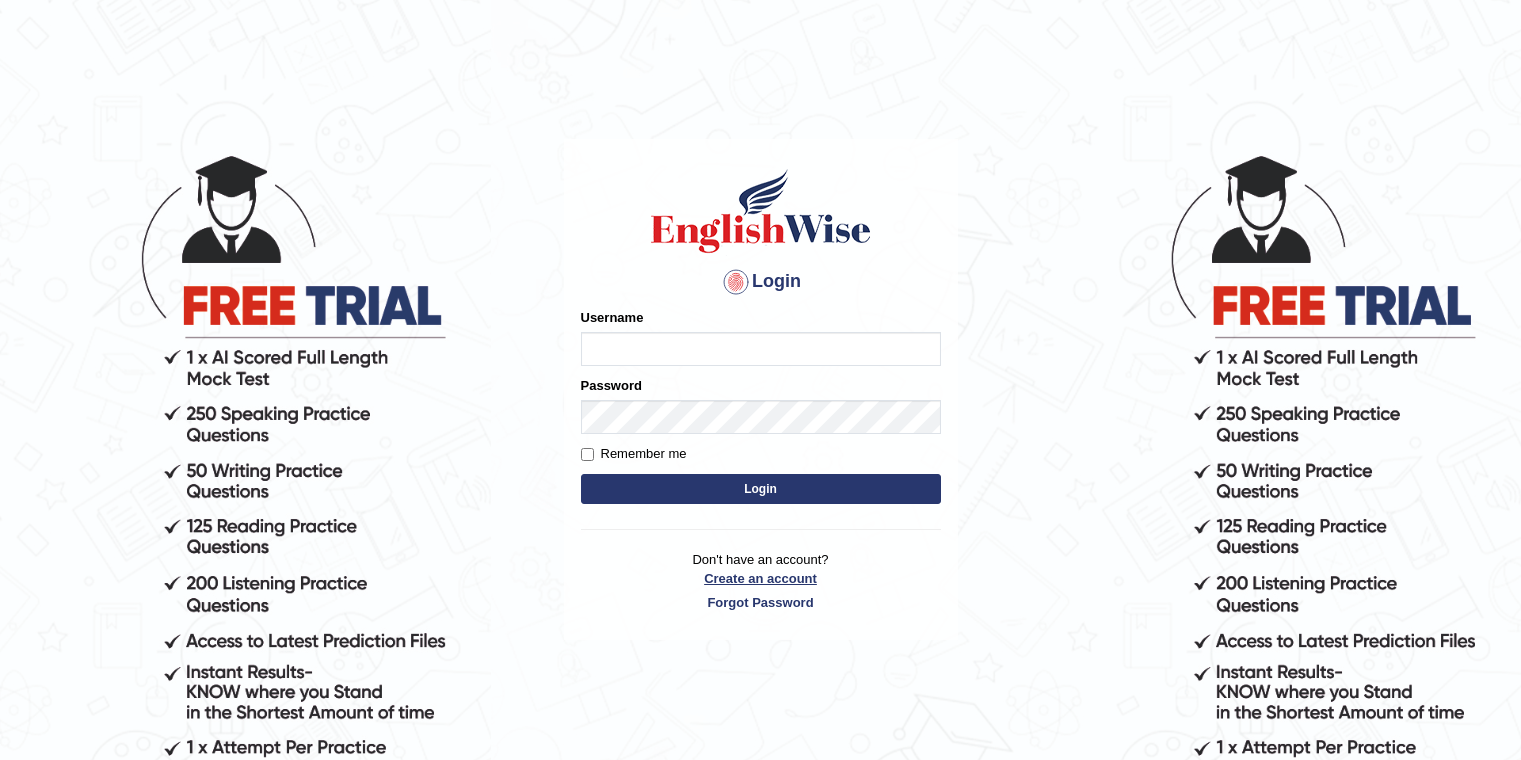 scroll, scrollTop: 0, scrollLeft: 0, axis: both 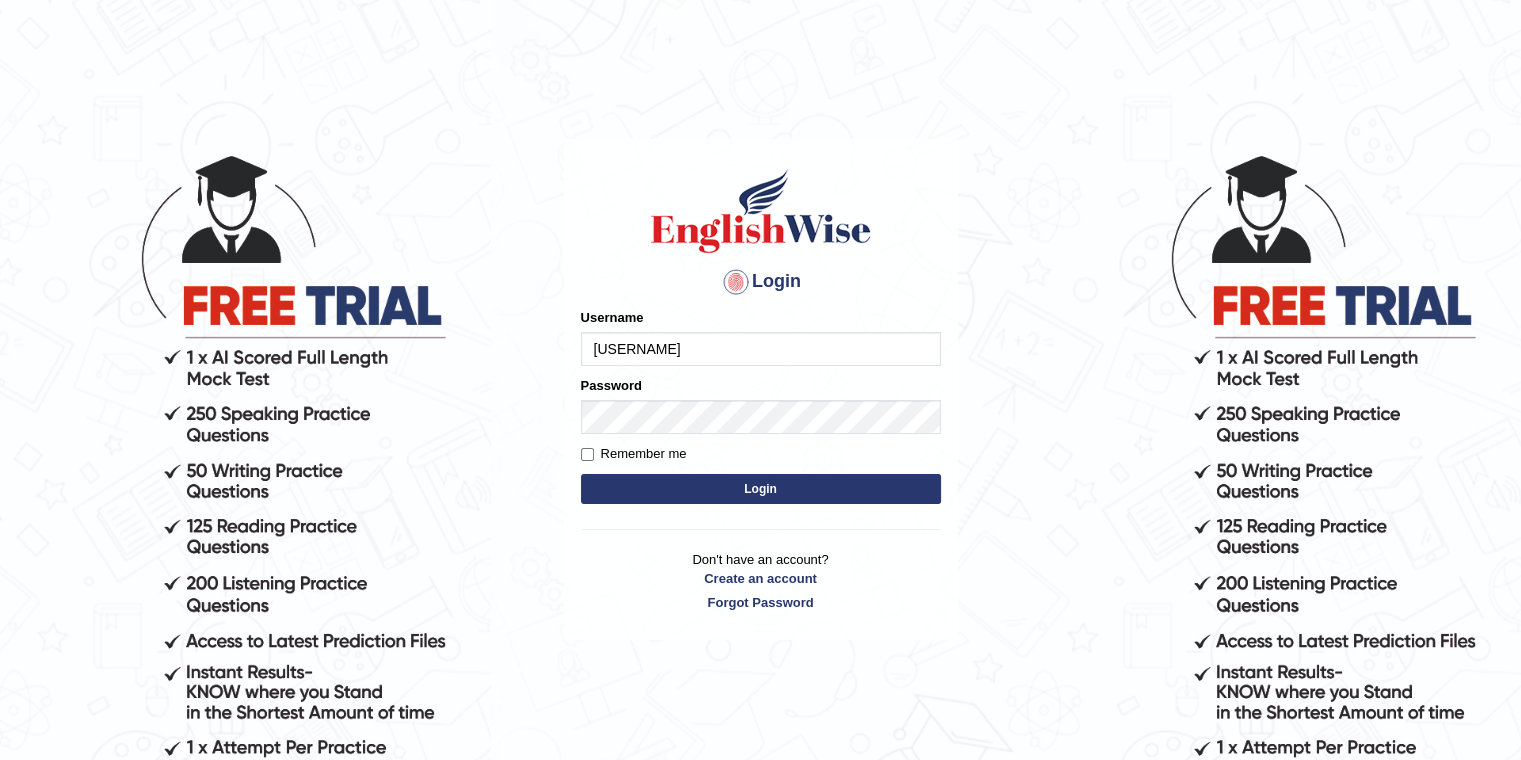 drag, startPoint x: 740, startPoint y: 351, endPoint x: 344, endPoint y: 333, distance: 396.40887 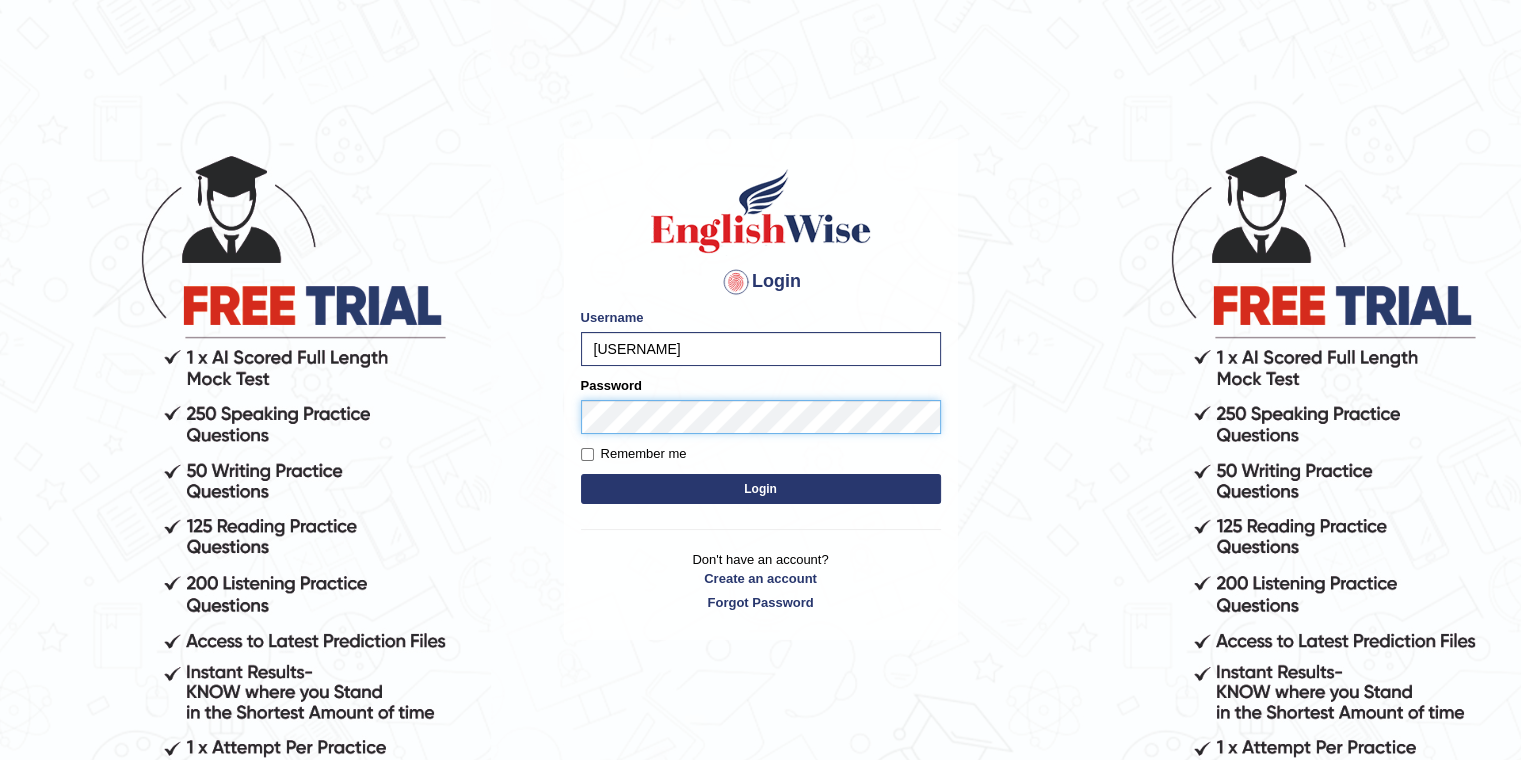 click on "Login" at bounding box center [761, 489] 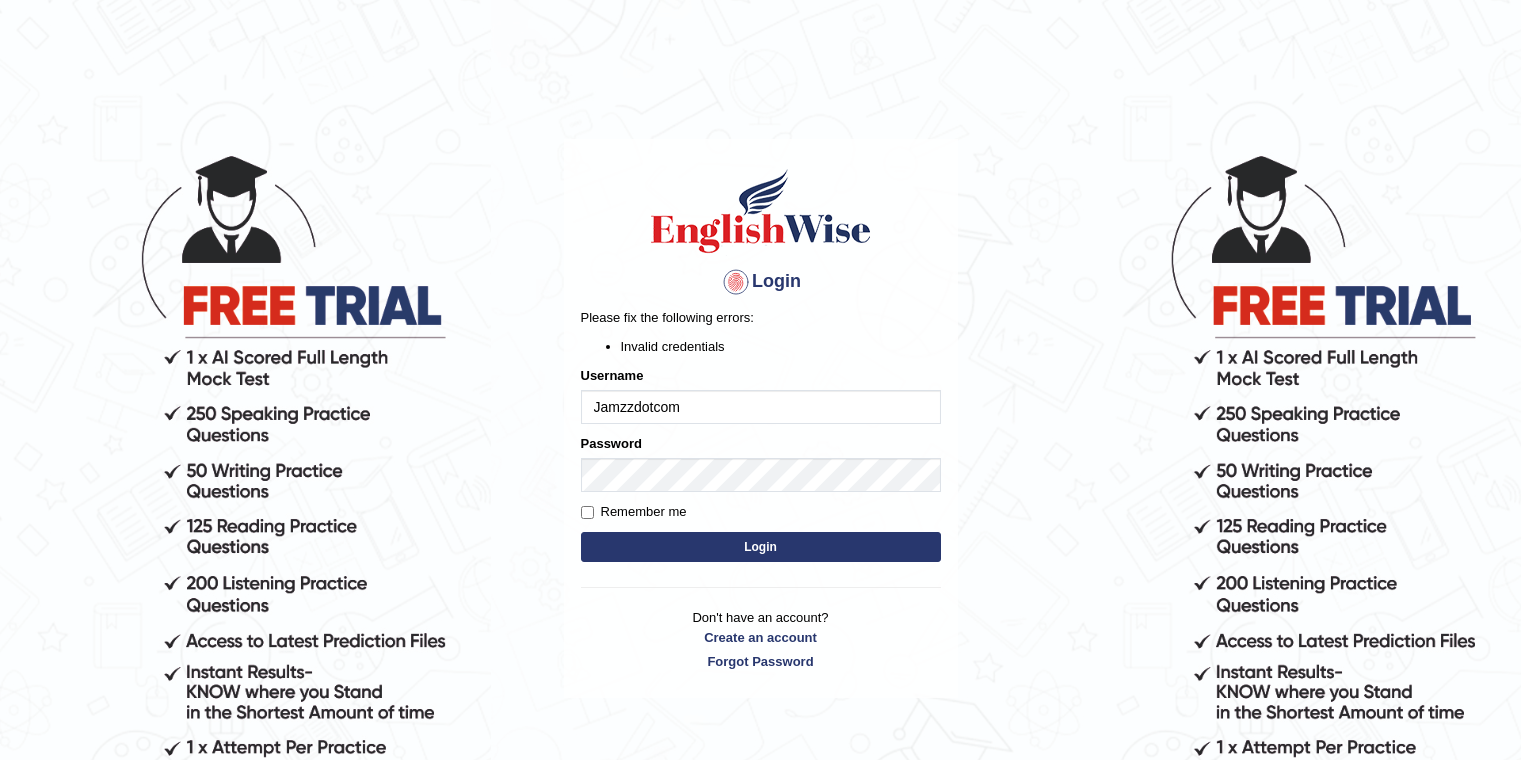 scroll, scrollTop: 0, scrollLeft: 0, axis: both 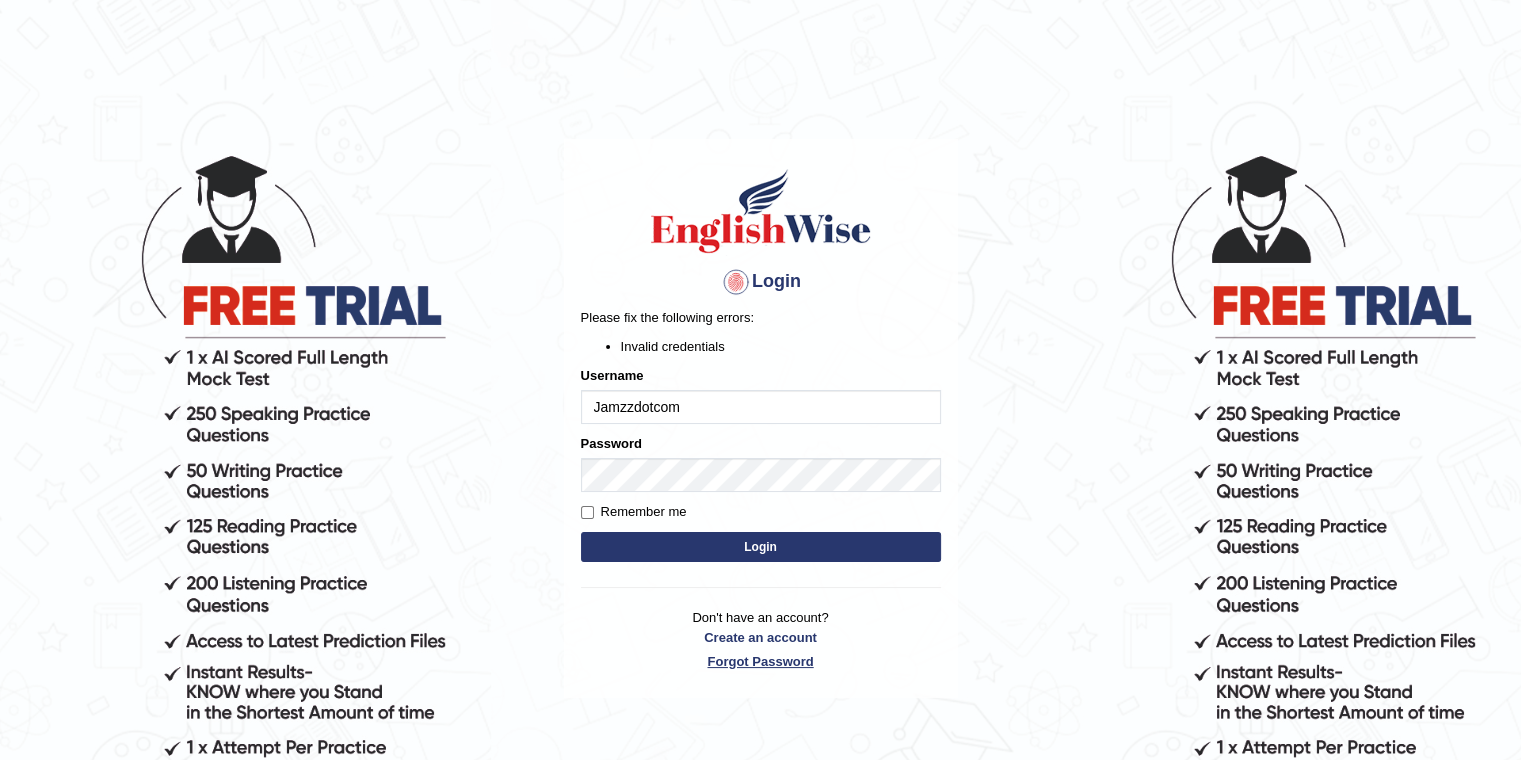 click on "Forgot Password" at bounding box center (761, 661) 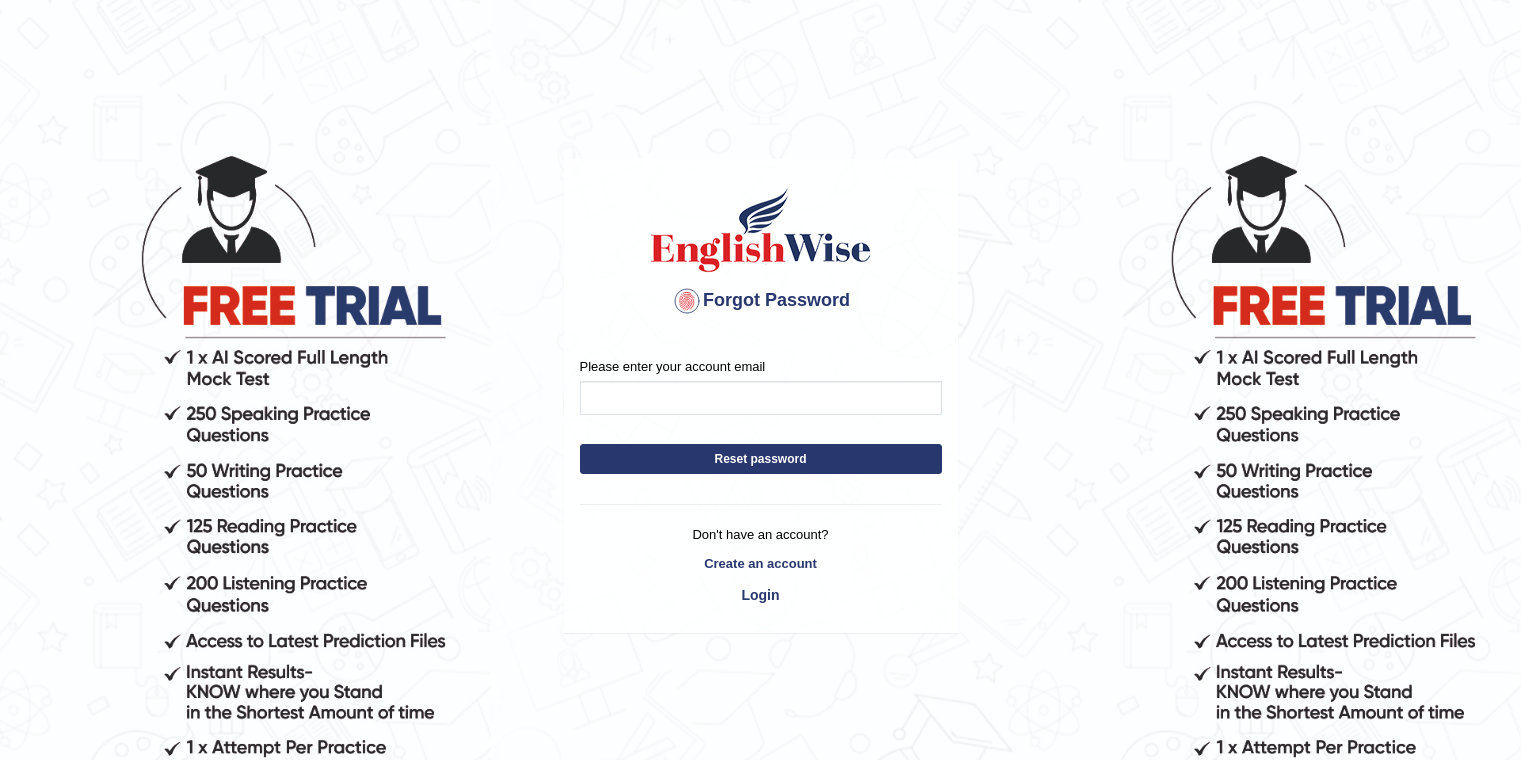scroll, scrollTop: 0, scrollLeft: 0, axis: both 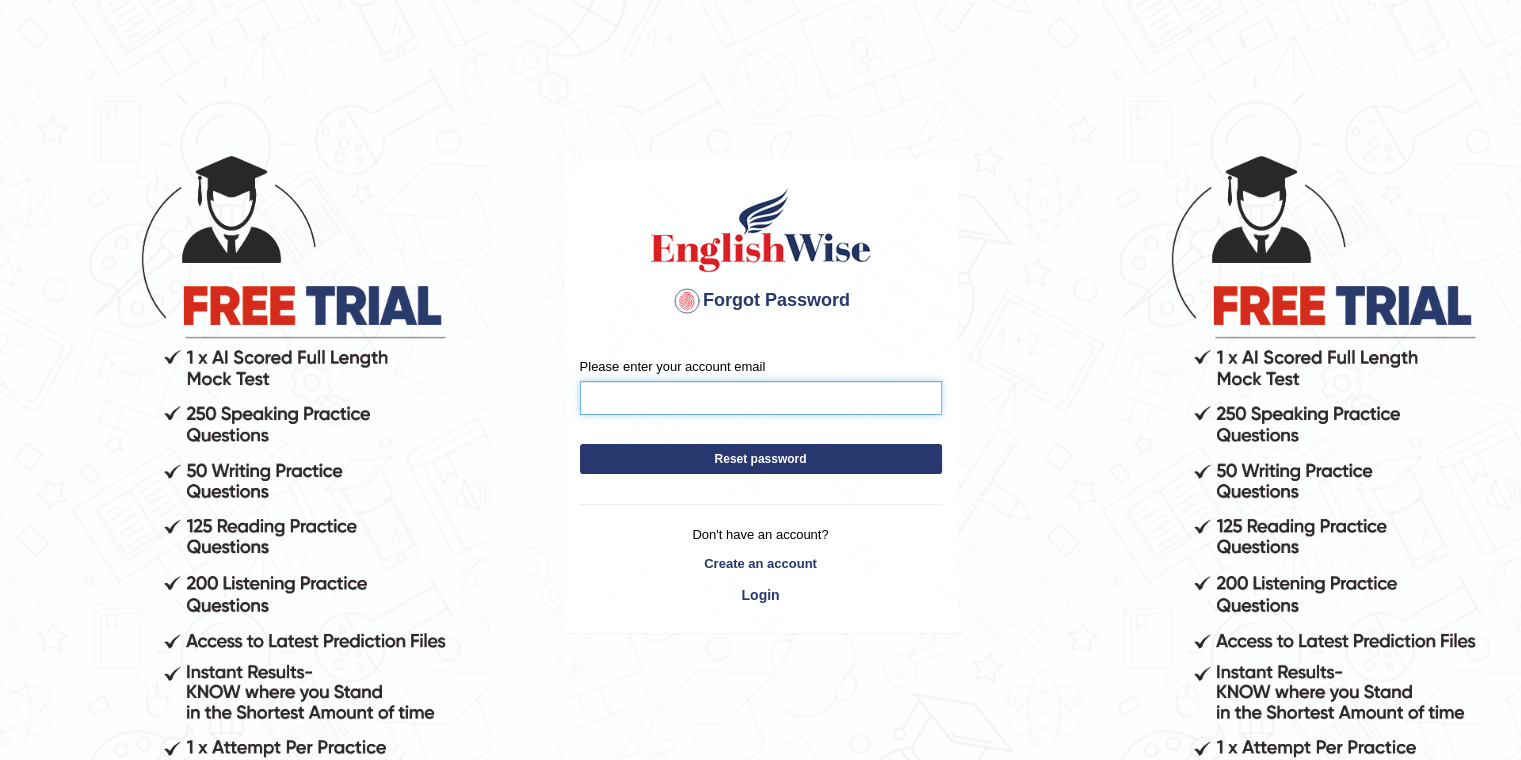 click on "Please enter your account email" at bounding box center (761, 398) 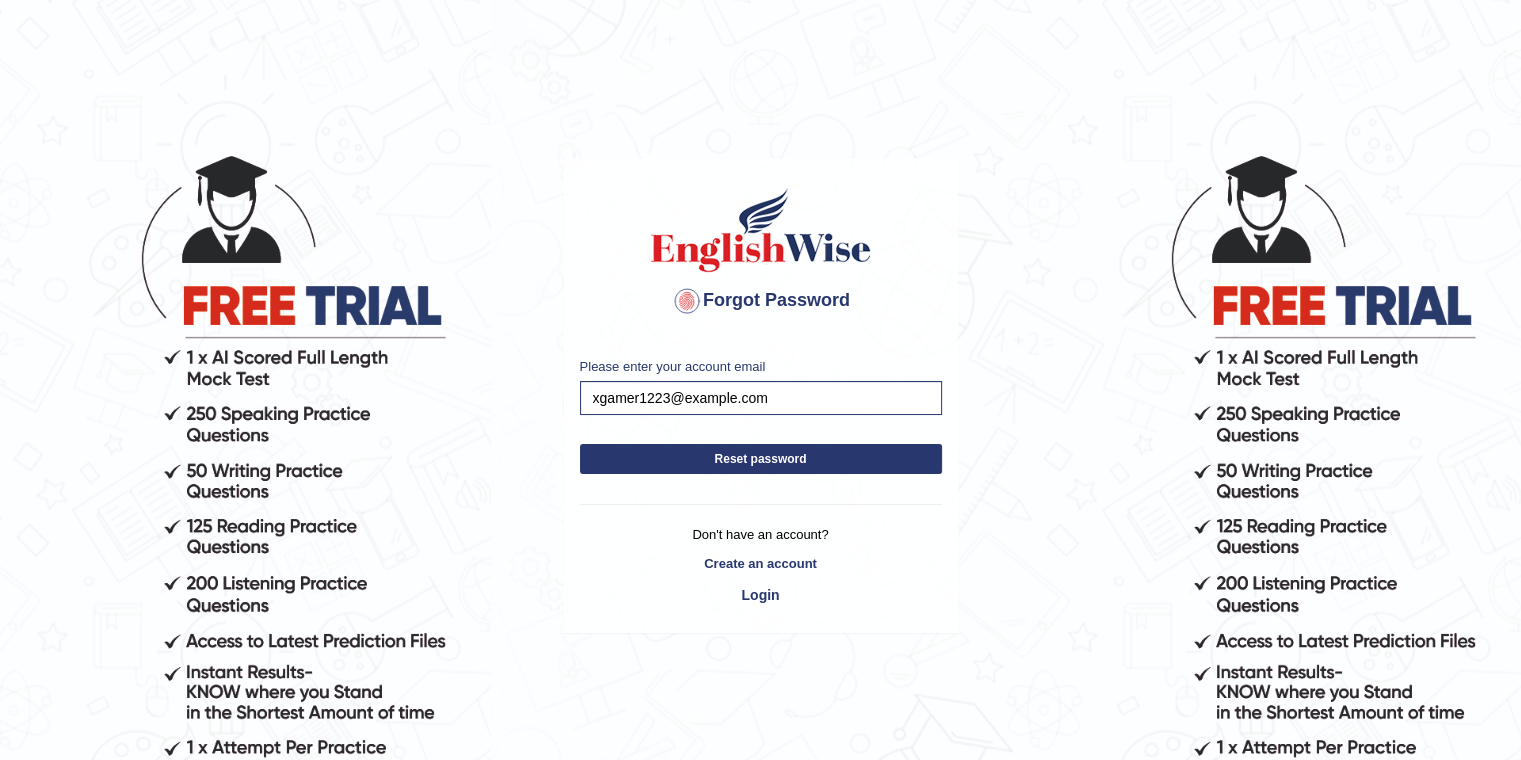 click on "Reset password" at bounding box center [761, 459] 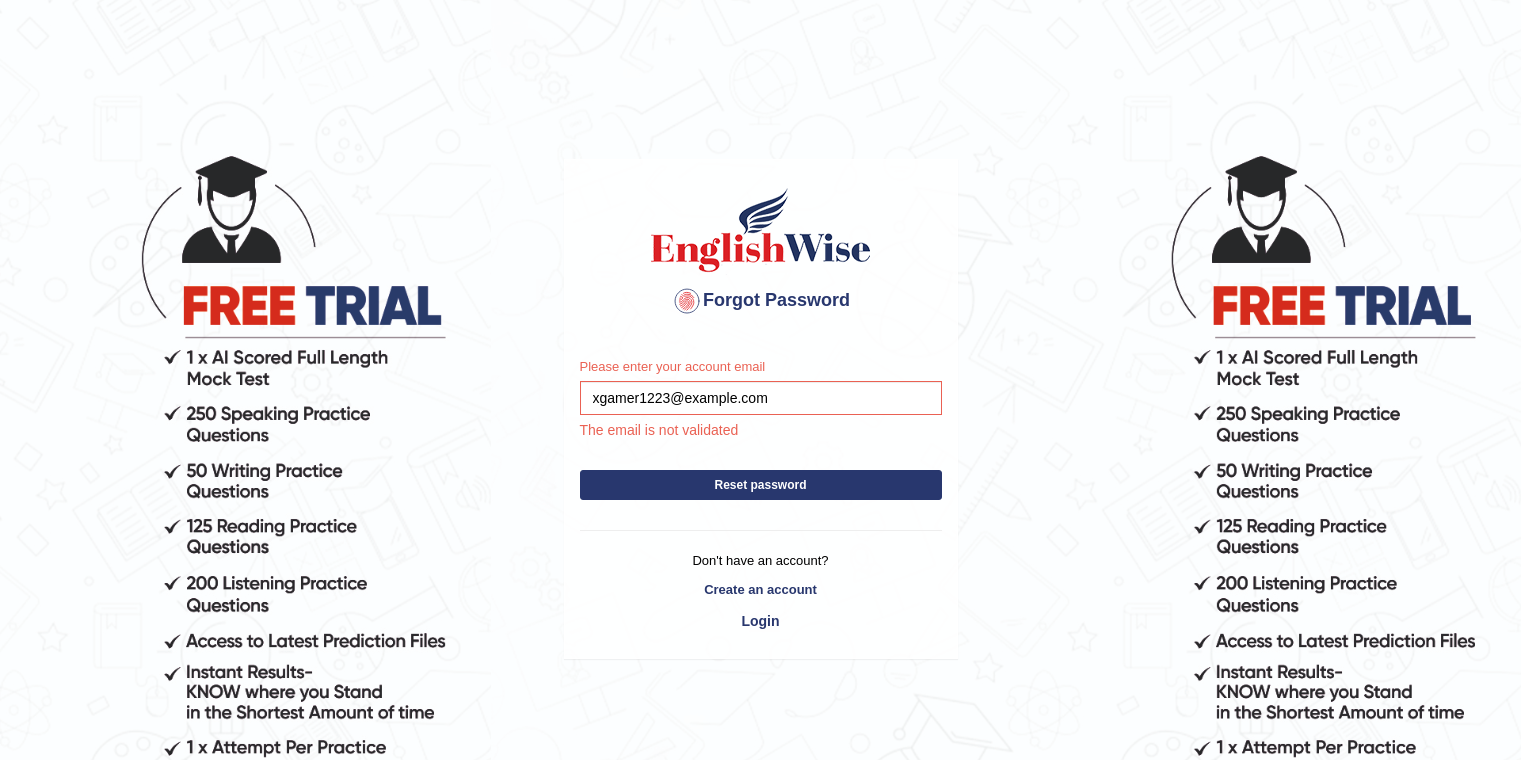 scroll, scrollTop: 0, scrollLeft: 0, axis: both 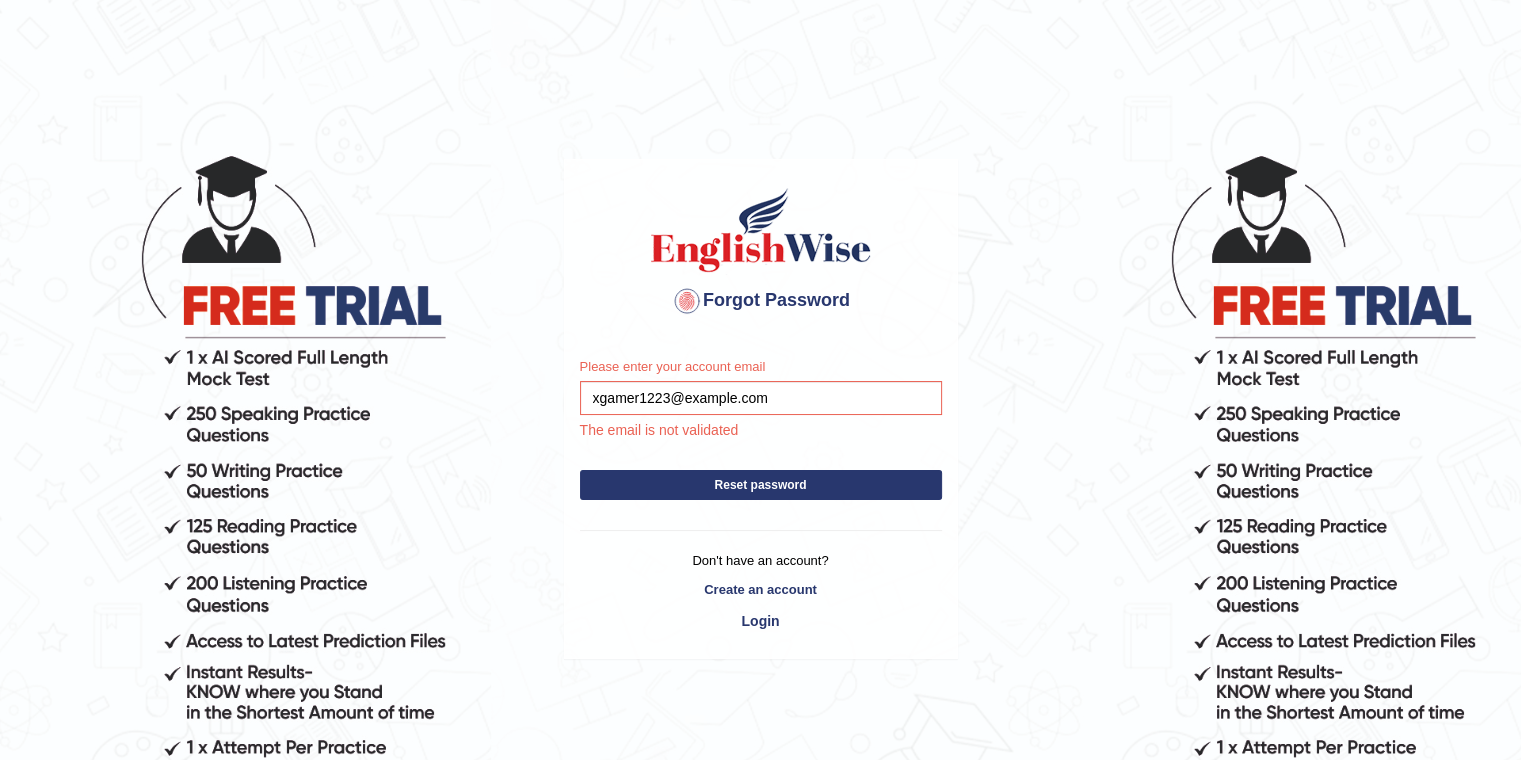 click on "Reset password" at bounding box center (761, 485) 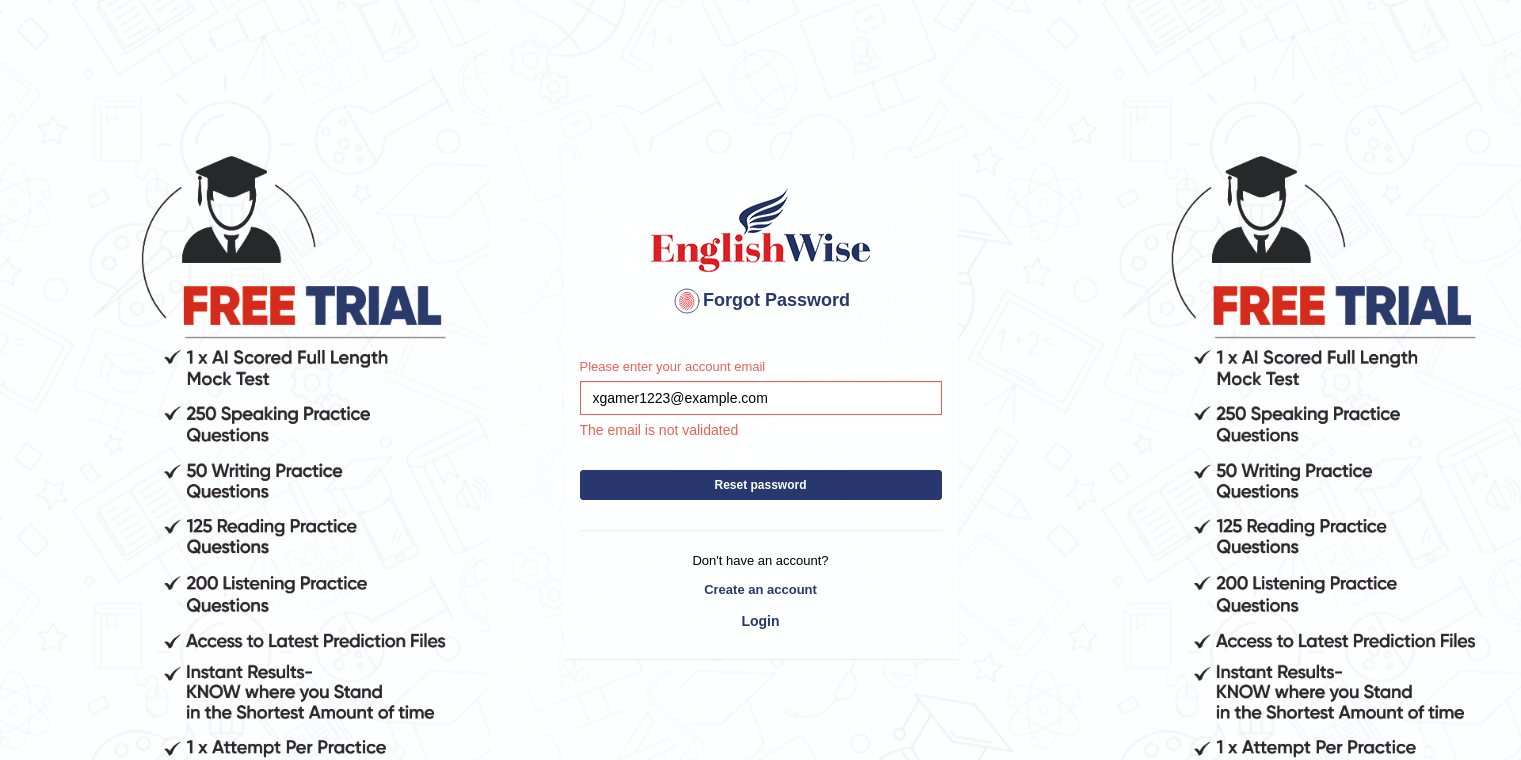 scroll, scrollTop: 0, scrollLeft: 0, axis: both 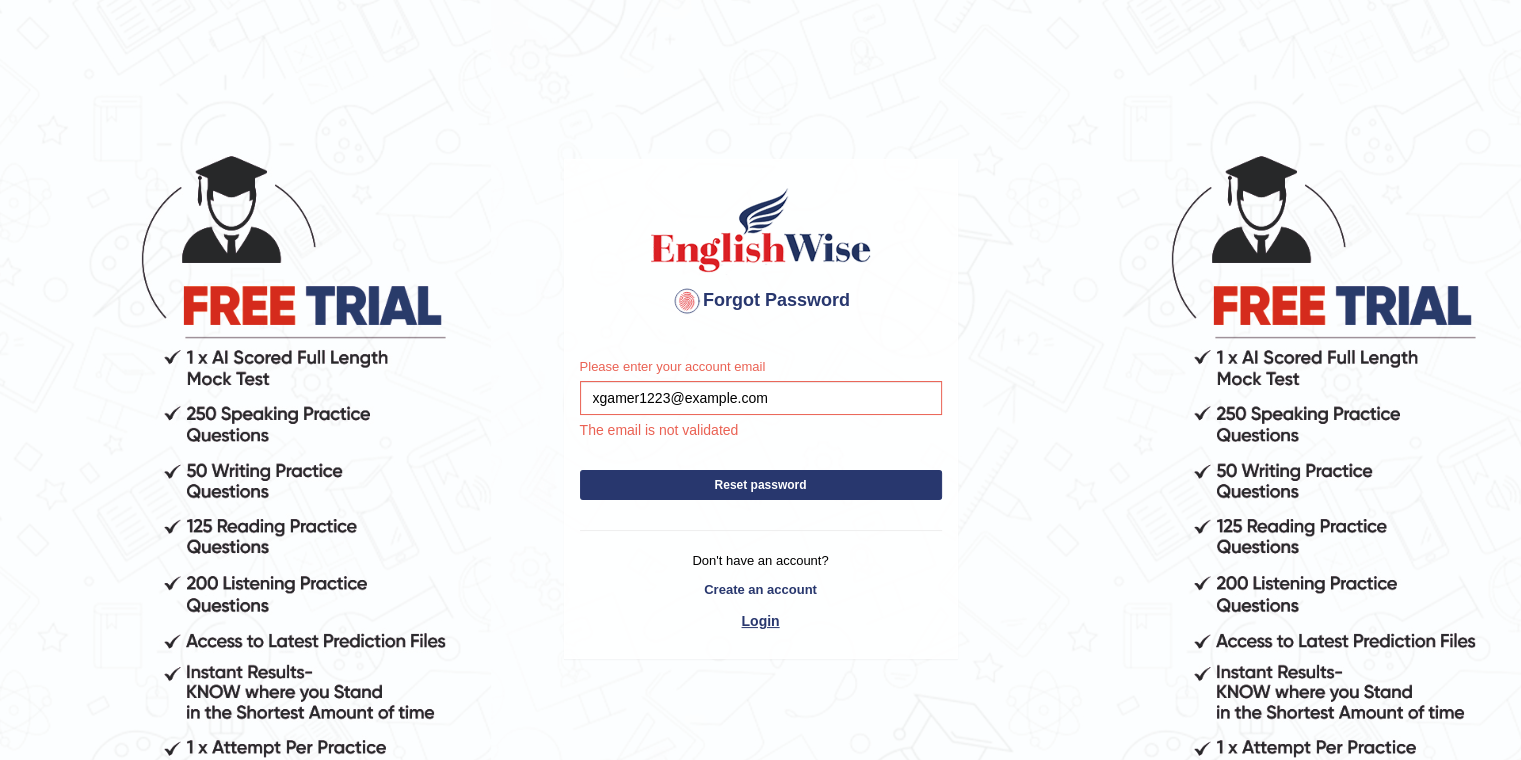 click on "Login" at bounding box center (761, 621) 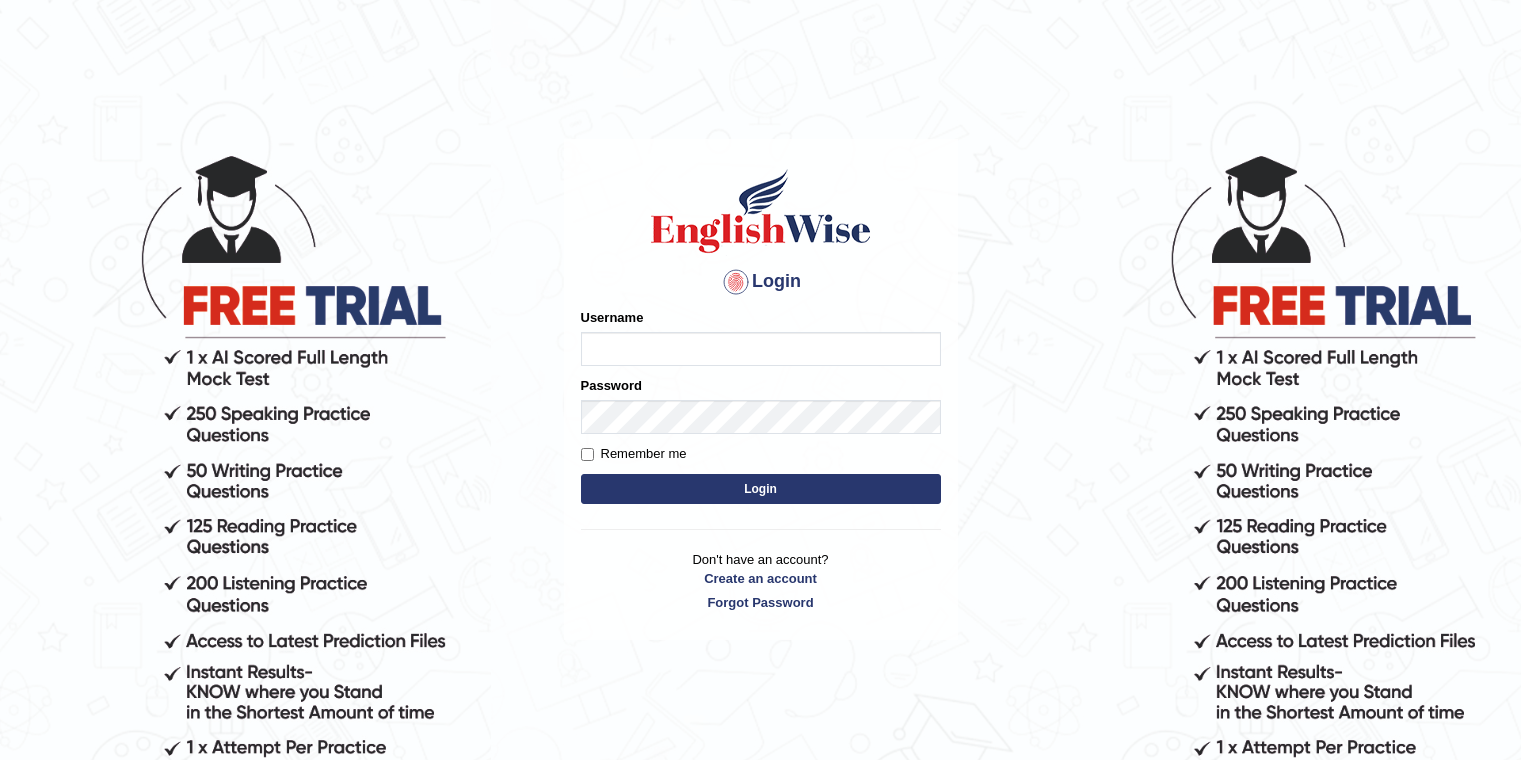 scroll, scrollTop: 0, scrollLeft: 0, axis: both 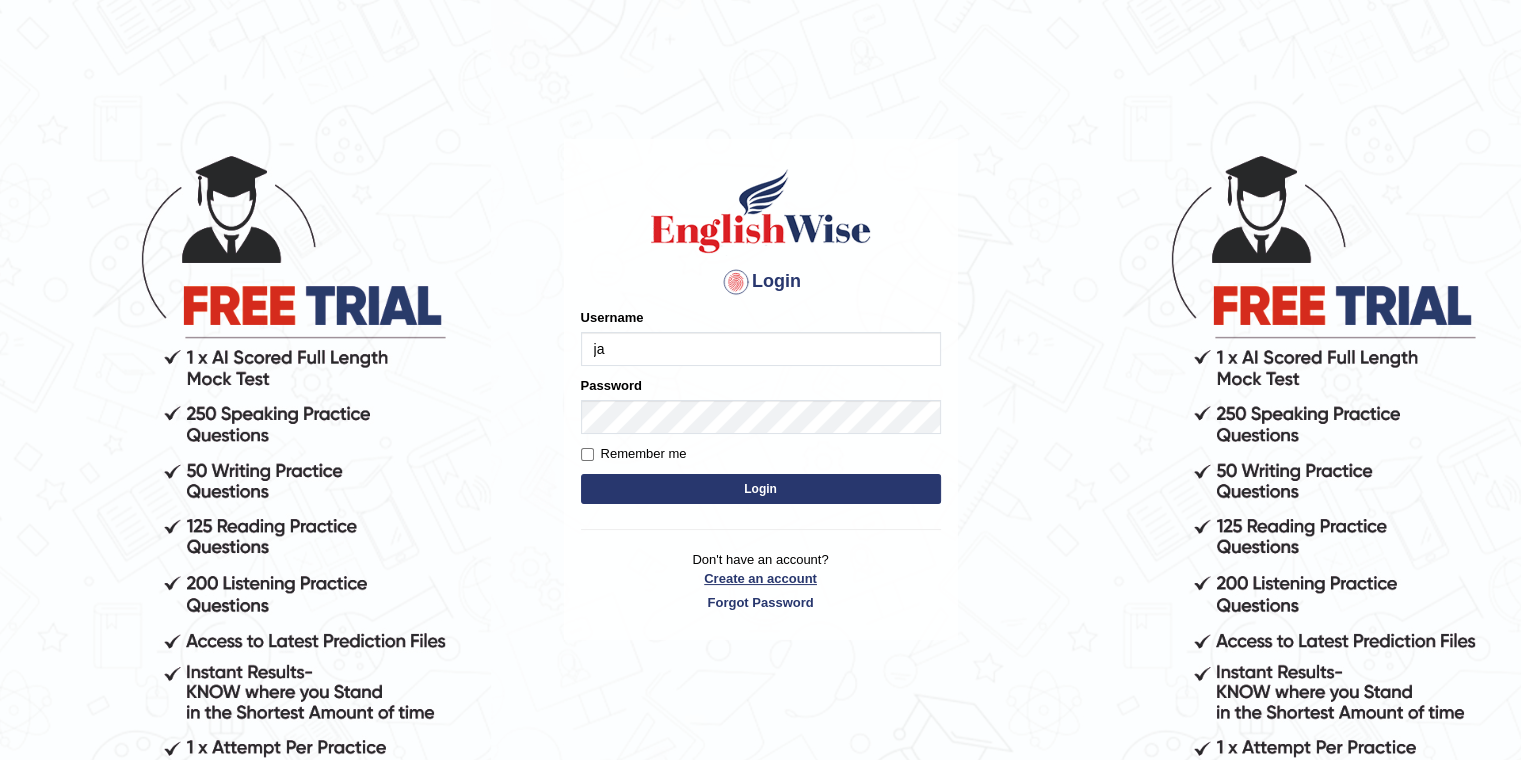 click on "Login" at bounding box center [761, 489] 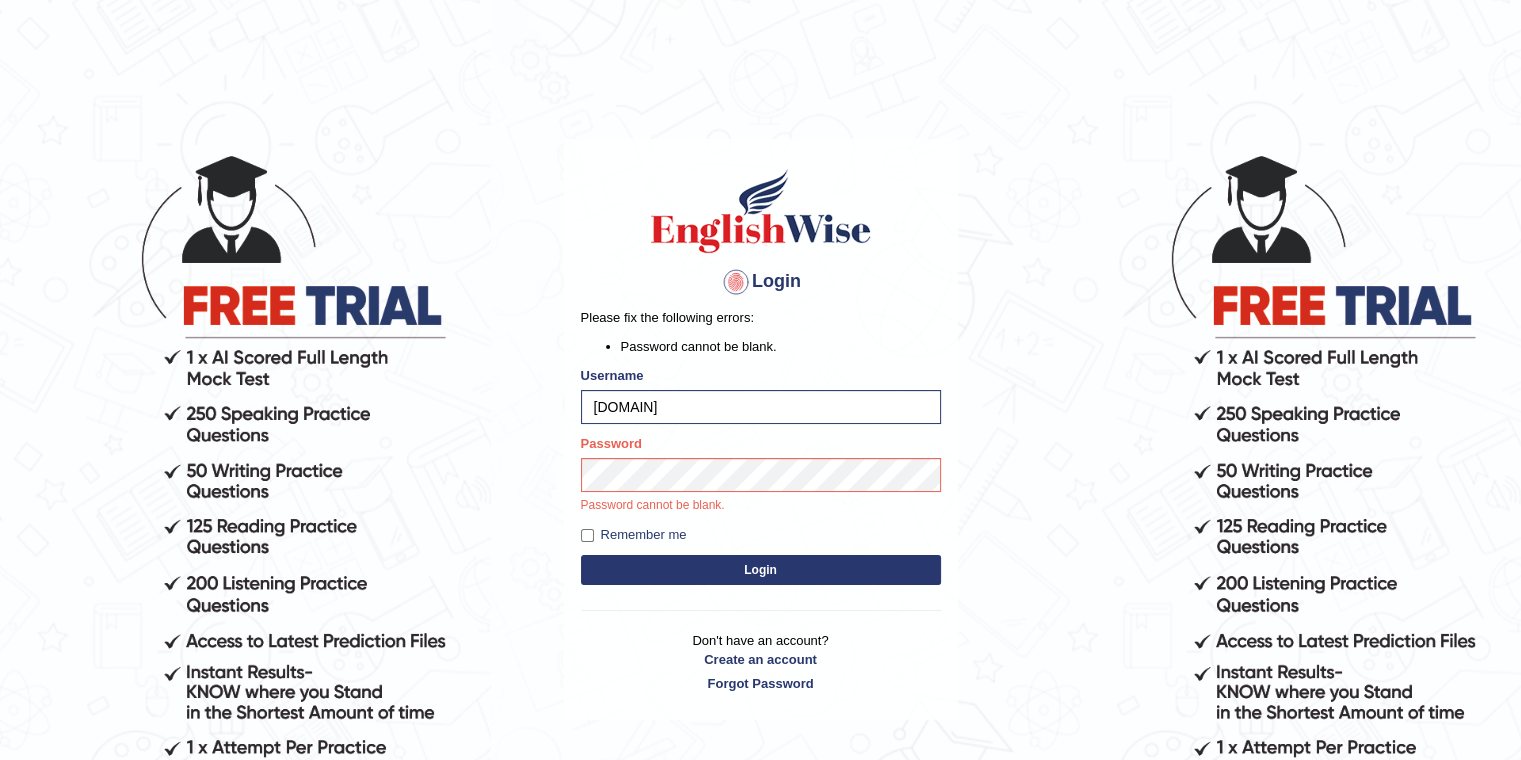 type on "jamzzdotcom" 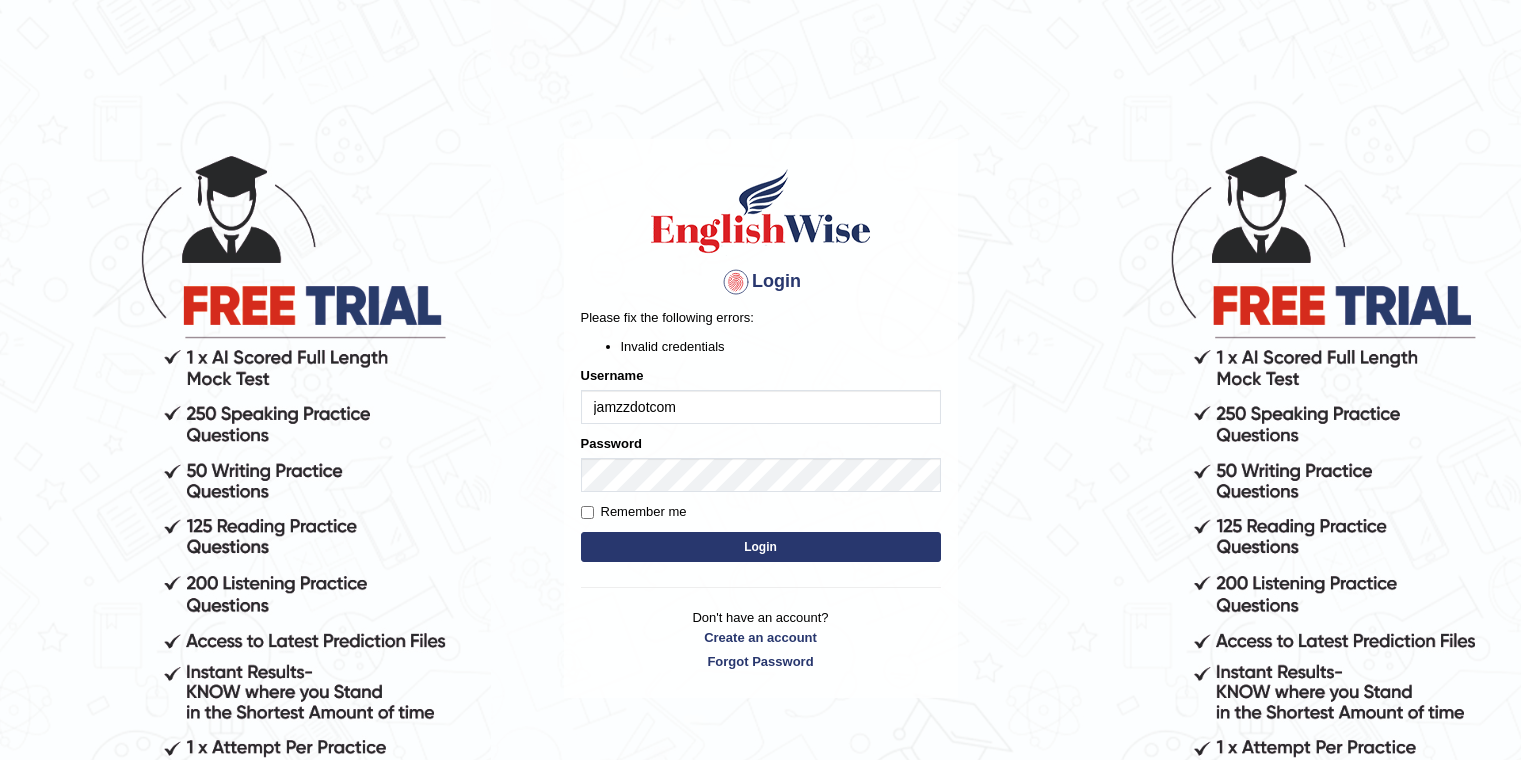 scroll, scrollTop: 0, scrollLeft: 0, axis: both 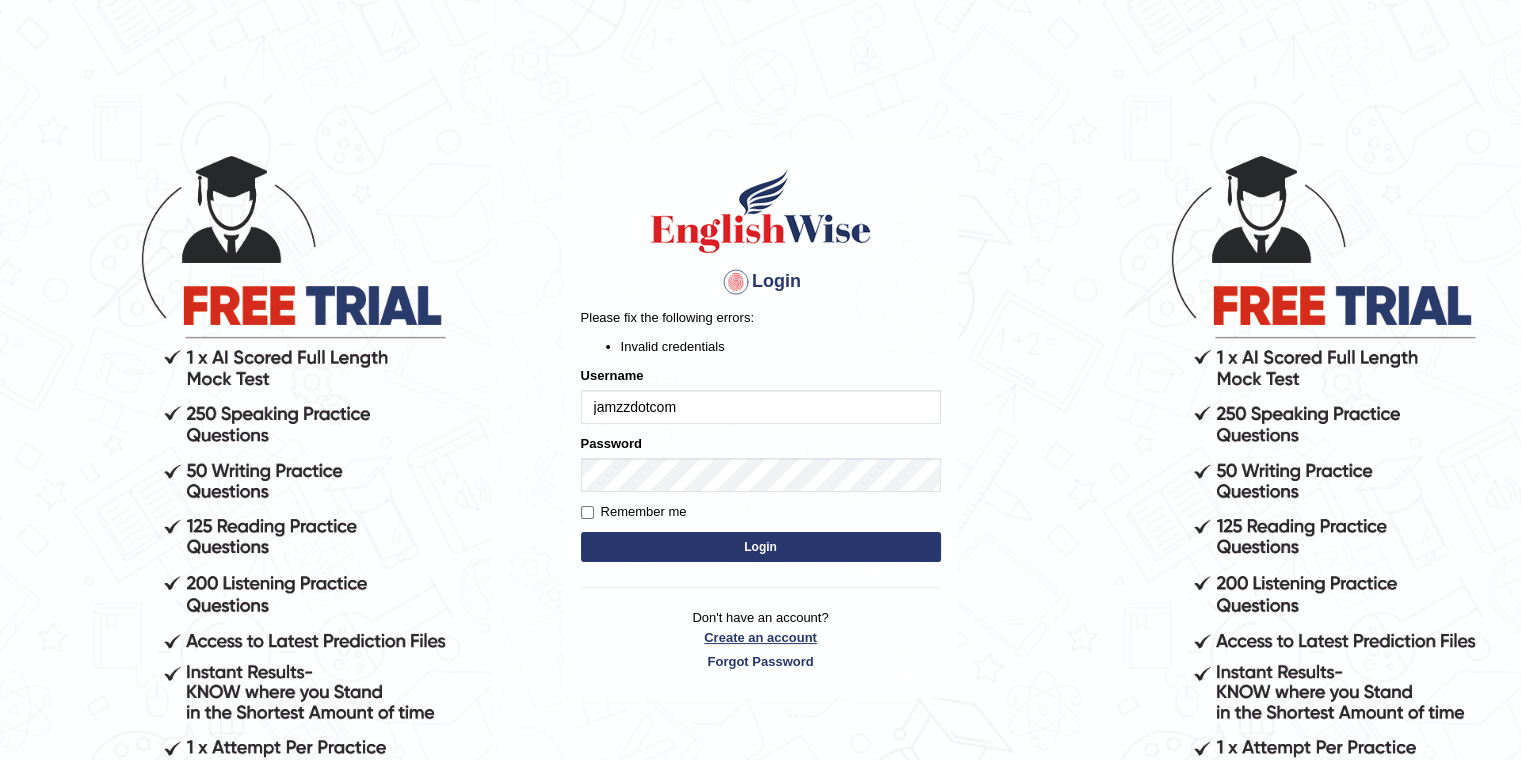 click on "Create an account" at bounding box center [761, 637] 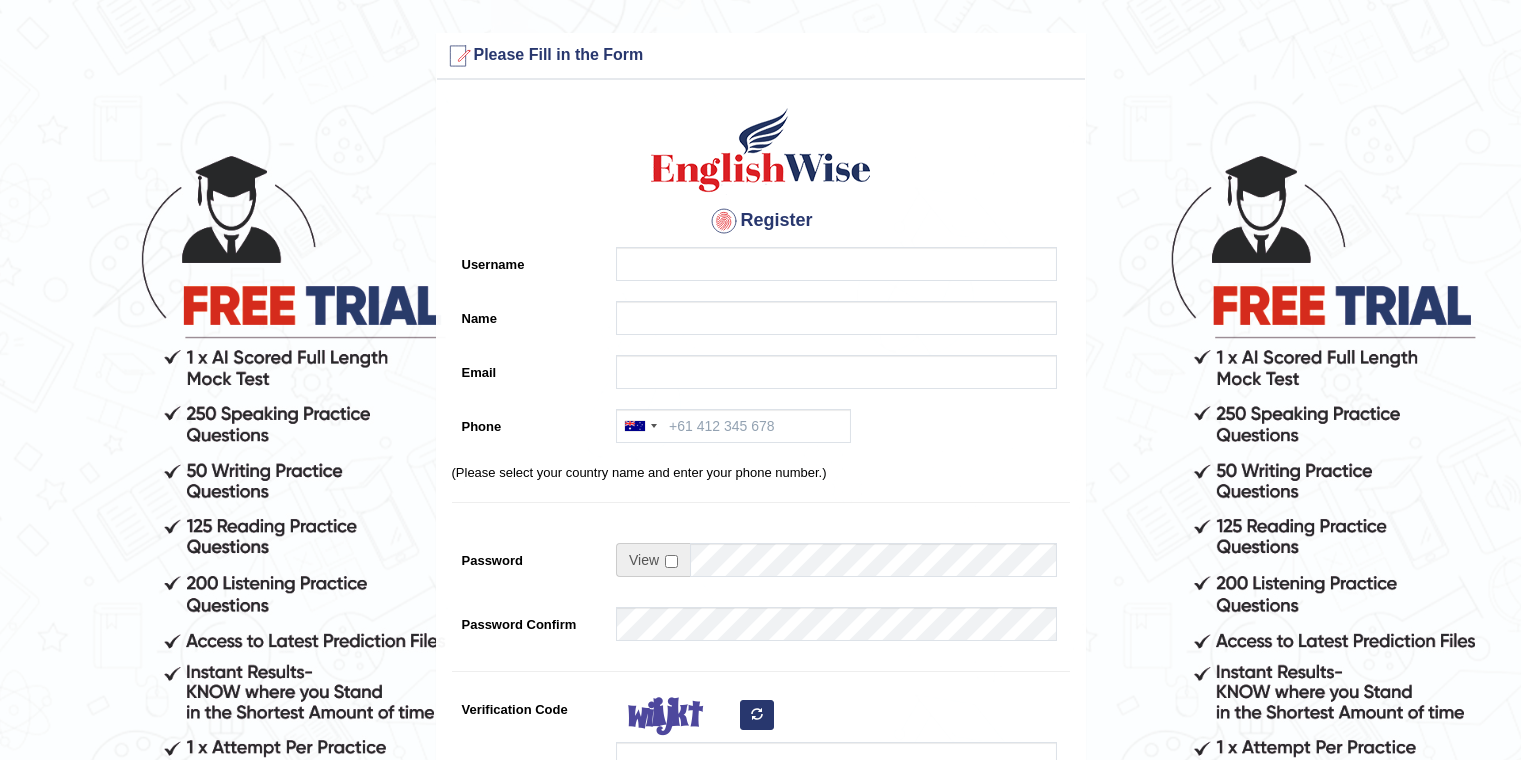 scroll, scrollTop: 0, scrollLeft: 0, axis: both 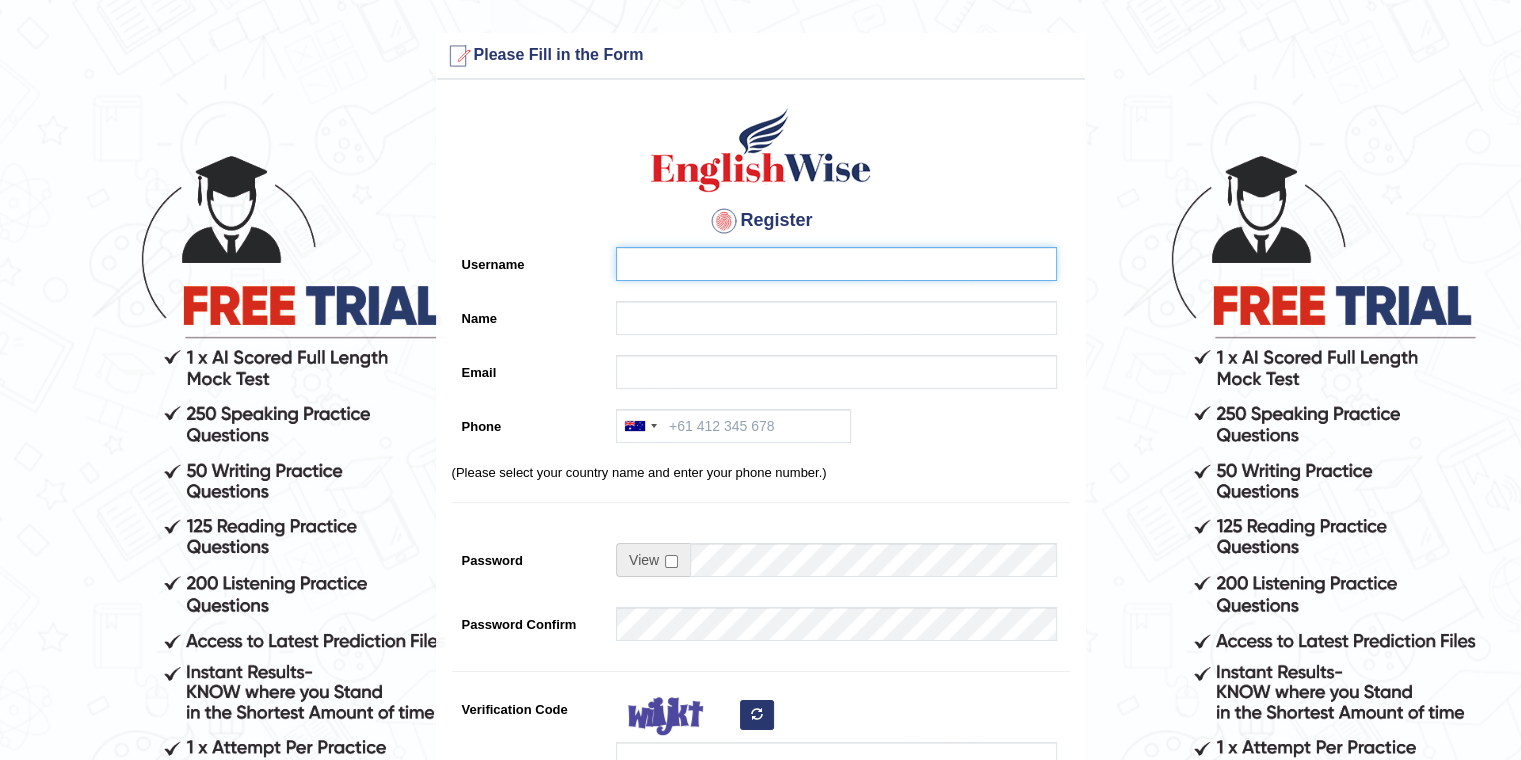 click on "Username" at bounding box center (836, 264) 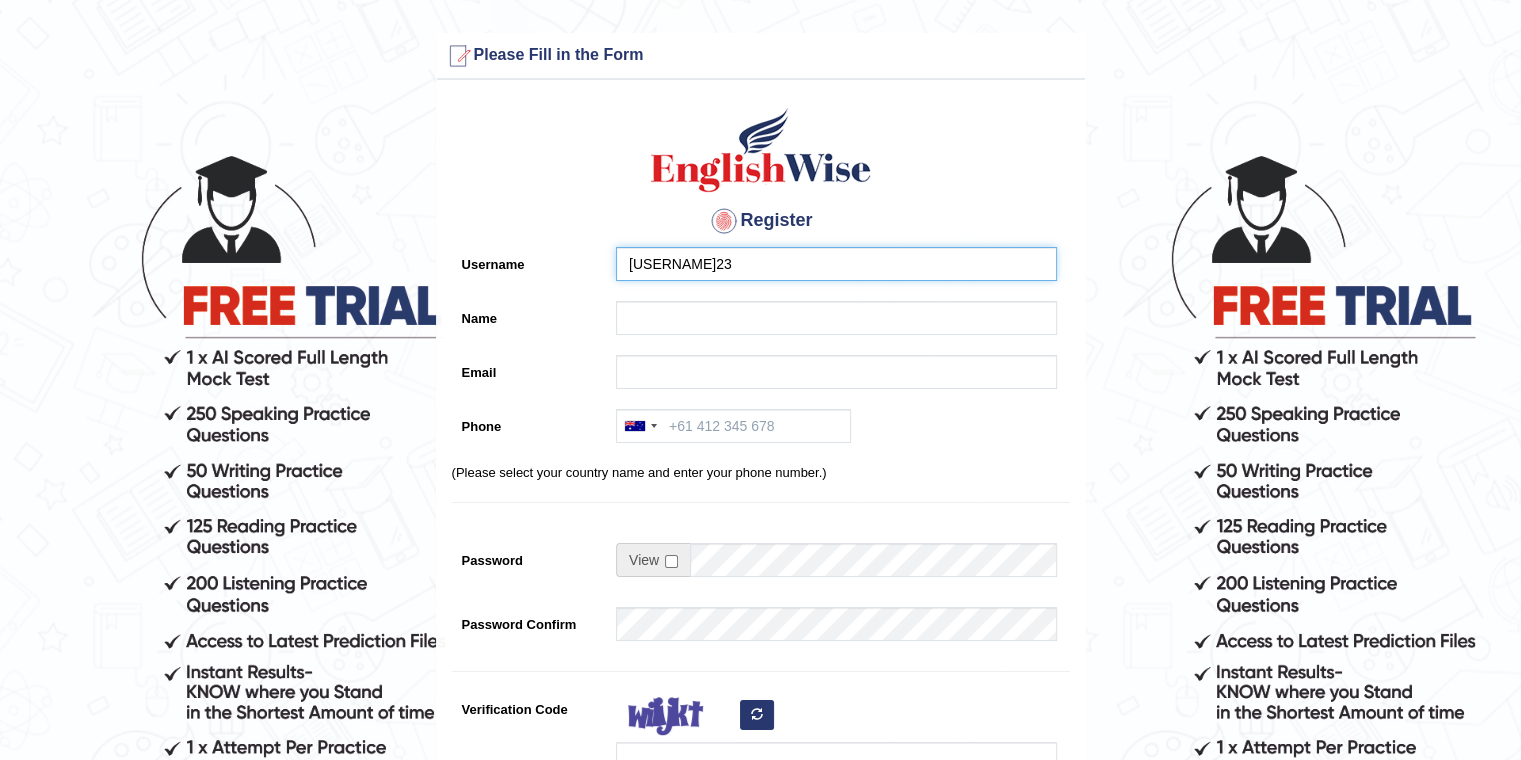 type on "Jamzz23" 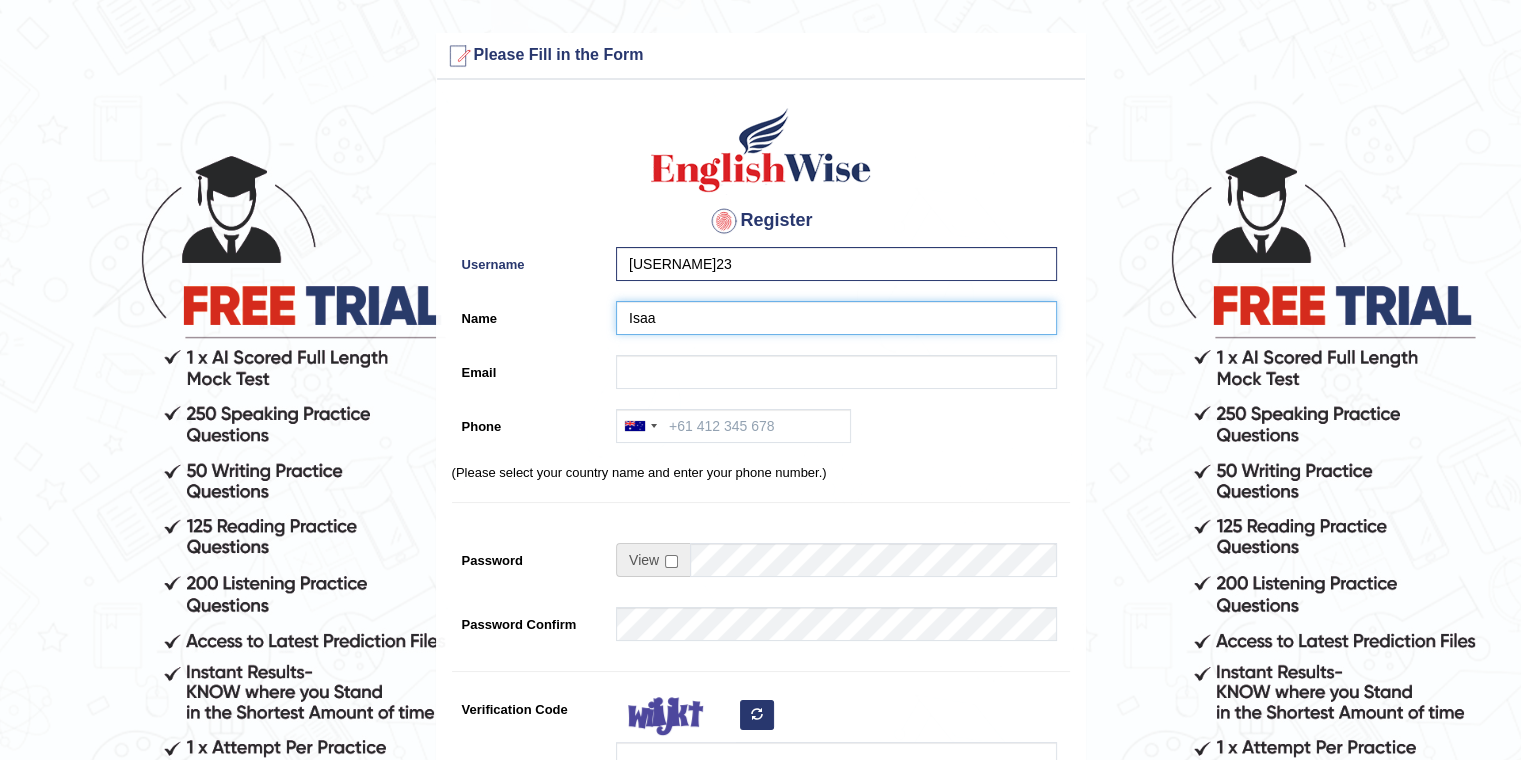 type on "Isaac James Medina" 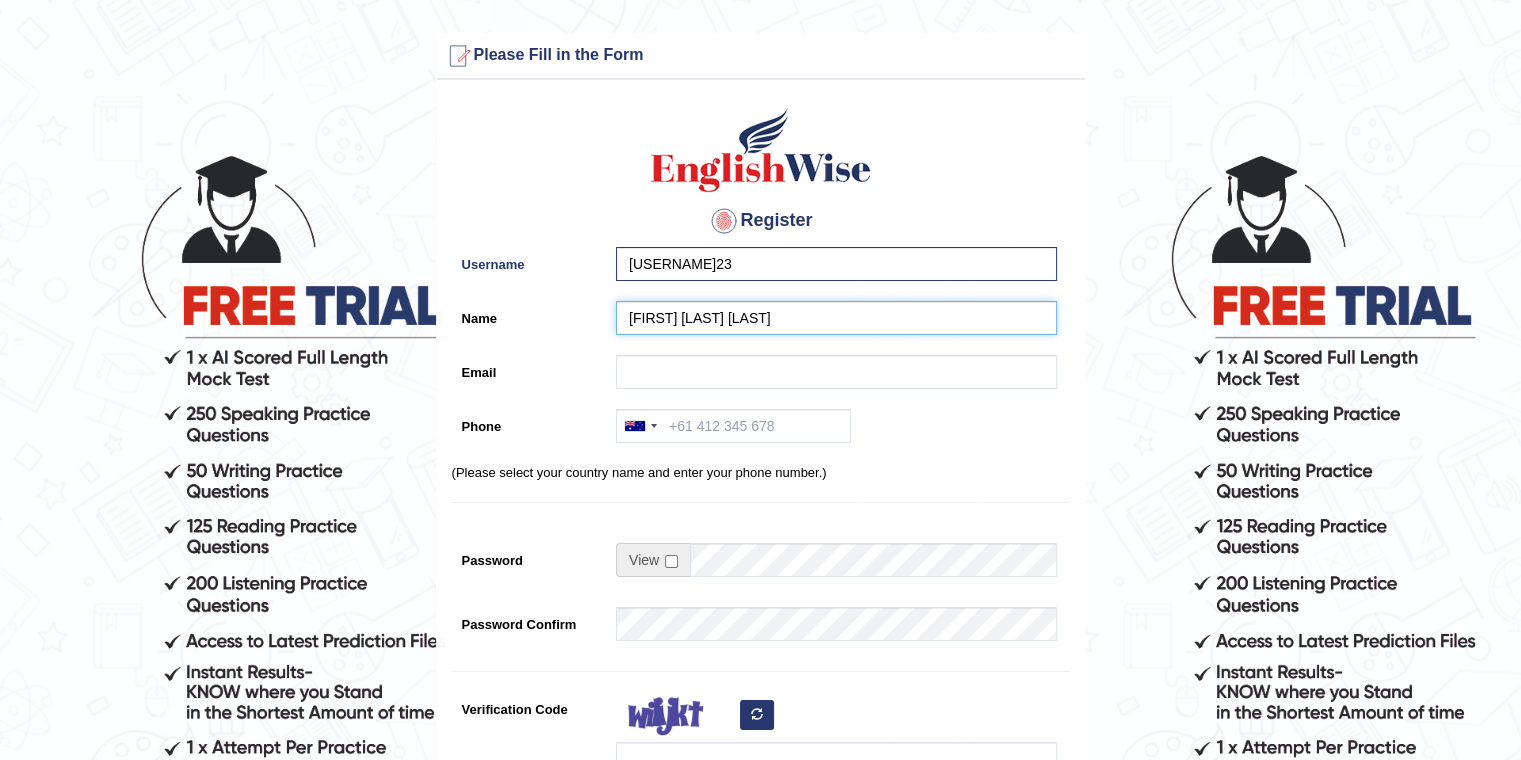 type on "xgamer1223@gmail.com" 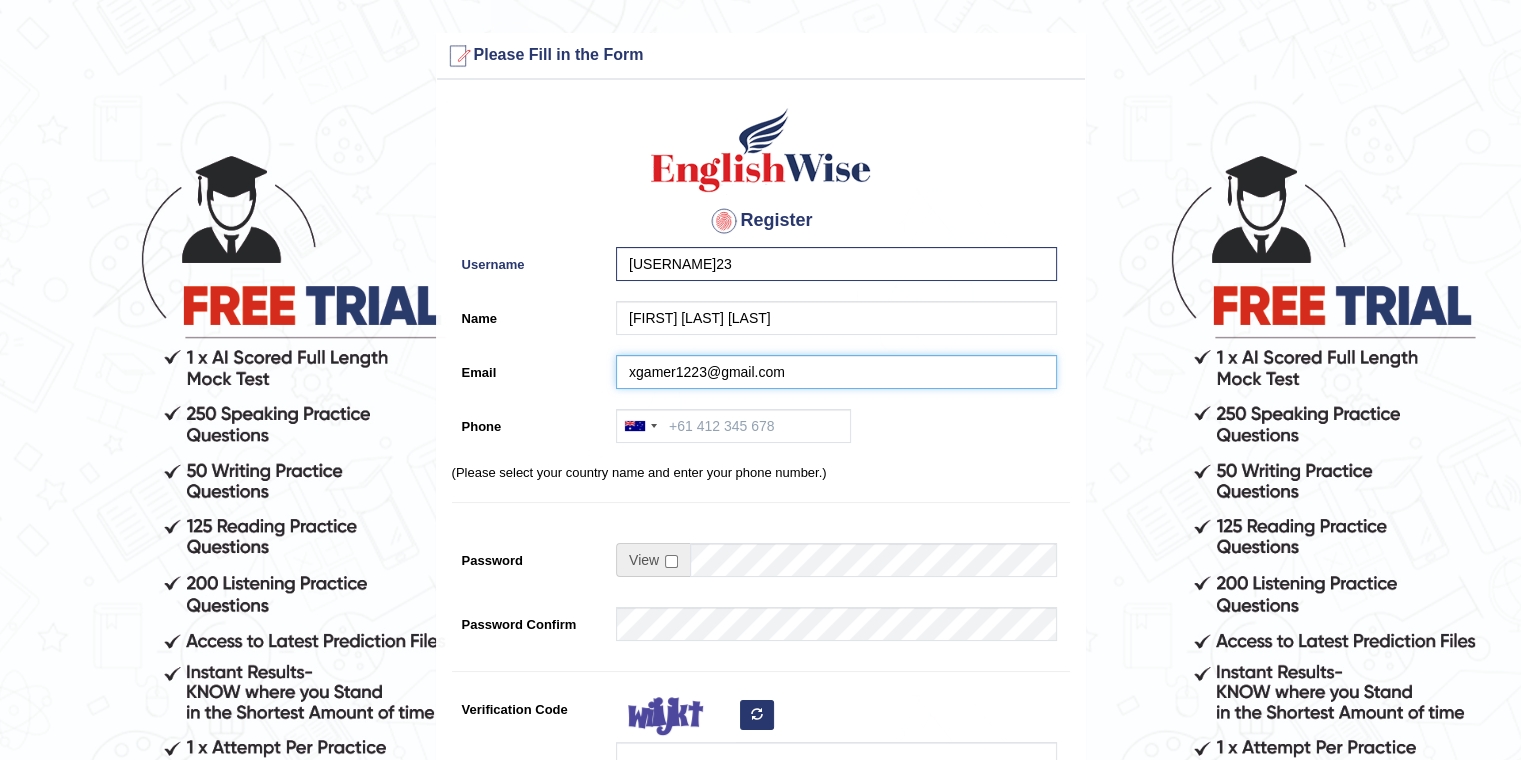type on "+61459496583" 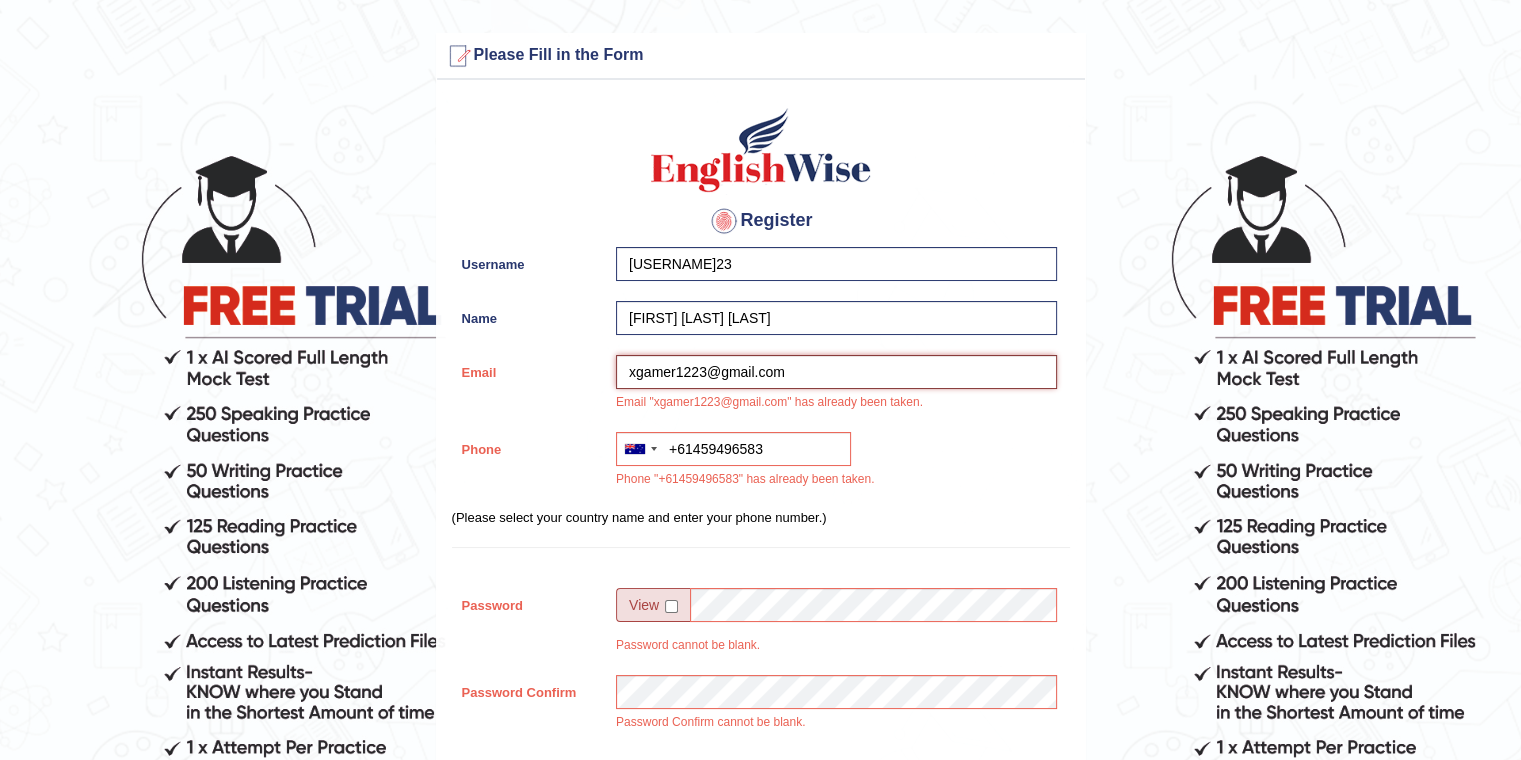 drag, startPoint x: 796, startPoint y: 364, endPoint x: 578, endPoint y: 353, distance: 218.27734 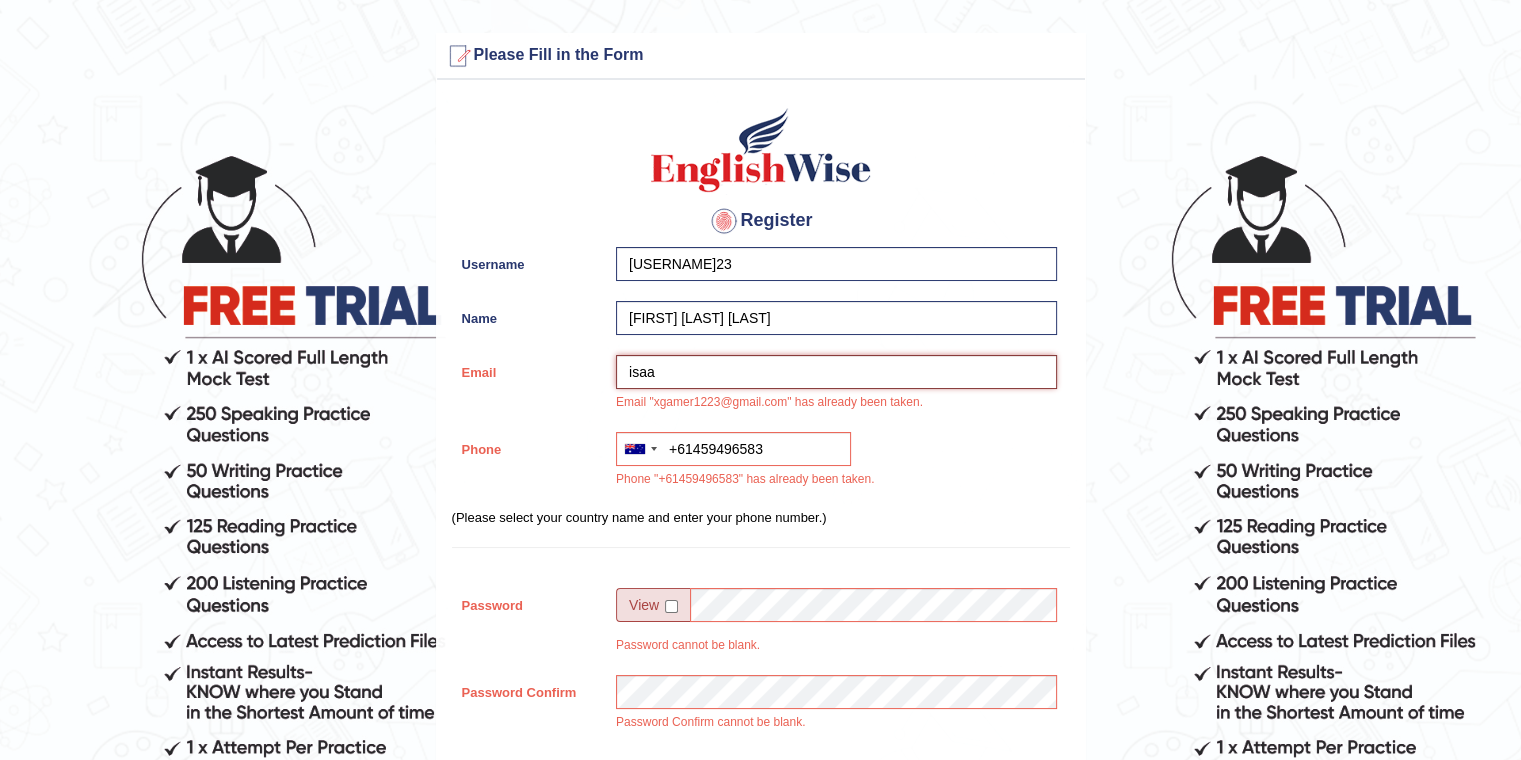 type on "[EMAIL]" 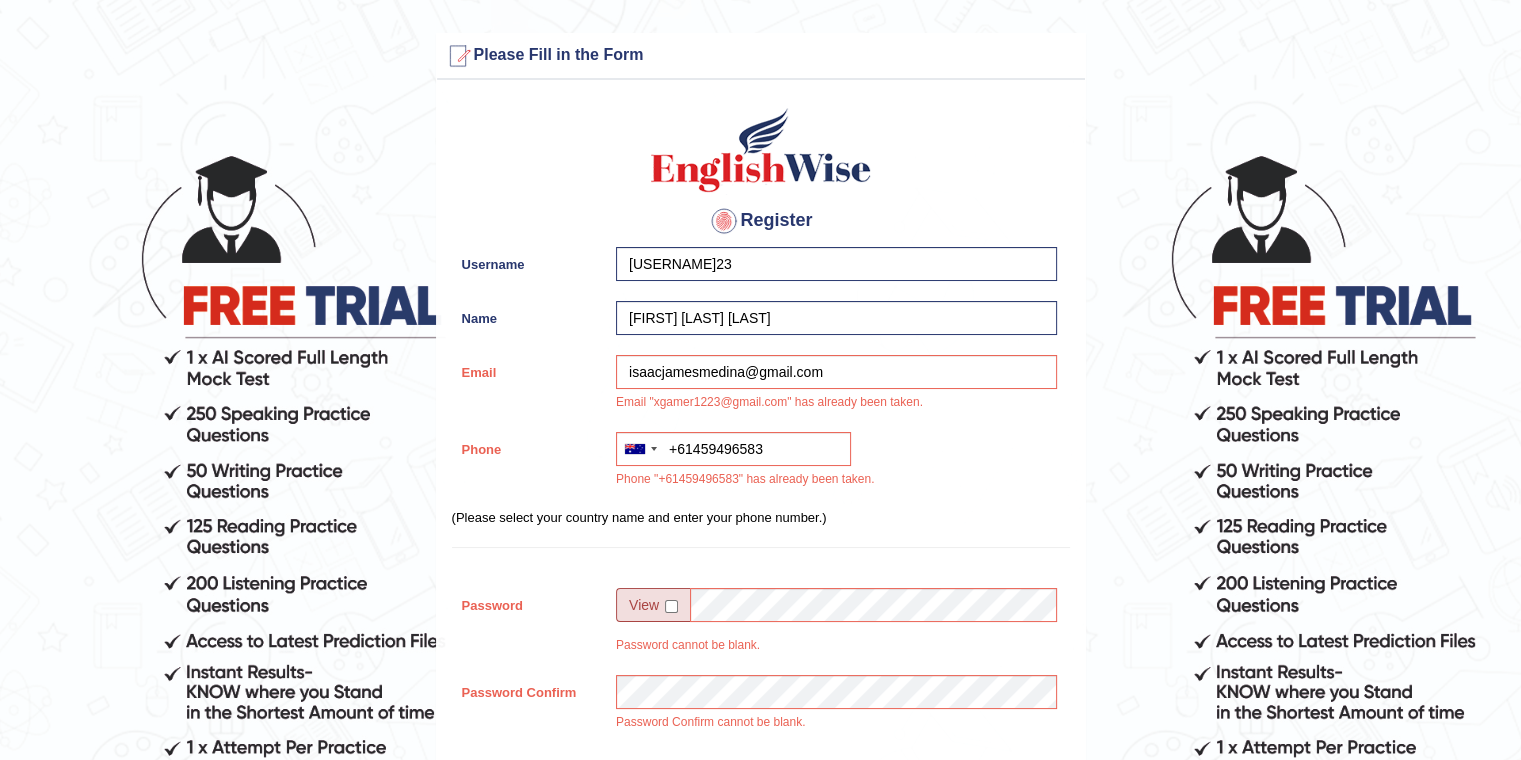click on "Australia +61 India (भारत) +91 New Zealand +64 United States +1 Canada +1 United Arab Emirates (‫الإمارات العربية المتحدة‬‎) +971 Saudi Arabia (‫المملكة العربية السعودية‬‎) +966 Bahrain (‫البحرين‬‎) +973 Afghanistan (‫افغانستان‬‎) +93 Albania (Shqipëri) +355 Algeria (‫الجزائر‬‎) +213 American Samoa +1 Andorra +376 Angola +244 Anguilla +1 Antigua and Barbuda +1 Argentina +54 Armenia (Հայաստան) +374 Aruba +297 Australia +61 Austria (Österreich) +43 Azerbaijan (Azərbaycan) +994 Bahamas +1 Bahrain (‫البحرين‬‎) +973 Bangladesh (বাংলাদেশ) +880 Barbados +1 Belarus (Беларусь) +375 Belgium (België) +32 Belize +501 Benin (Bénin) +229 Bermuda +1 Bhutan (འབྲུག) +975 Bolivia +591 Bosnia and Herzegovina (Босна и Херцеговина) +387 Botswana +267 Brazil (Brasil) +55 British Indian Ocean Territory +246 British Virgin Islands +1 Brunei +673 +359" at bounding box center [831, 465] 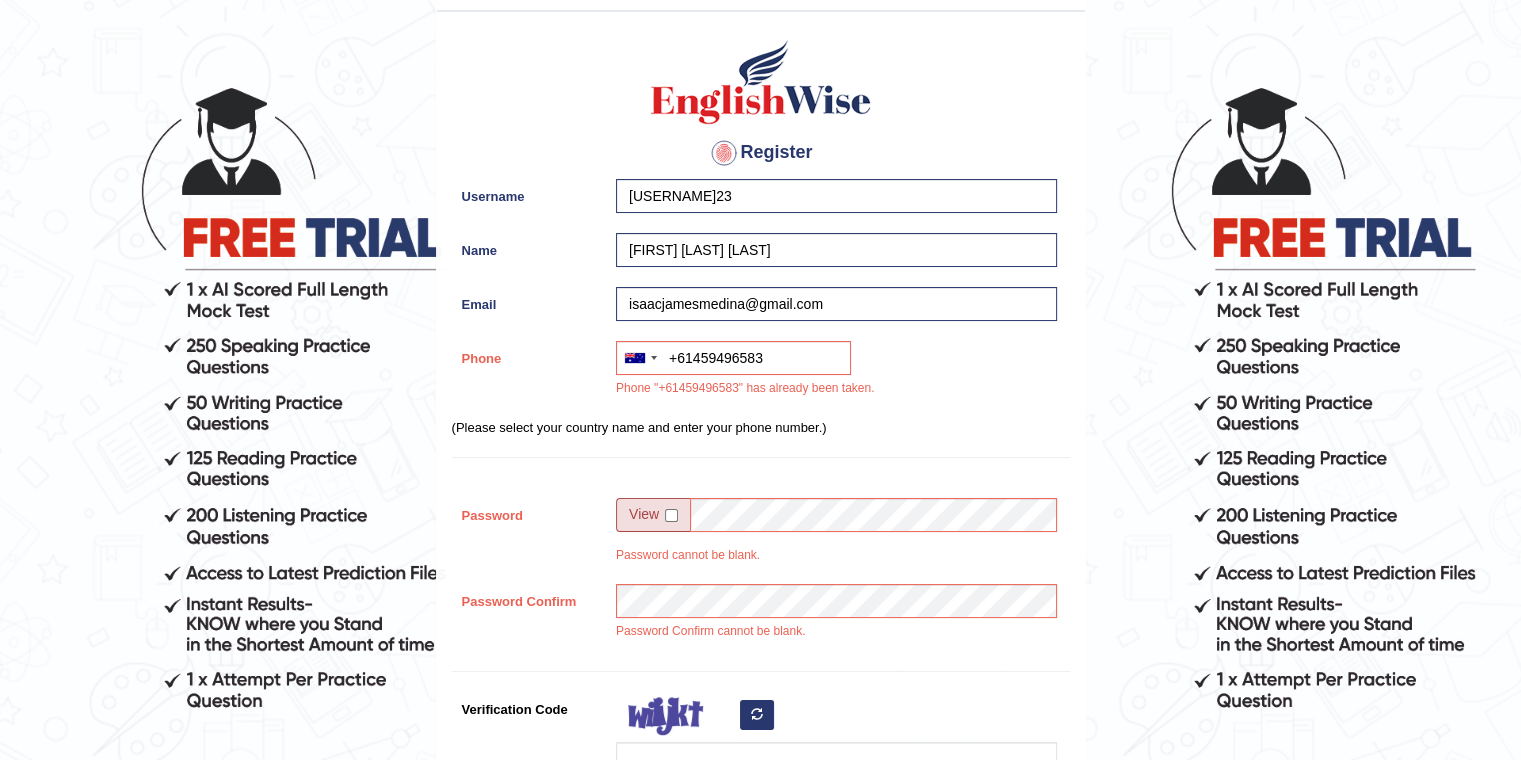 scroll, scrollTop: 200, scrollLeft: 0, axis: vertical 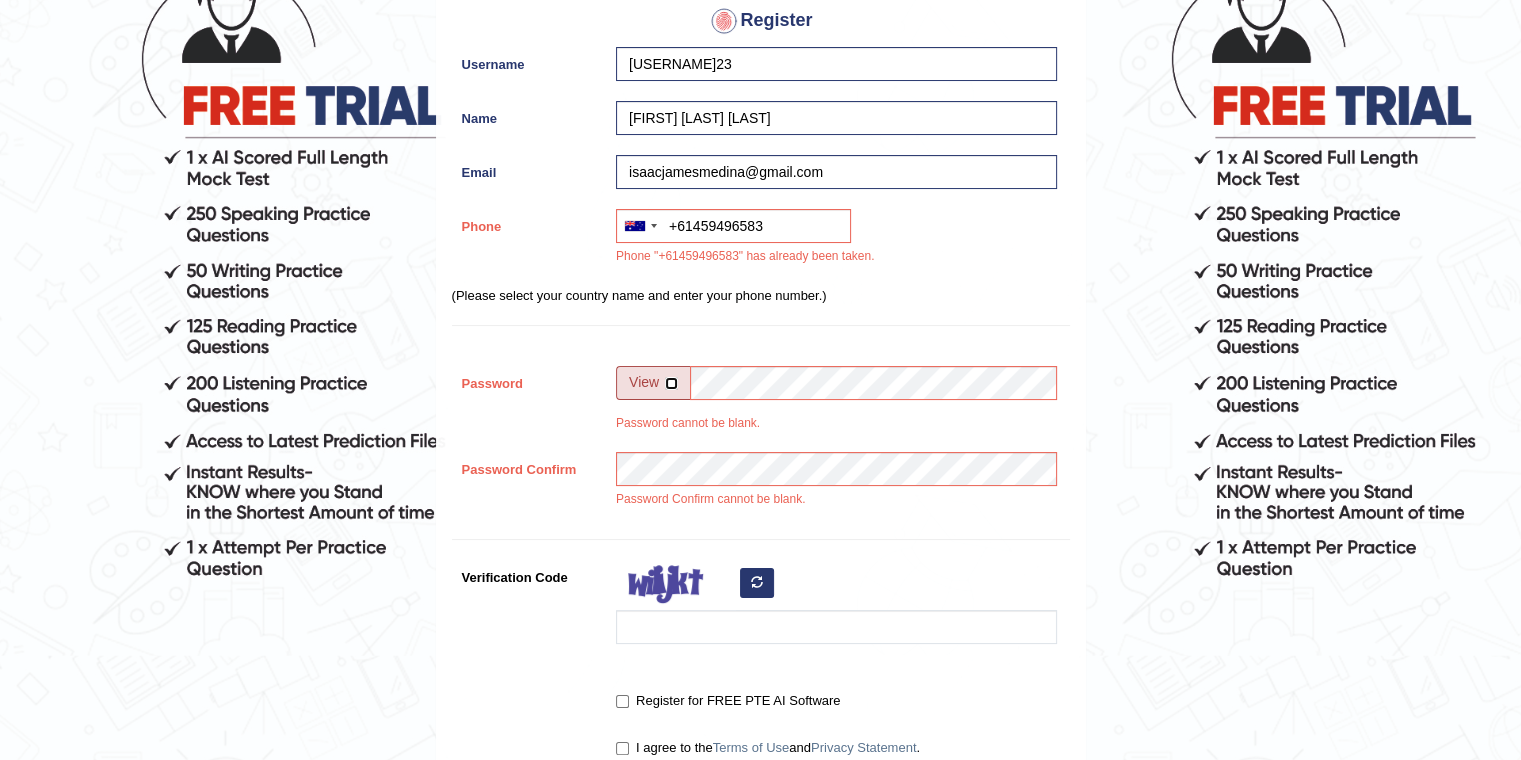 click at bounding box center [671, 383] 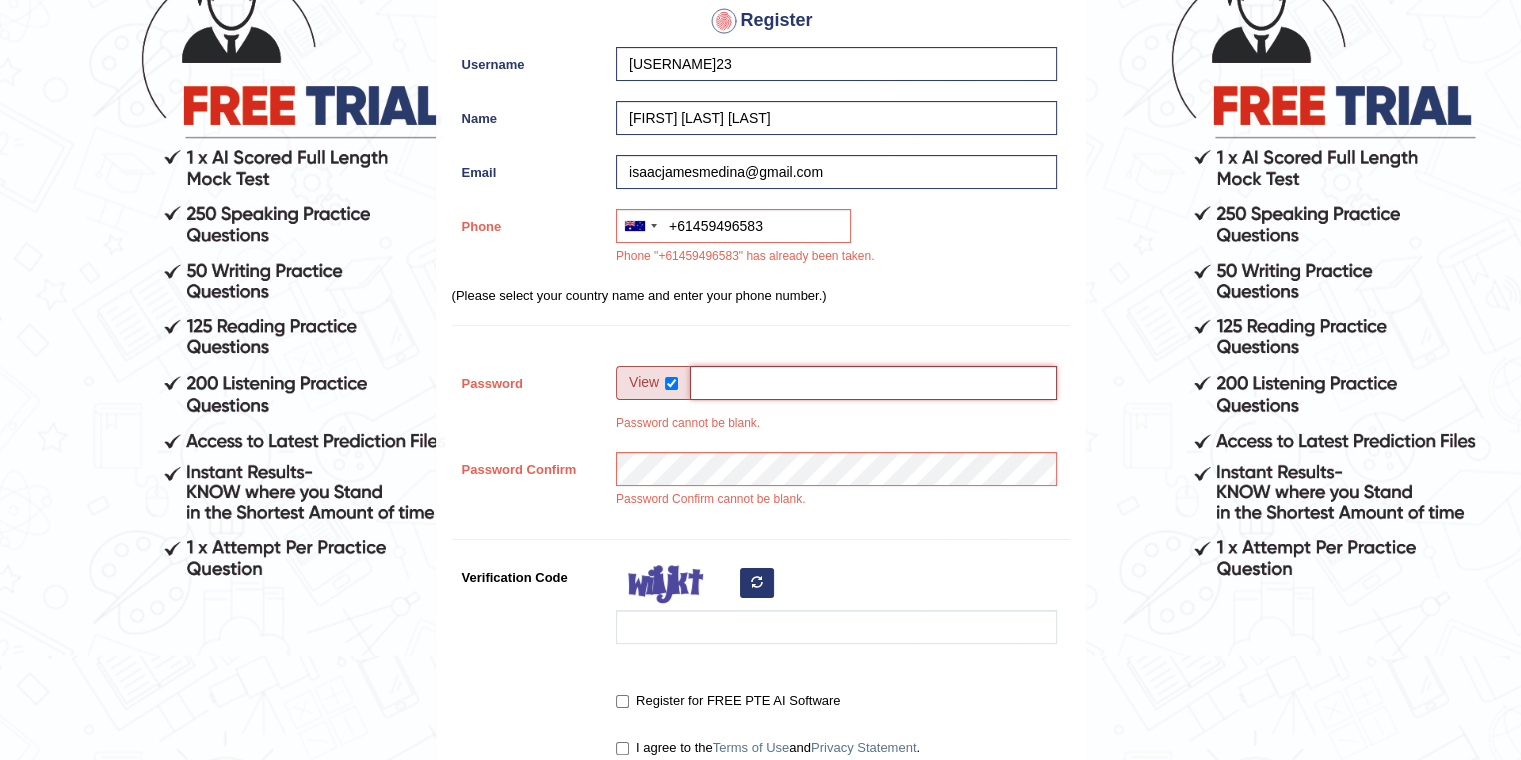 click on "Password" at bounding box center [873, 383] 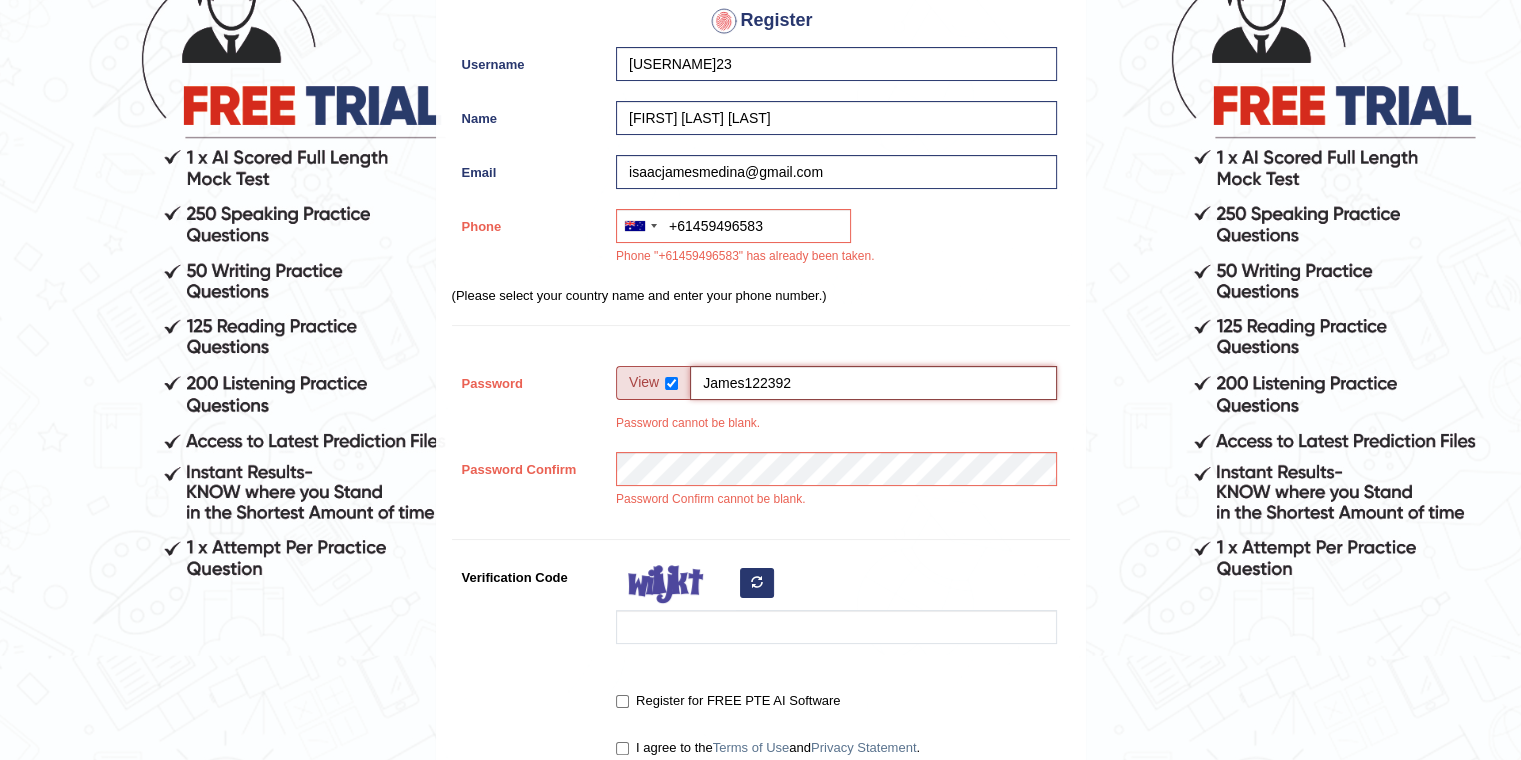 type on "James122392" 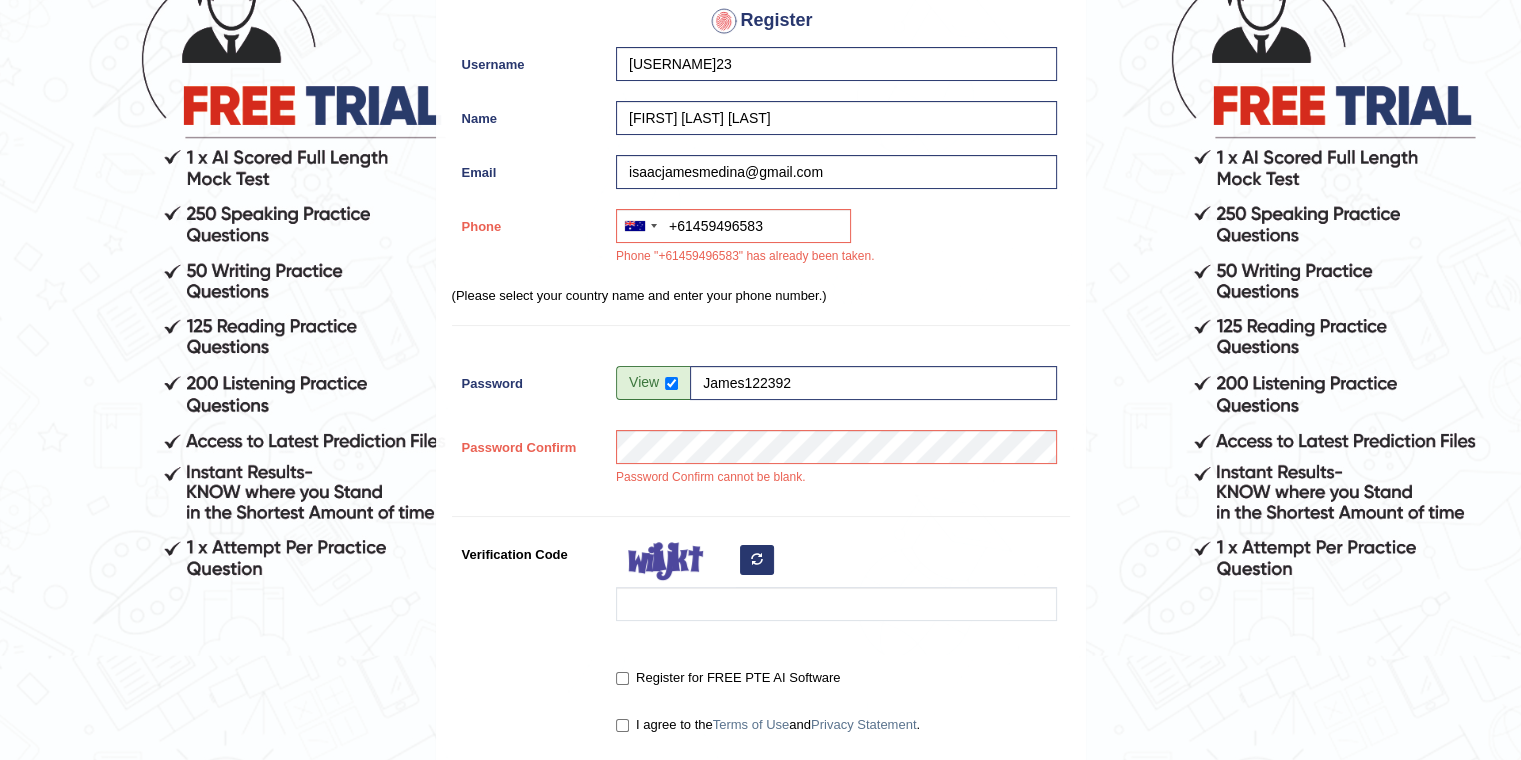 click on "Please Fill in the Form
Register
Username
Jamzz23
Name
Isaac James Medina
Email
isaacjamesmedina@hotmail.com
Phone
Australia +61 India (भारत) +91 New Zealand +64 United States +1 Canada +1 United Arab Emirates (‫الإمارات العربية المتحدة‬‎) +971 Saudi Arabia (‫المملكة العربية السعودية‬‎) +966 Bahrain (‫البحرين‬‎) +973 Afghanistan (‫افغانستان‬‎) +93 Albania (Shqipëri) +355 Algeria (‫الجزائر‬‎) +213 American Samoa +1 Andorra +376 Angola +244 Anguilla +1 Antigua and Barbuda +1 Argentina +54 Armenia (Հայաստան) +374 Aruba +297 Australia +61 Austria (Österreich) +43 Azerbaijan (Azərbaycan) +994 Bahamas +1 Bahrain (‫البحرين‬‎) +973 Bangladesh (বাংলাদেশ) +880 Barbados +1 Belarus (Беларусь) +375 Belgium (België) +32 Belize +501 Benin (Bénin) +229 Bermuda +1 Bhutan (འབྲུག) +975 Bolivia +591 +387 Botswana +267" at bounding box center [761, 332] 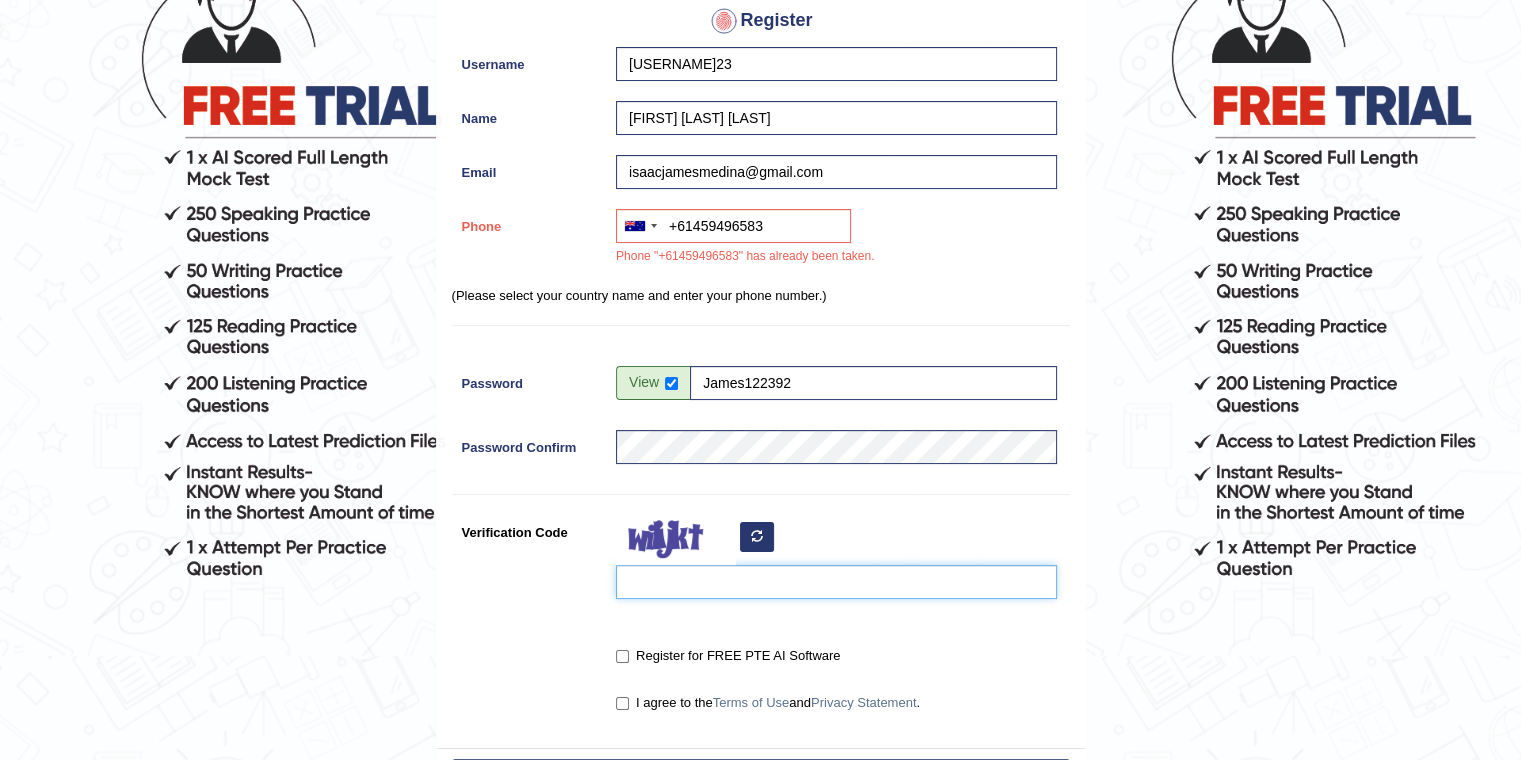 click on "Verification Code" at bounding box center [836, 582] 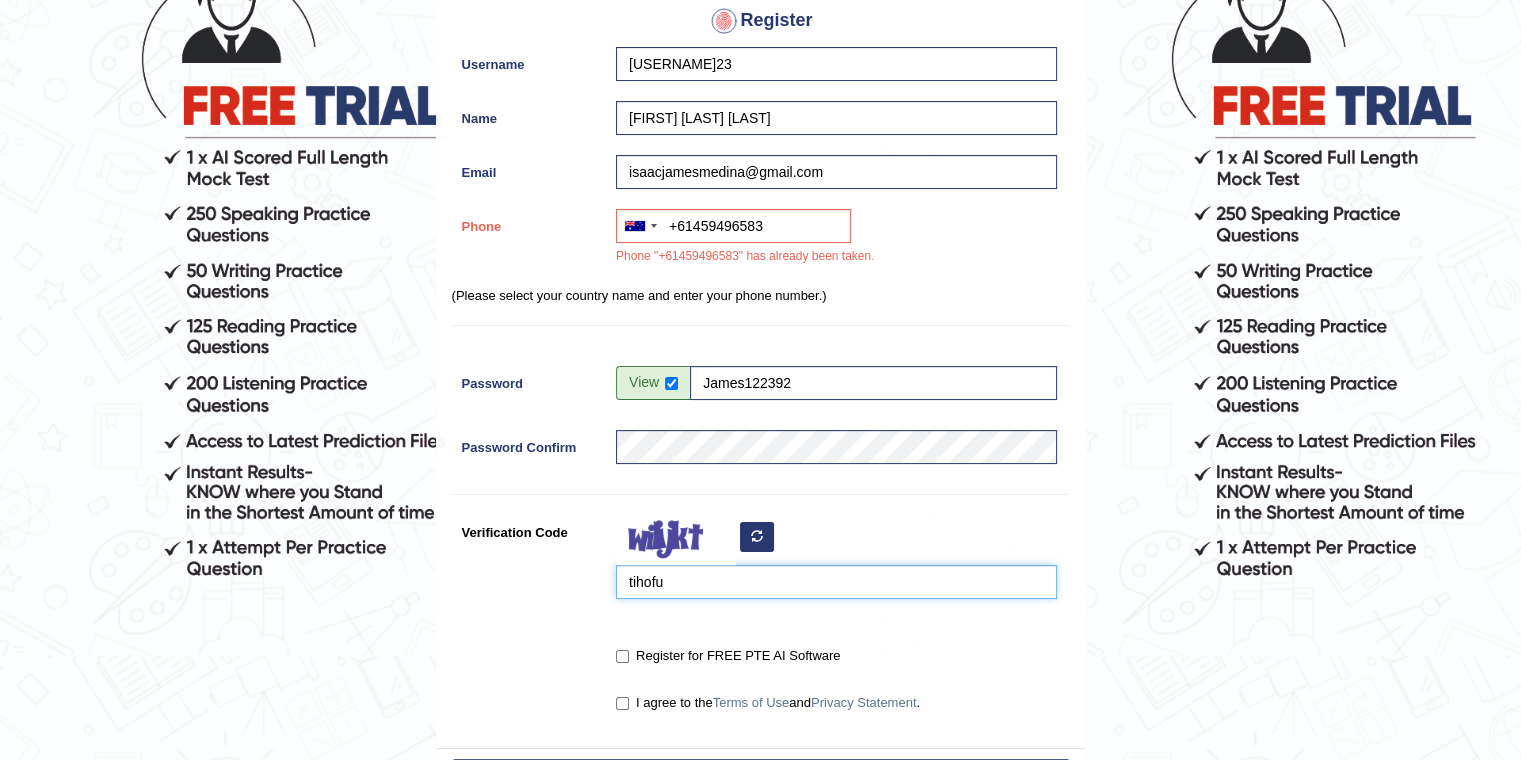 type on "tihofu" 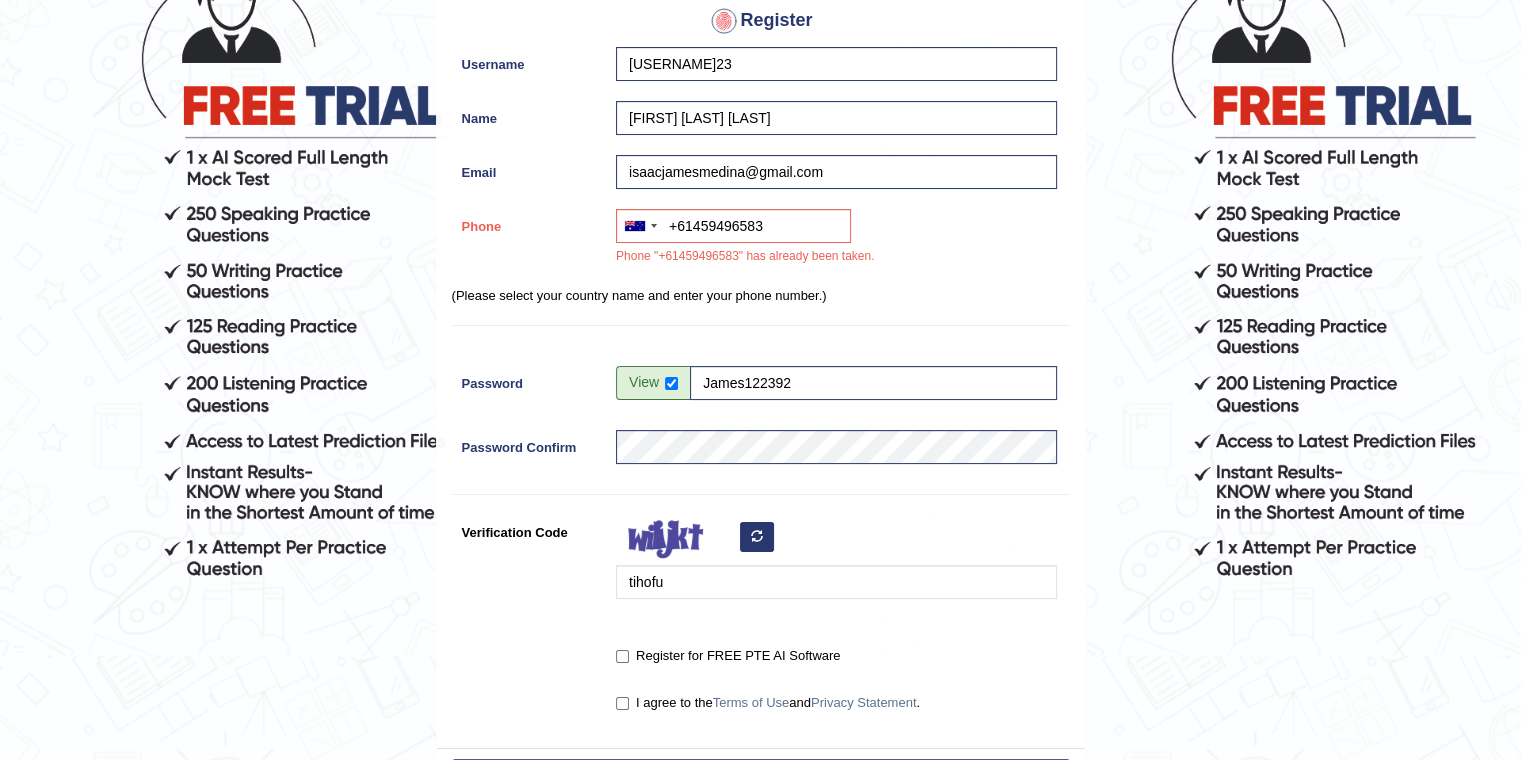 click on "Register for FREE PTE AI Software" at bounding box center [728, 656] 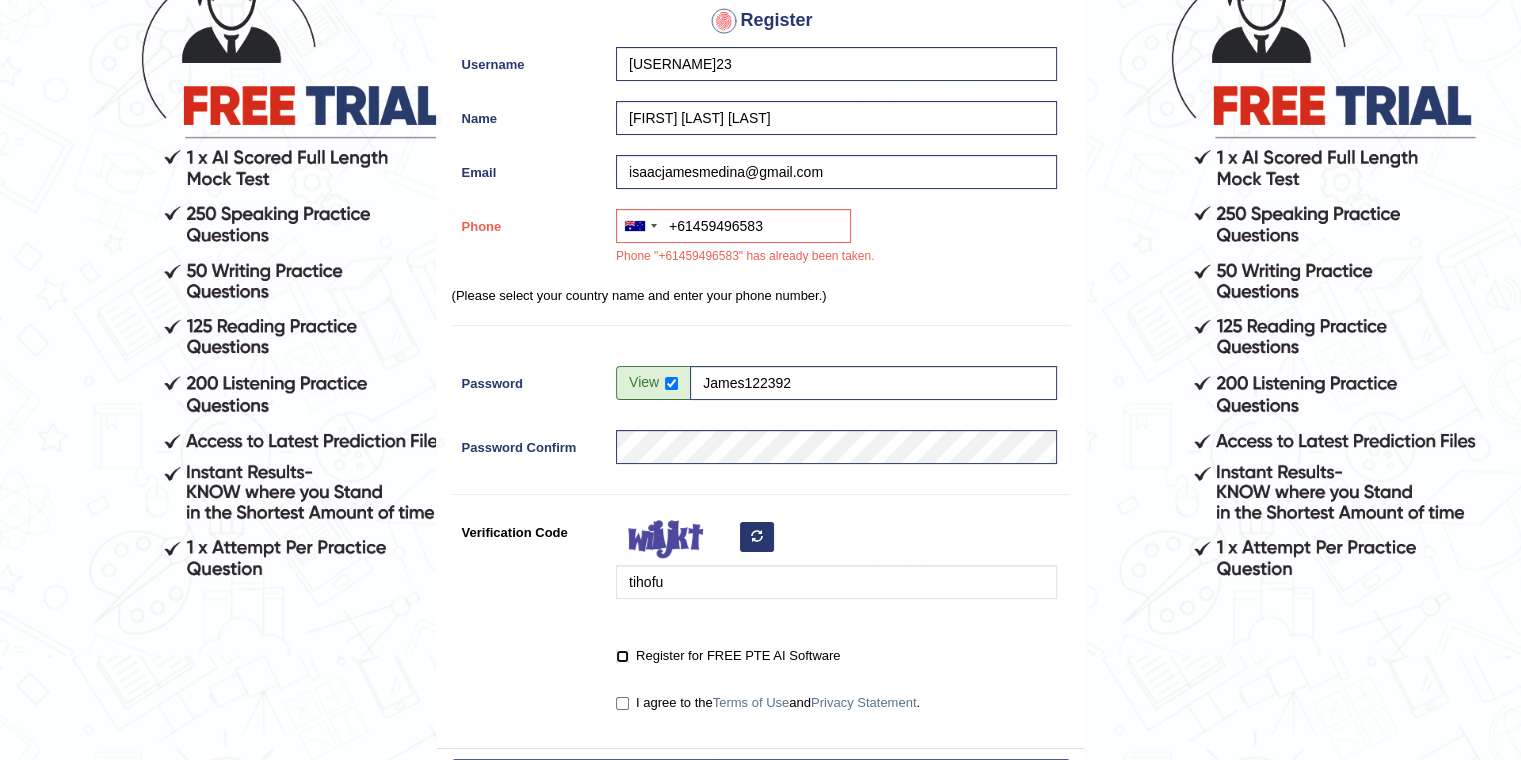 checkbox on "true" 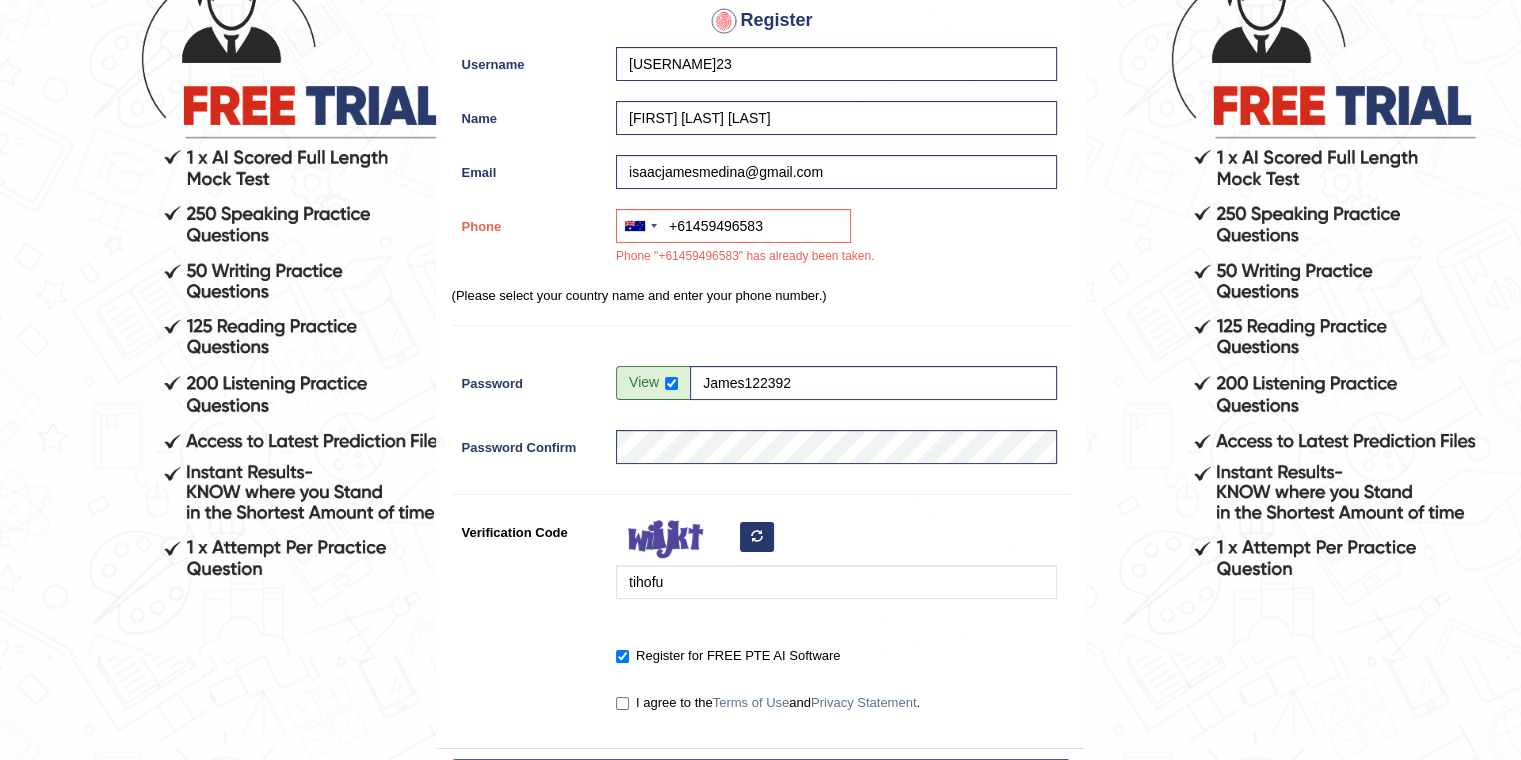 click on "I agree to the  Terms of Use  and  Privacy Statement ." at bounding box center (768, 703) 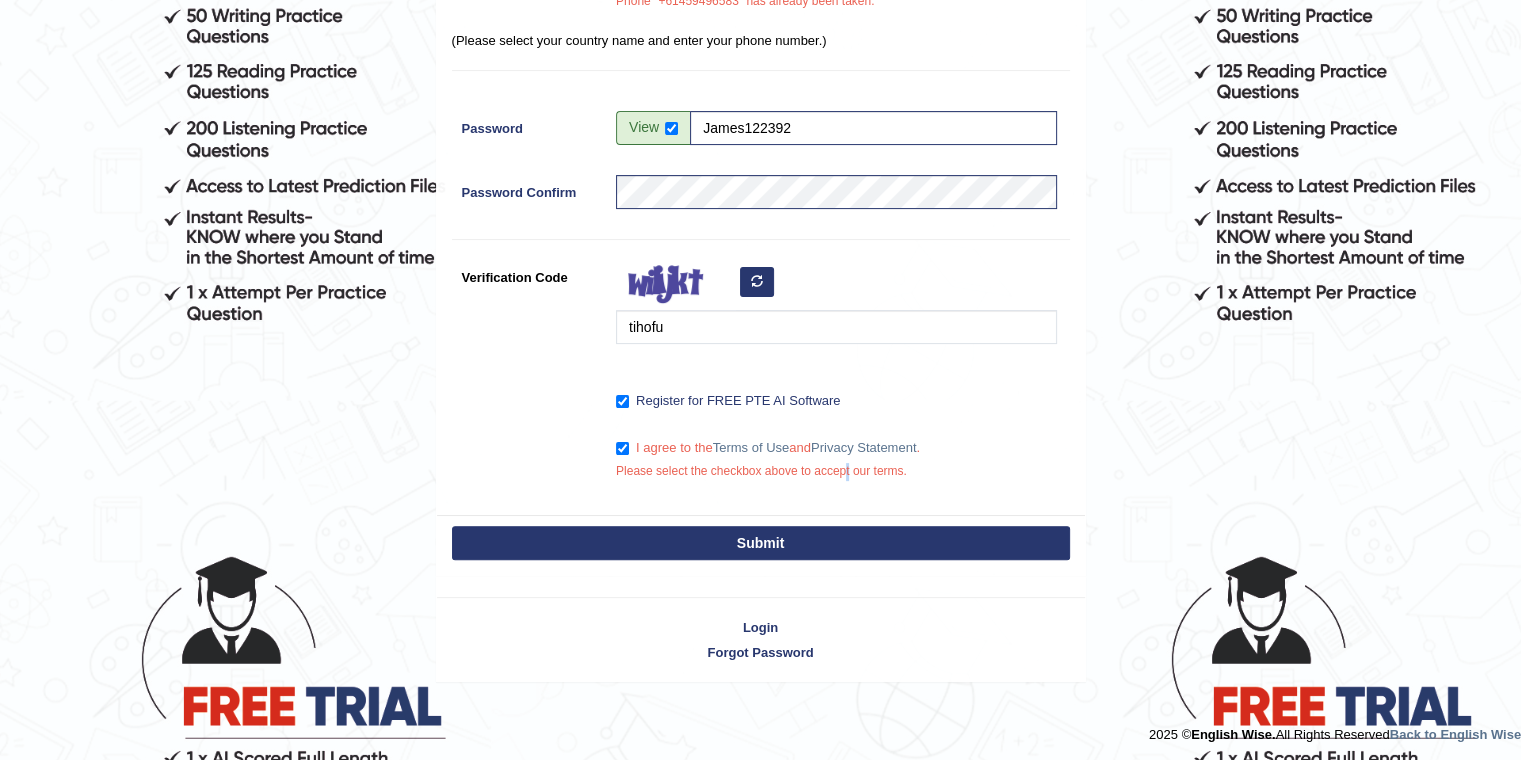 click on "Register
Username
Jamzz23
Name
Isaac James Medina
Email
isaacjamesmedina@hotmail.com
Phone
Australia +61 India (भारत) +91 New Zealand +64 United States +1 Canada +1 United Arab Emirates (‫الإمارات العربية المتحدة‬‎) +971 Saudi Arabia (‫المملكة العربية السعودية‬‎) +966 Bahrain (‫البحرين‬‎) +973 Afghanistan (‫افغانستان‬‎) +93 Albania (Shqipëri) +355 Algeria (‫الجزائر‬‎) +213 American Samoa +1 Andorra +376 Angola +244 Anguilla +1 Antigua and Barbuda +1 Argentina +54 Armenia (Հայաստան) +374 Aruba +297 Australia +61 Austria (Österreich) +43 Azerbaijan (Azərbaycan) +994 Bahamas +1 Bahrain (‫البحرين‬‎) +973 Bangladesh (বাংলাদেশ) +880 Barbados +1 Belarus (Беларусь) +375 Belgium (België) +32 Belize +501 Benin (Bénin) +229 Bermuda +1 Bhutan (འབྲུག) +975 Bolivia +591 +387 Botswana +267 Brazil (Brasil) +55 +246 +1" at bounding box center (761, 75) 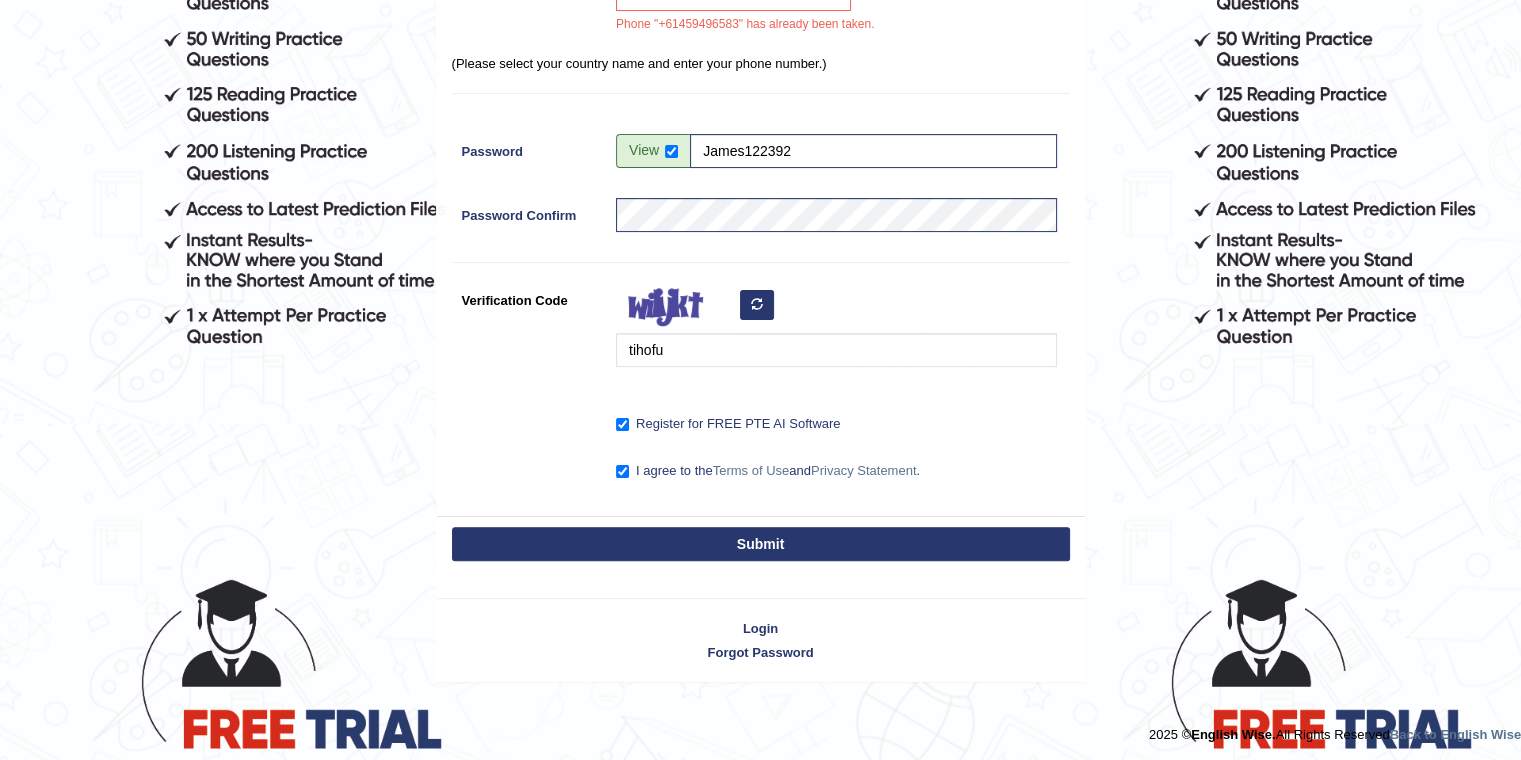 drag, startPoint x: 845, startPoint y: 502, endPoint x: 820, endPoint y: 538, distance: 43.829212 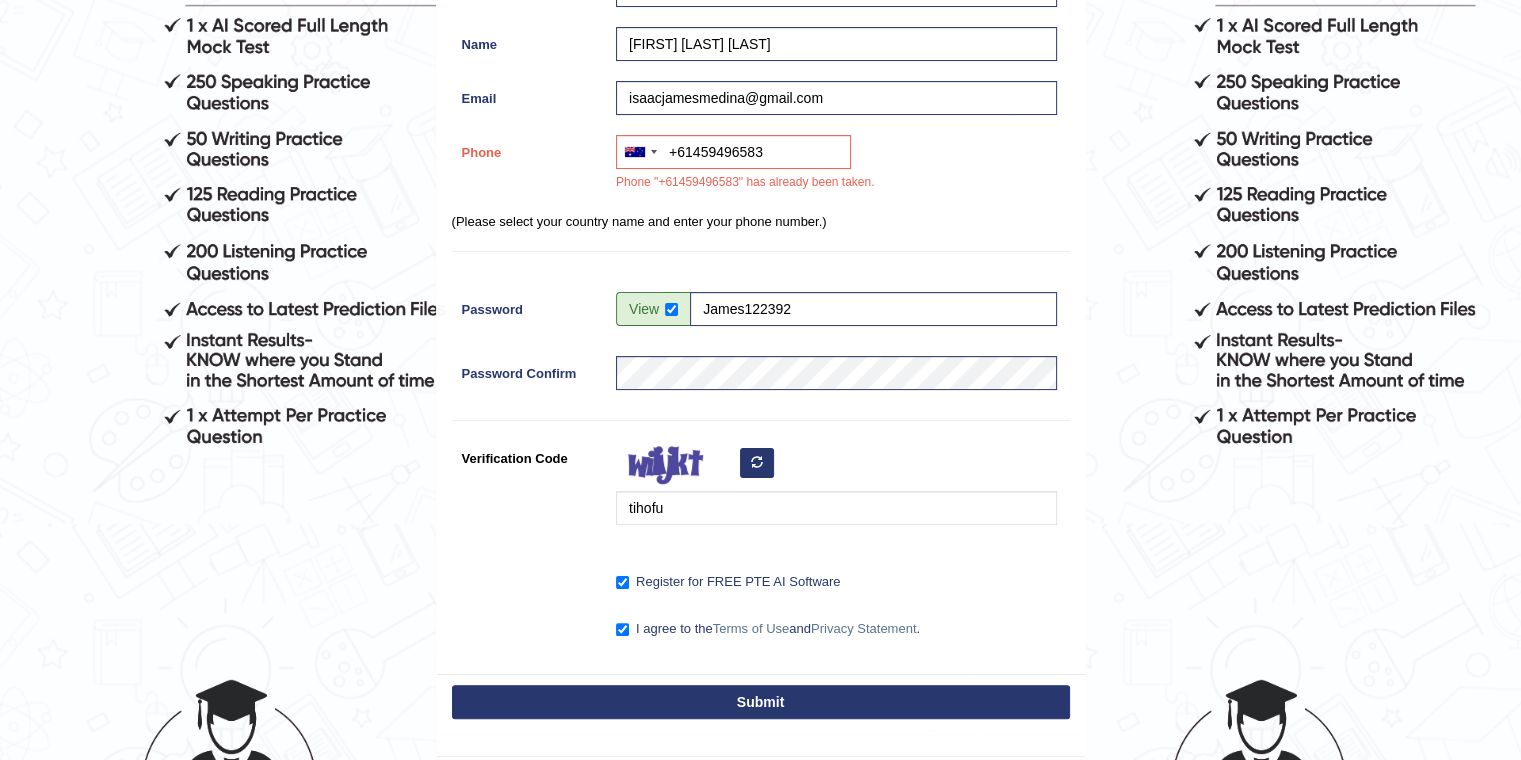 scroll, scrollTop: 491, scrollLeft: 0, axis: vertical 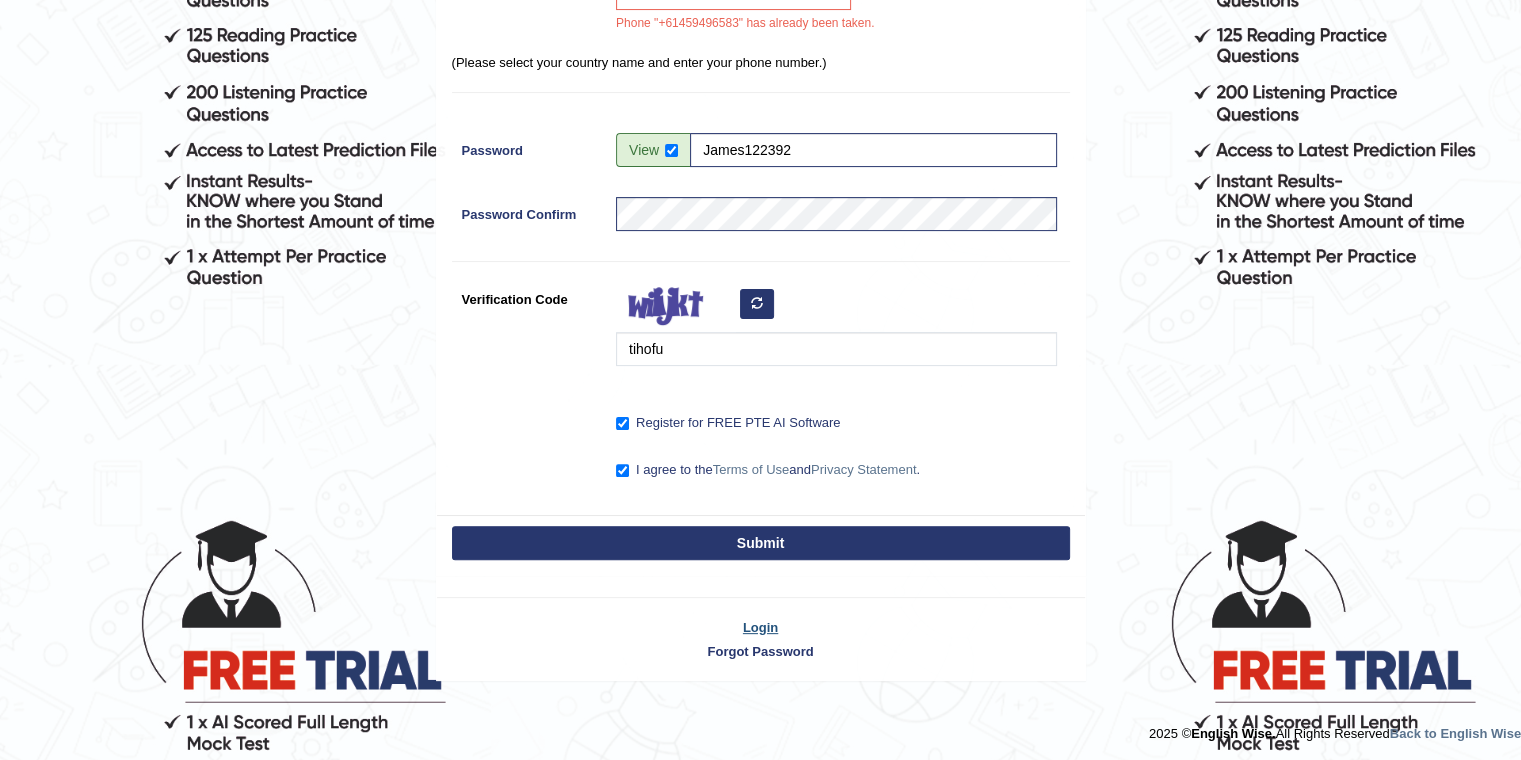 click on "Login" at bounding box center [761, 627] 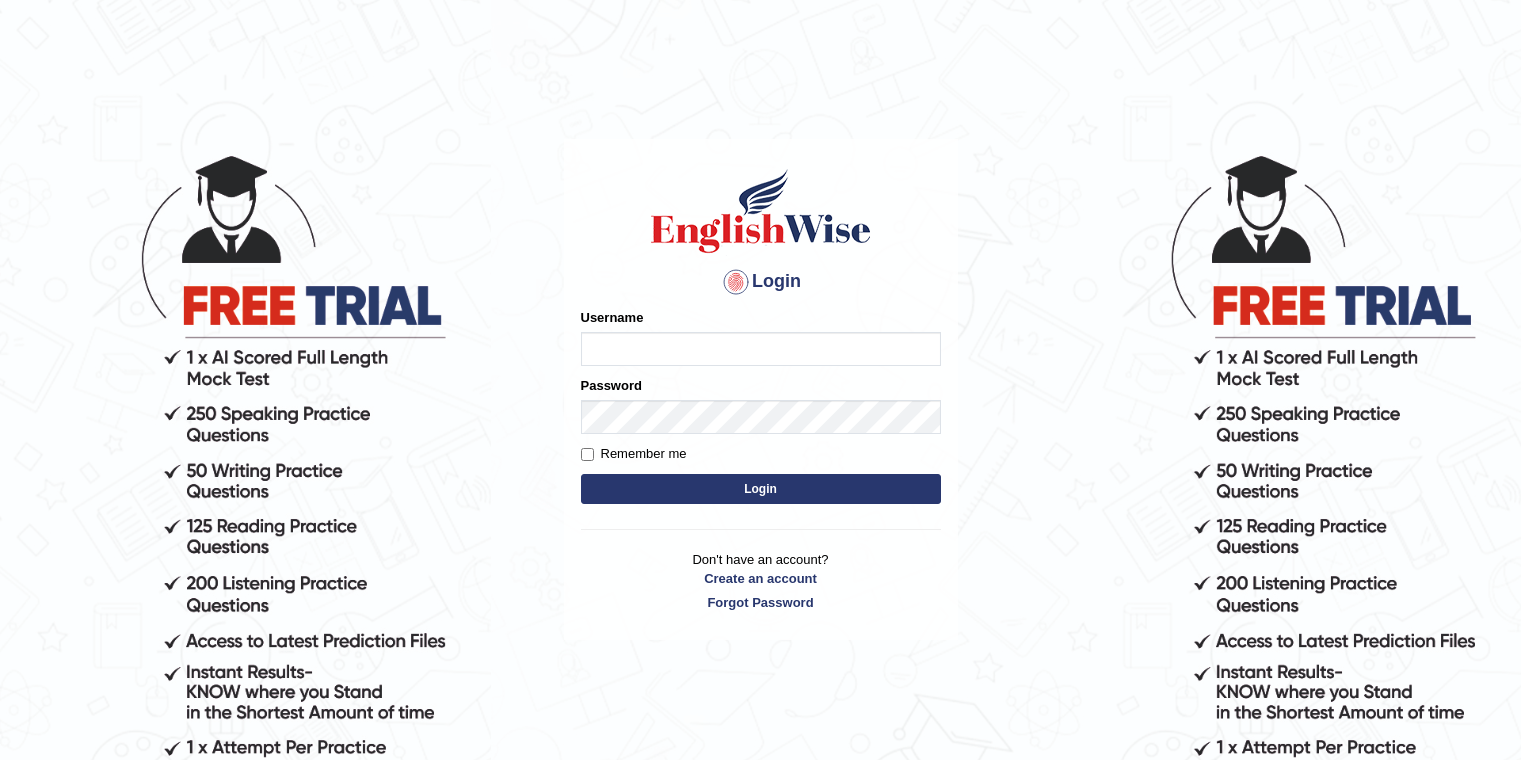 scroll, scrollTop: 0, scrollLeft: 0, axis: both 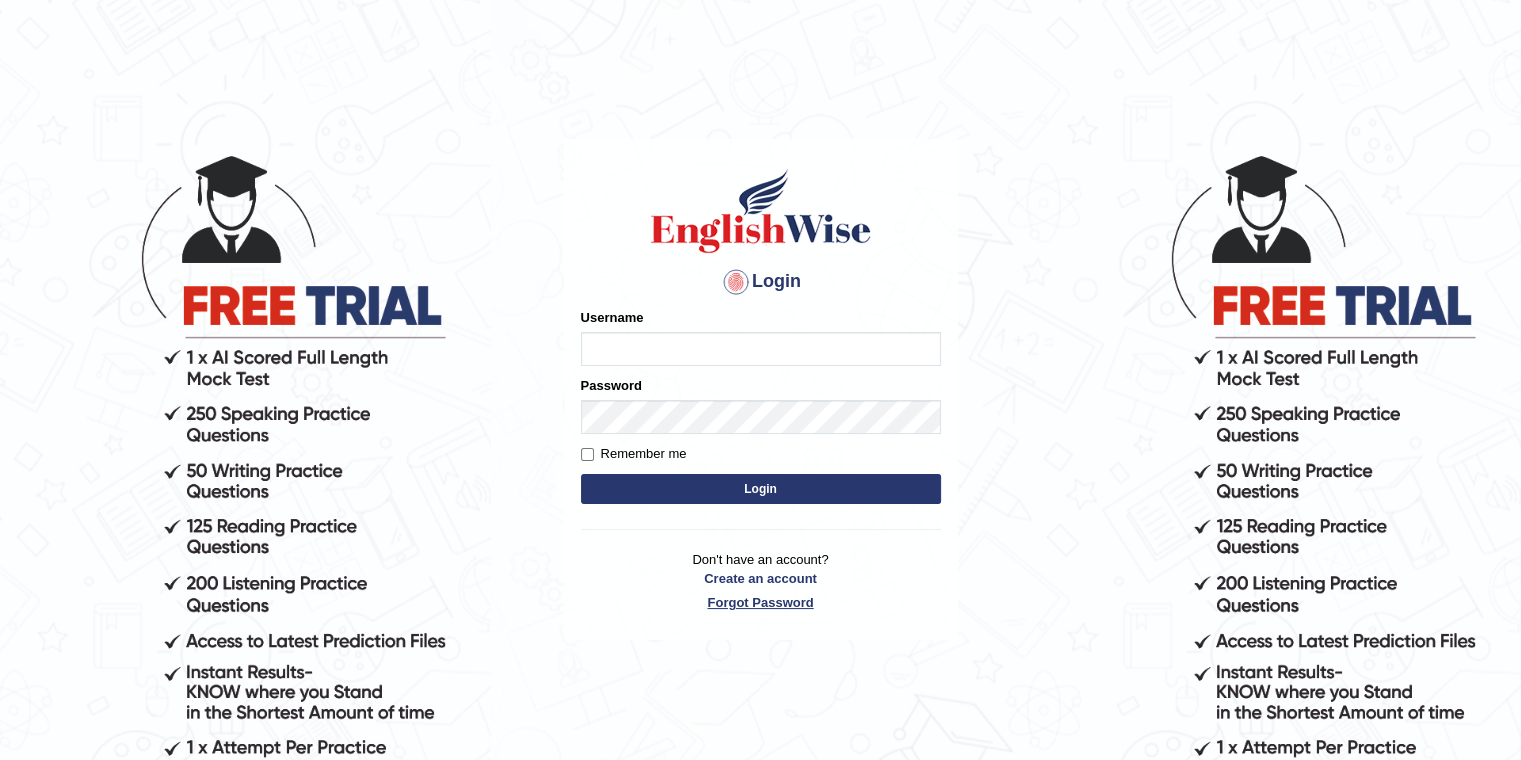 click on "Forgot Password" at bounding box center (761, 602) 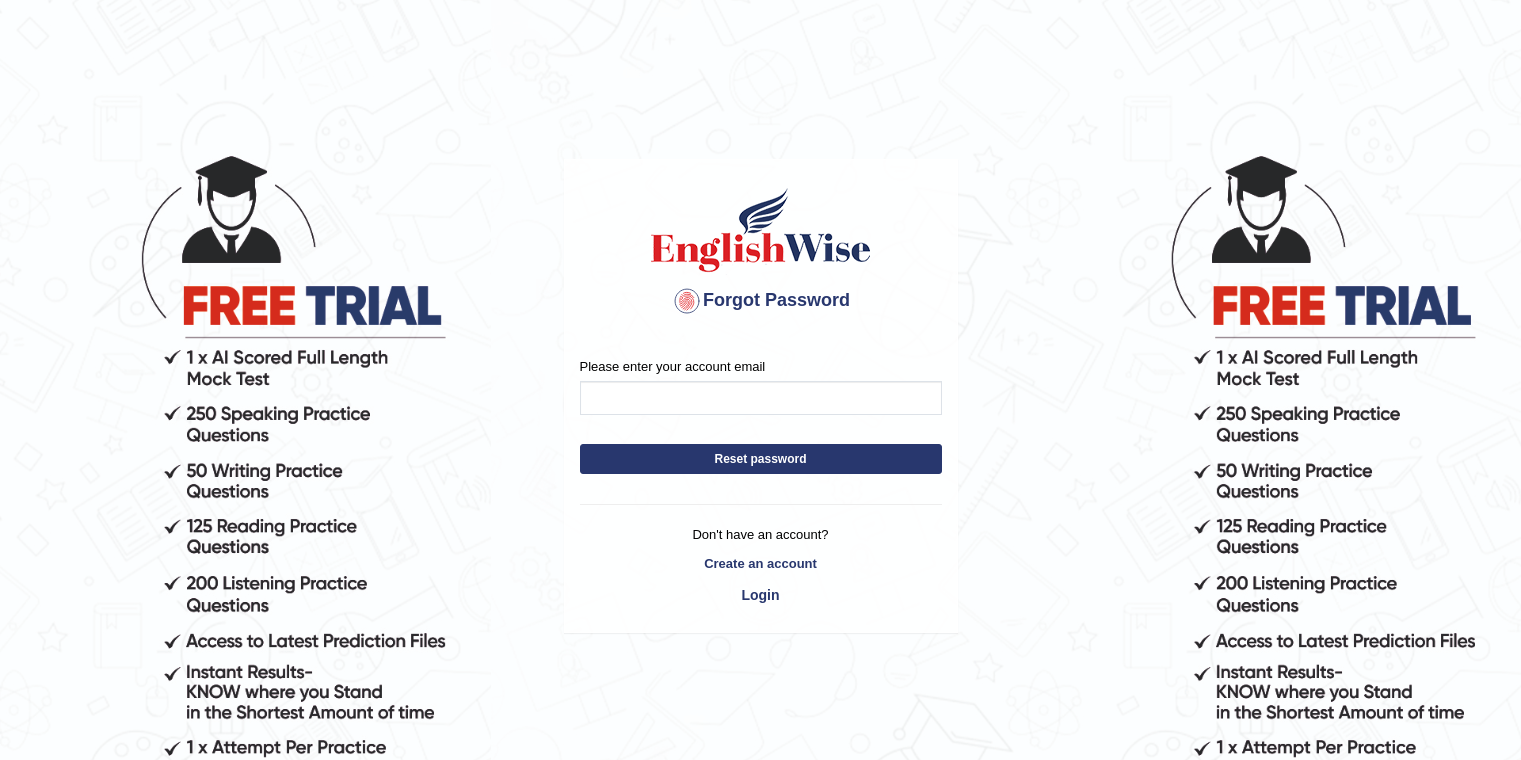 scroll, scrollTop: 0, scrollLeft: 0, axis: both 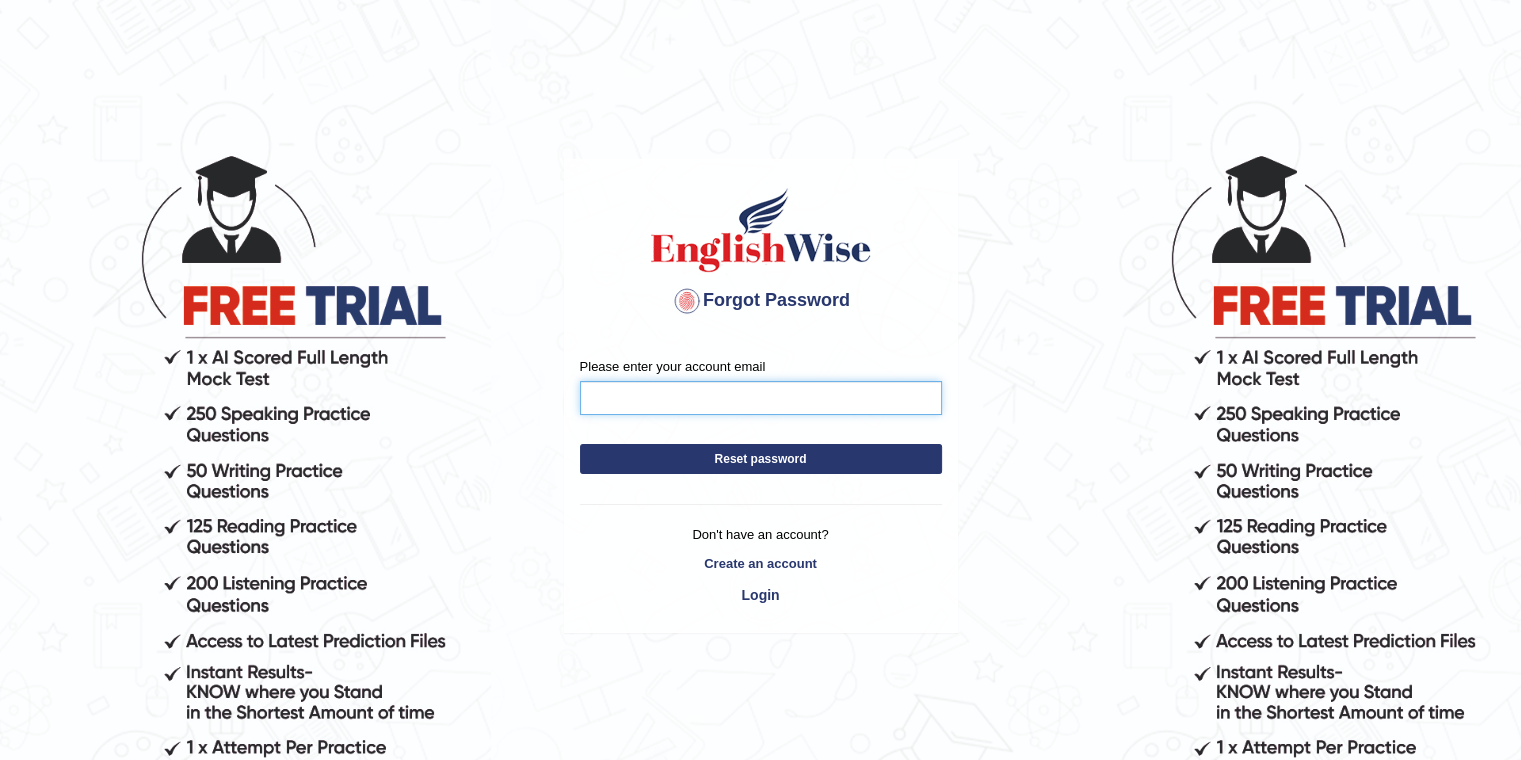 click on "Please enter your account email" at bounding box center (761, 398) 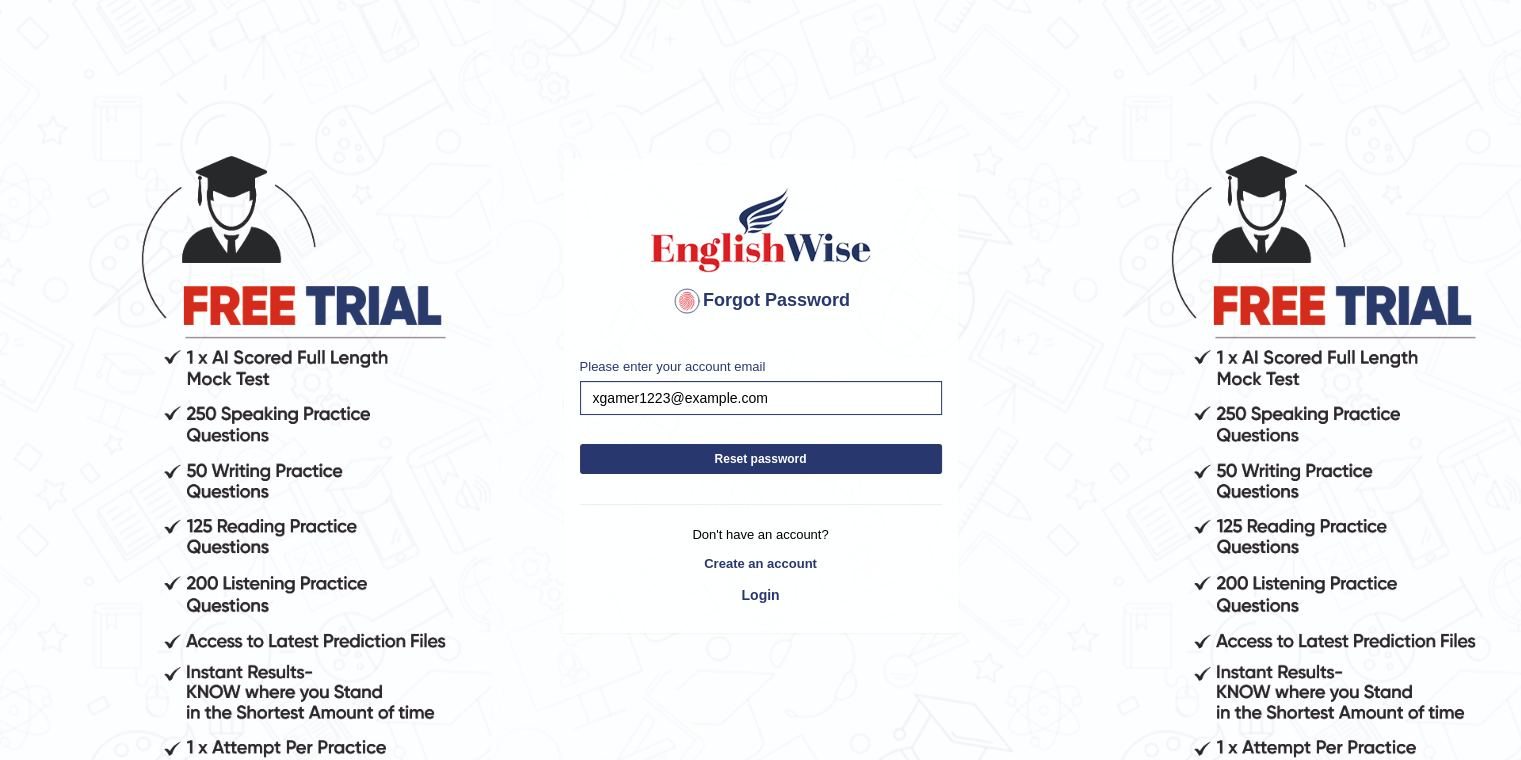 click on "Reset password" at bounding box center (761, 459) 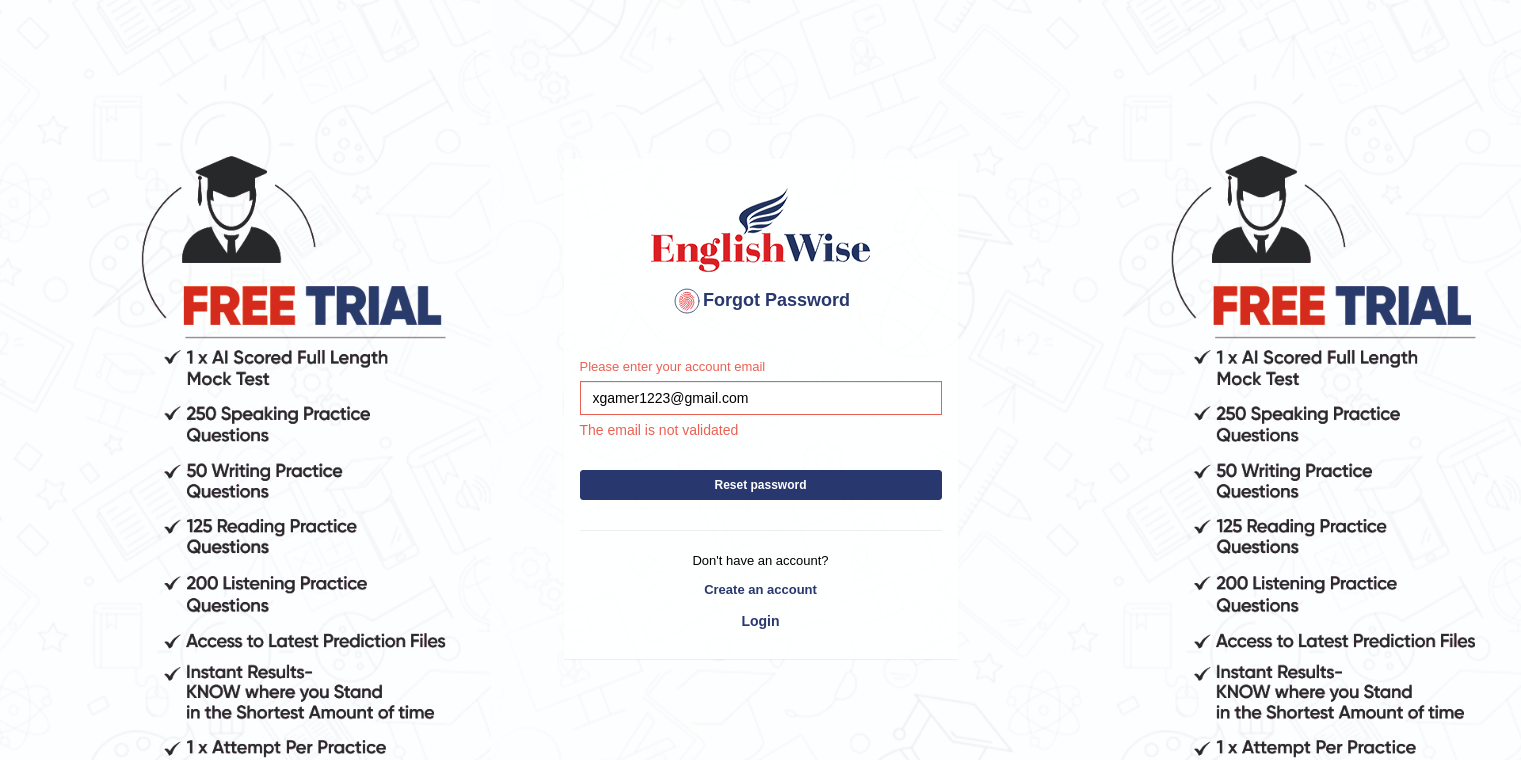 scroll, scrollTop: 0, scrollLeft: 0, axis: both 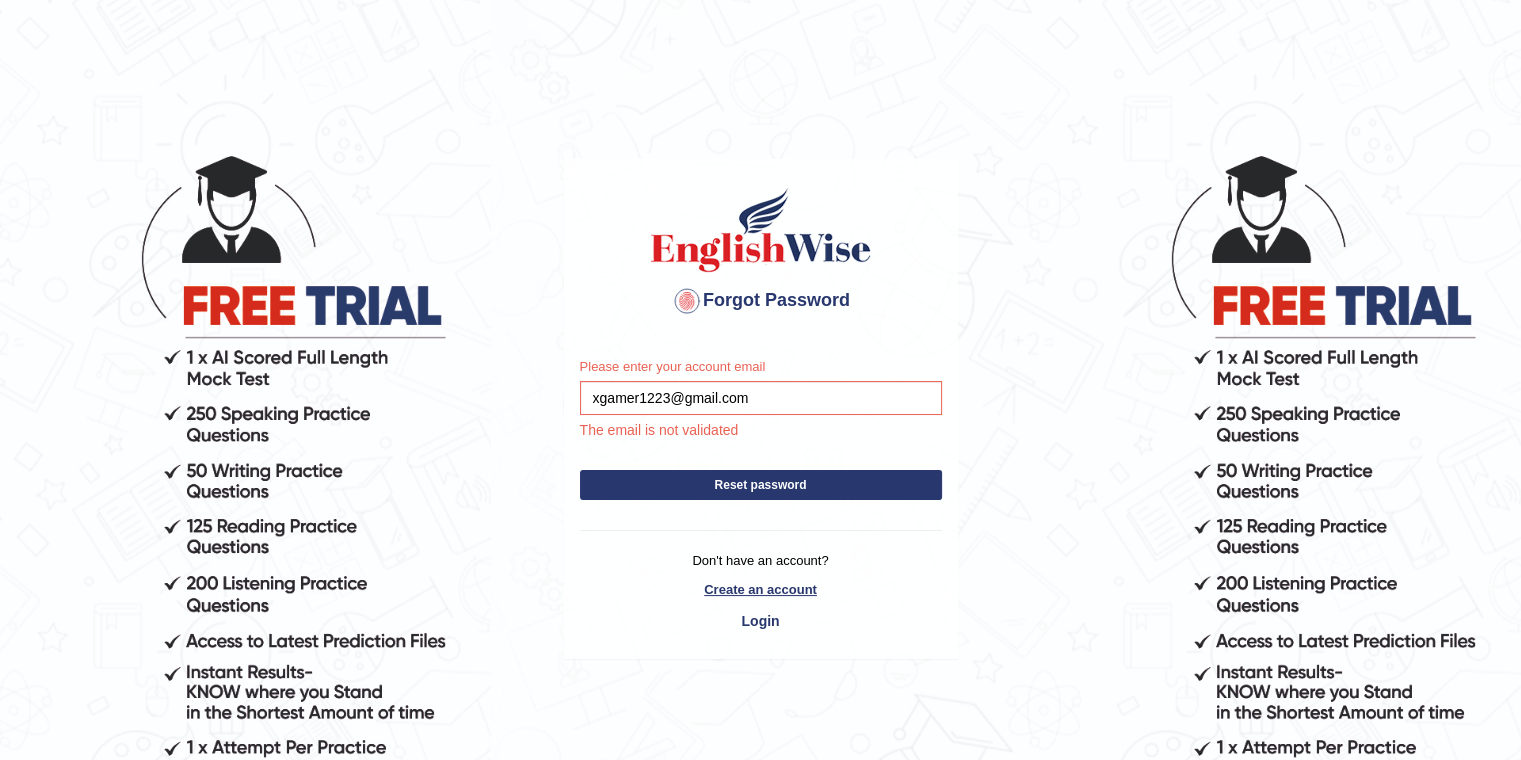 click on "Create an account" at bounding box center (761, 589) 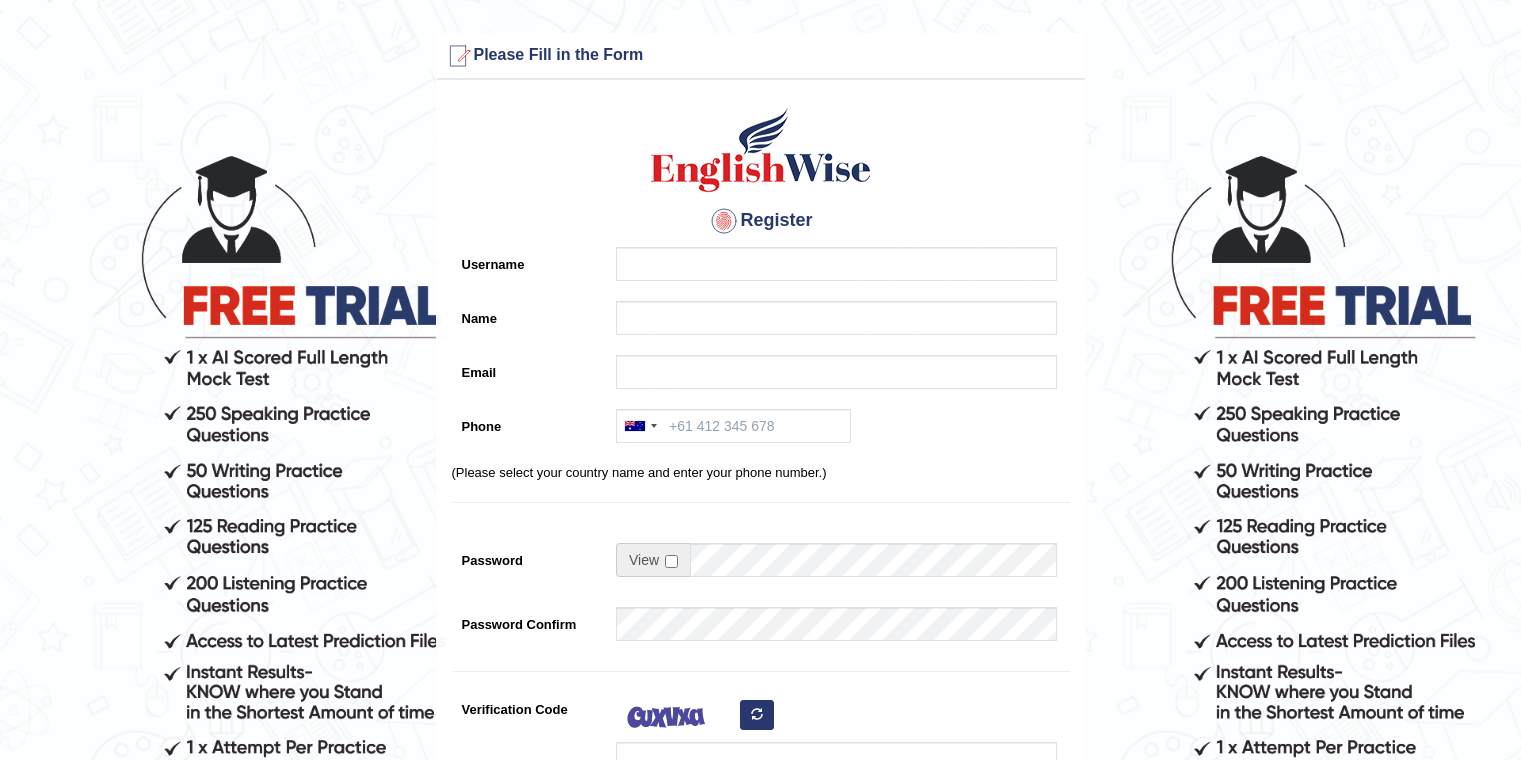 scroll, scrollTop: 0, scrollLeft: 0, axis: both 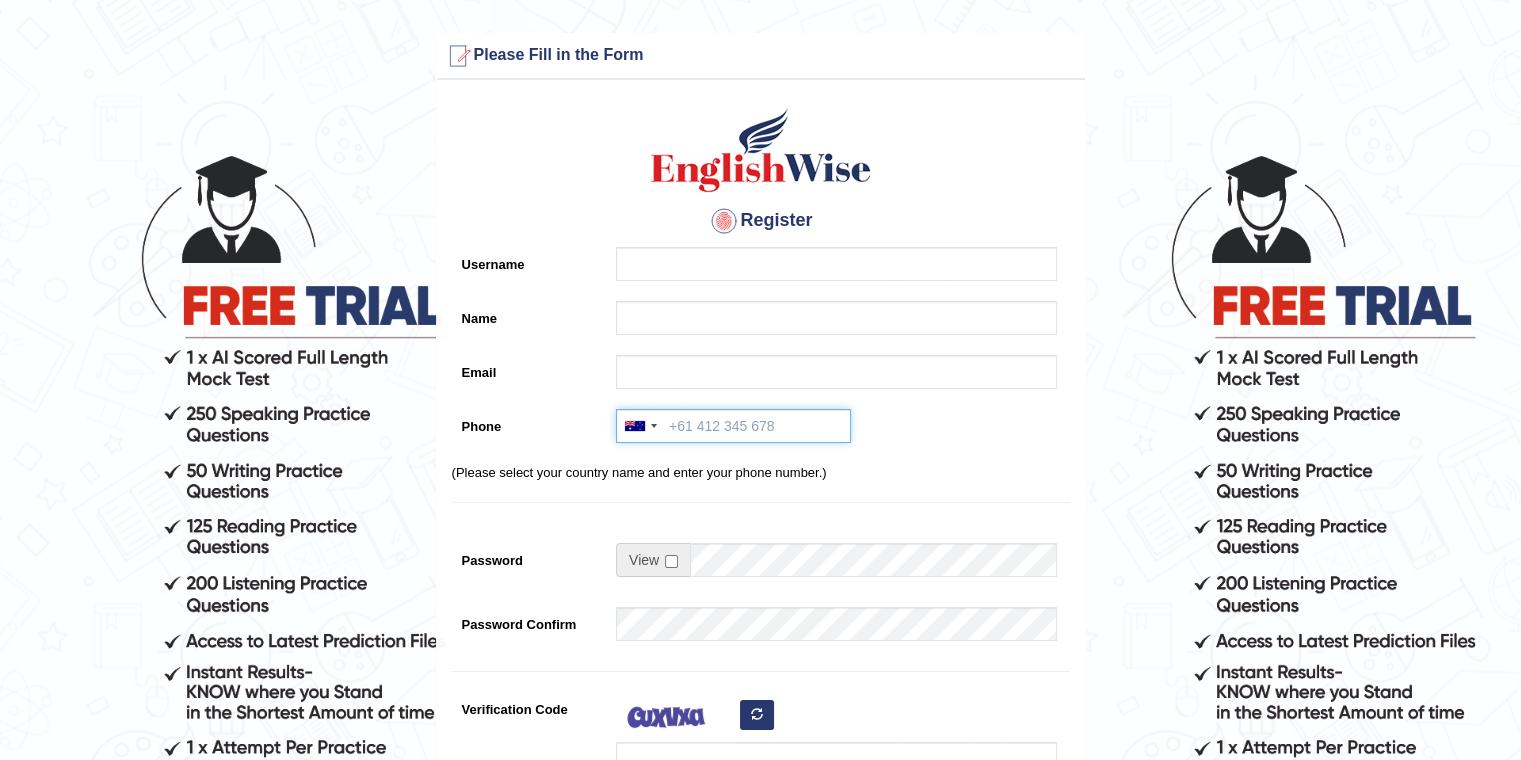 click on "Phone" at bounding box center (733, 426) 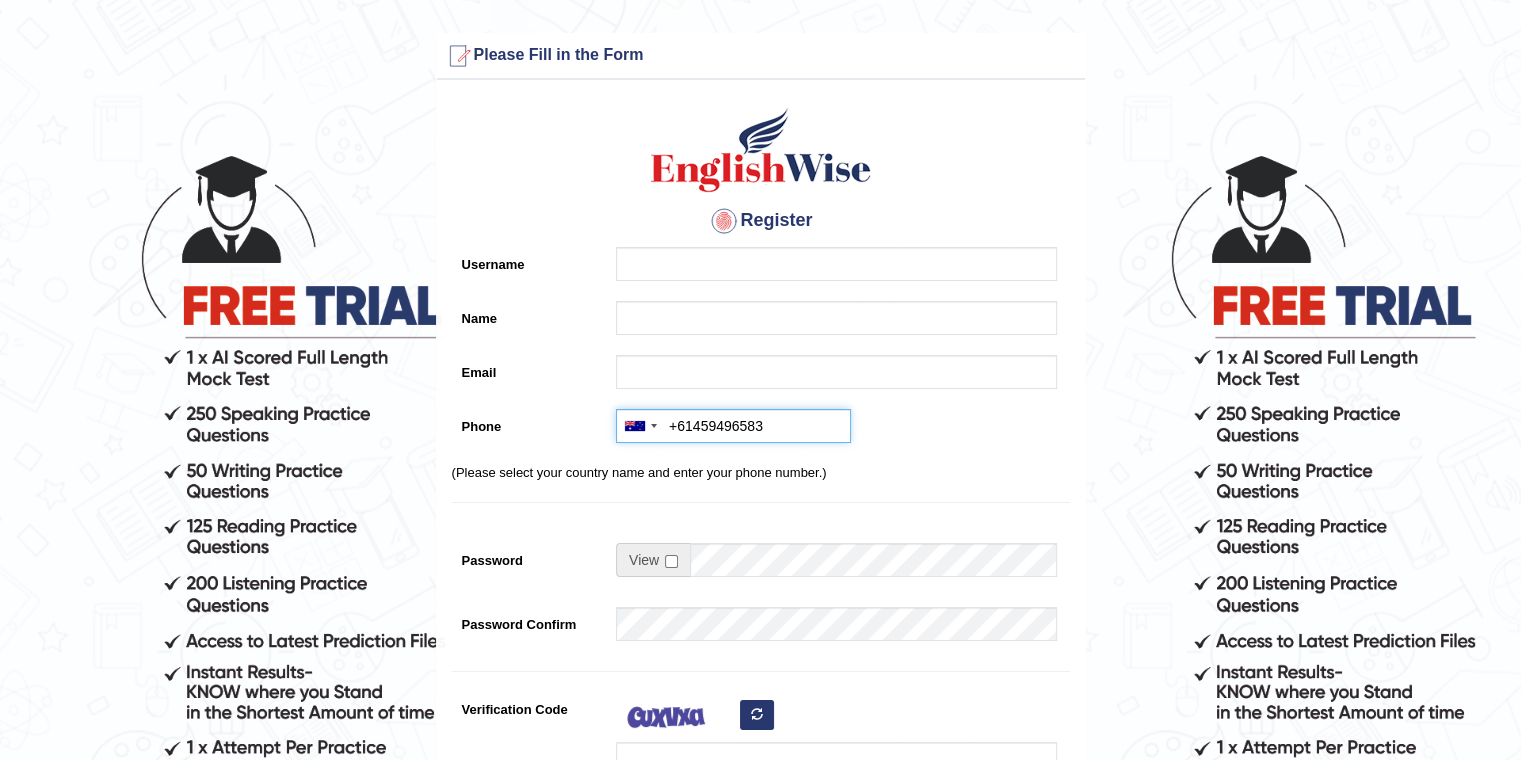 type on "Jamzz23" 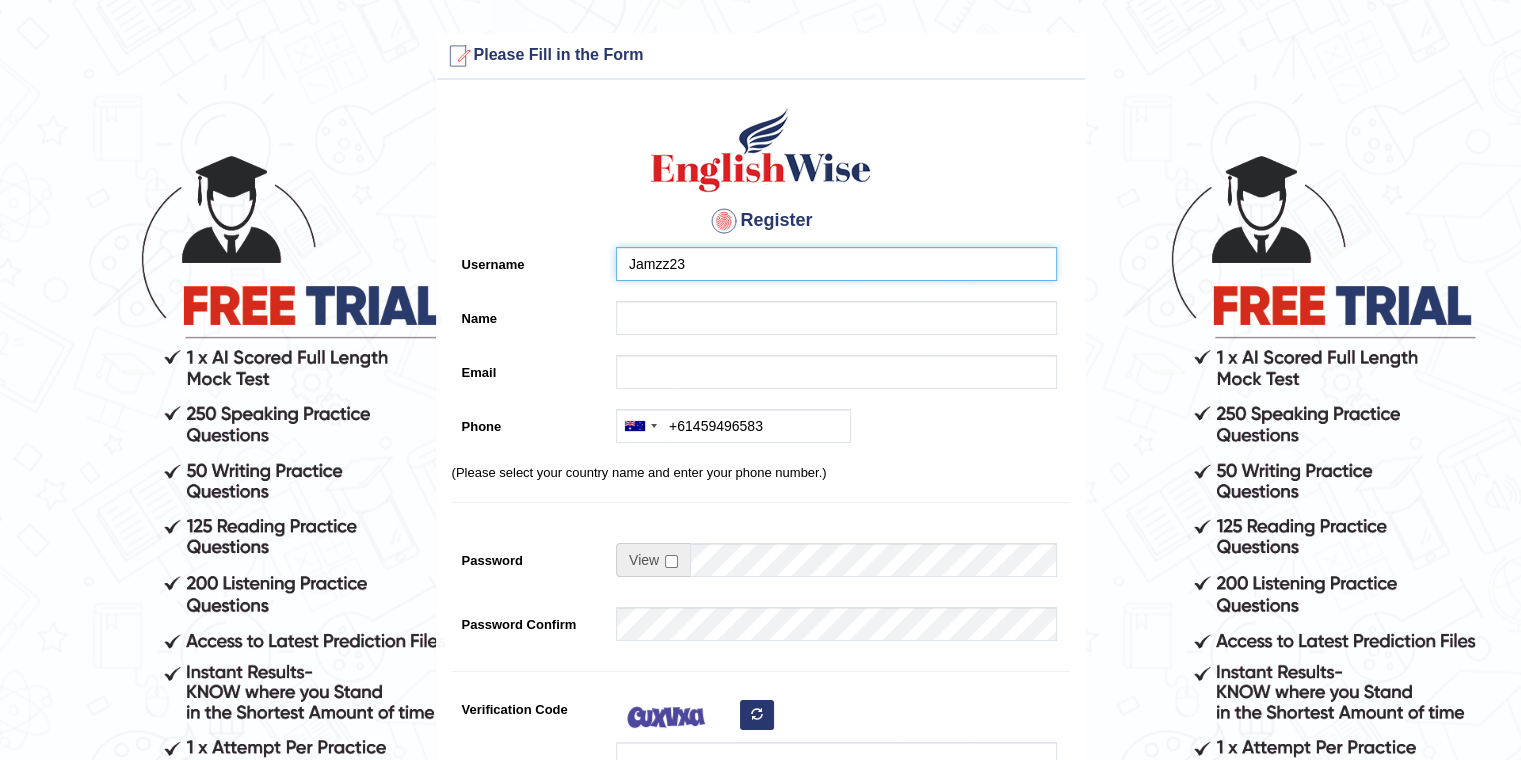 type on "[FIRST] [LAST] [LAST]" 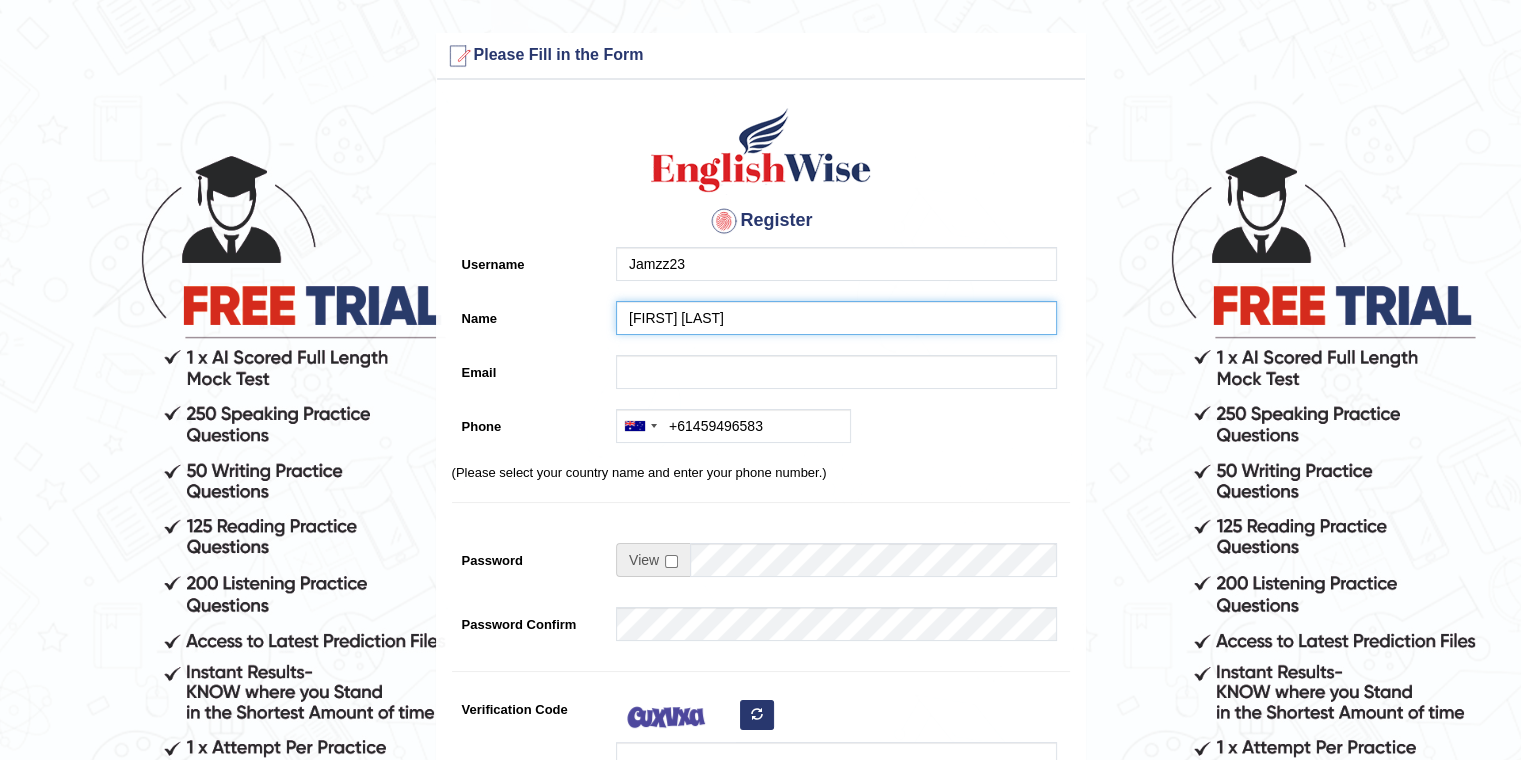 type on "[EMAIL]" 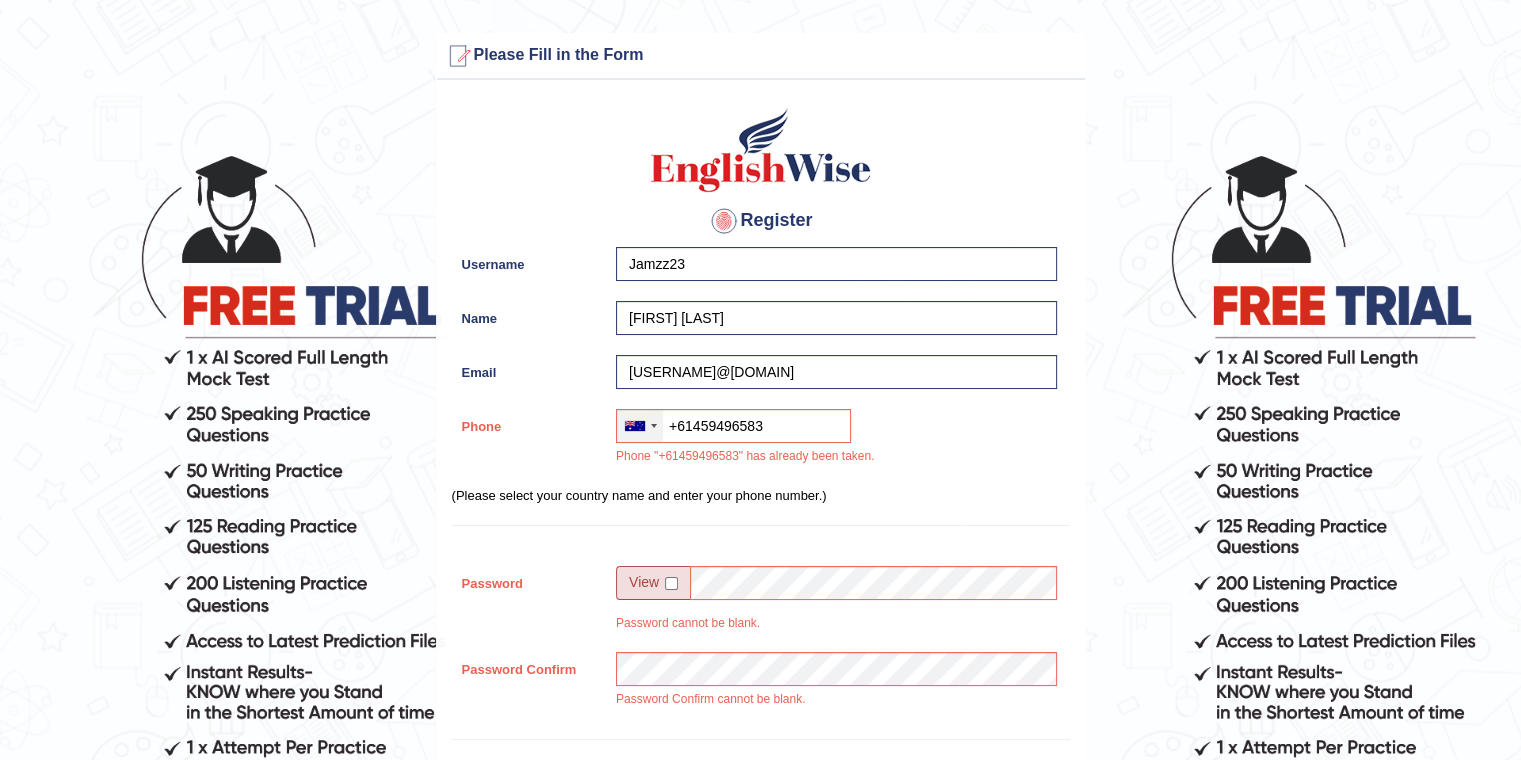 click at bounding box center [640, 426] 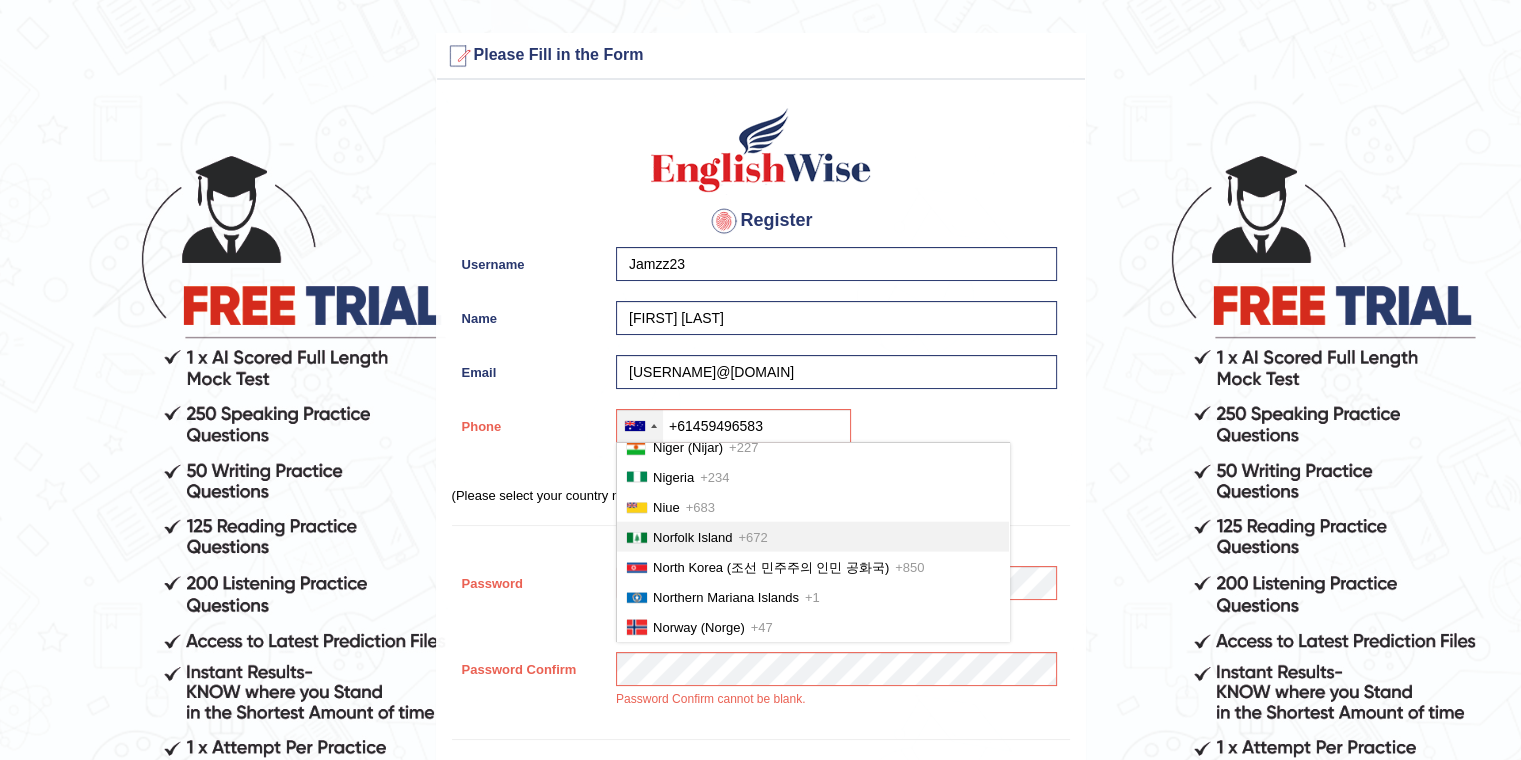 scroll, scrollTop: 5200, scrollLeft: 0, axis: vertical 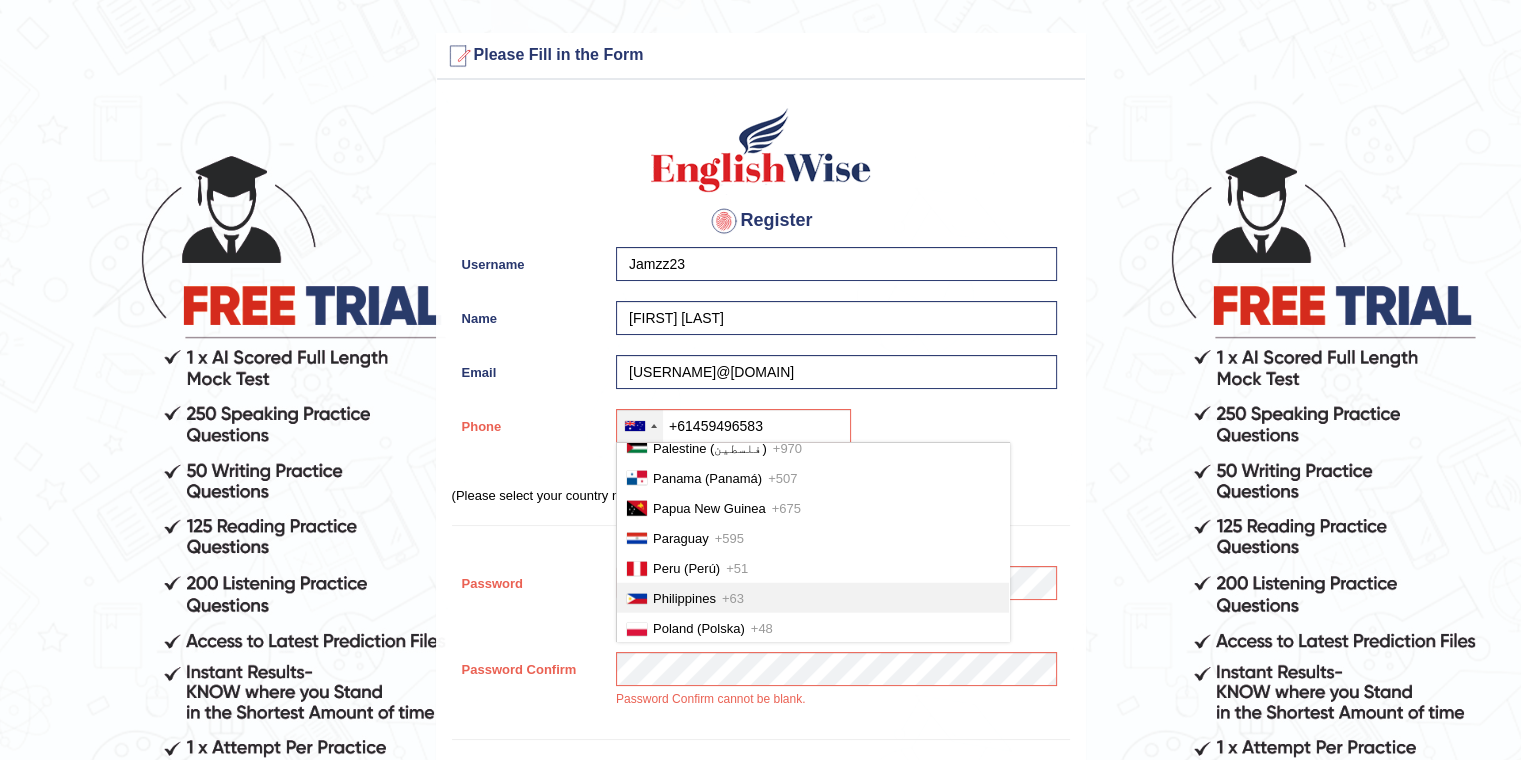 click on "Philippines +63" at bounding box center (813, 598) 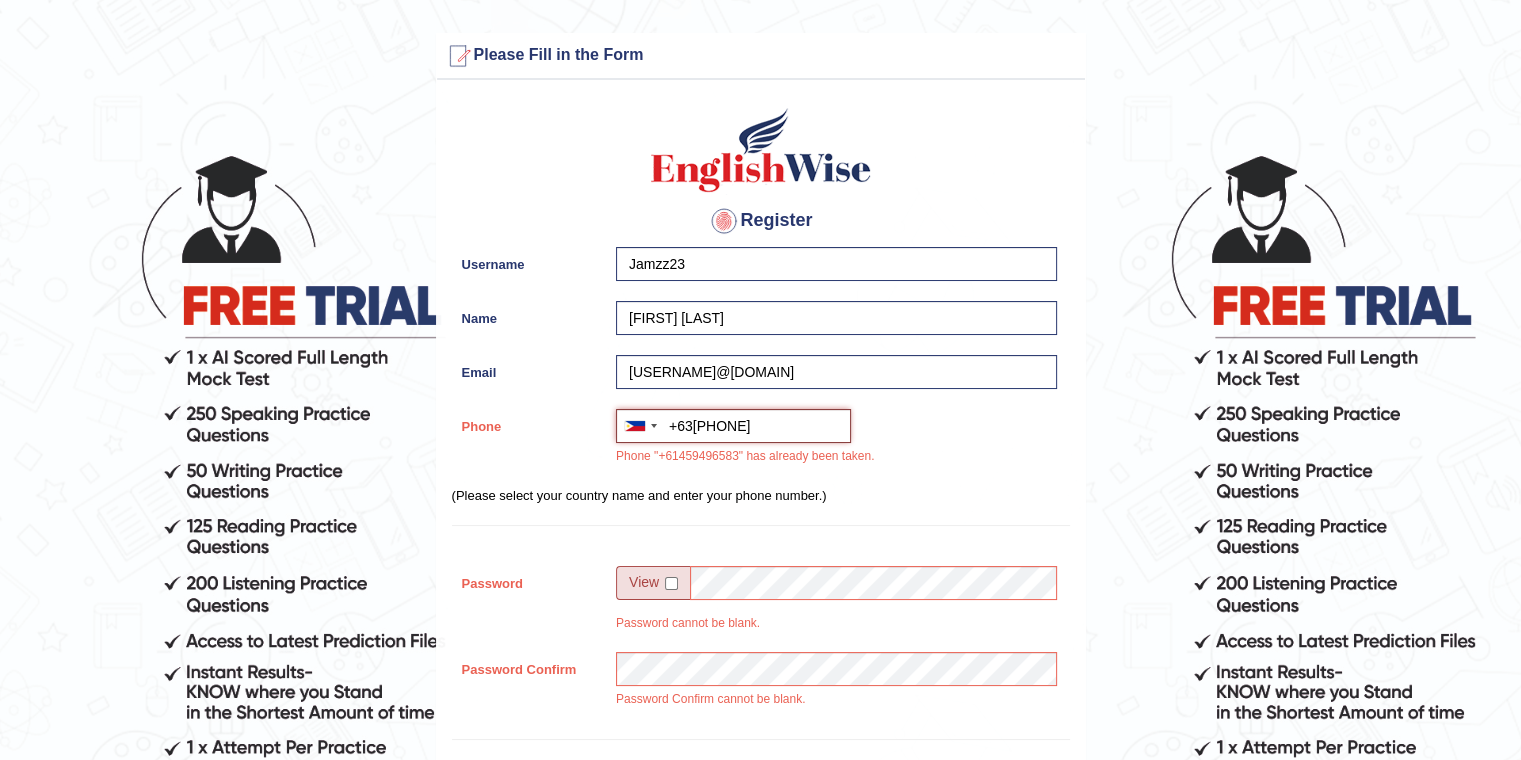 type on "+639605705476" 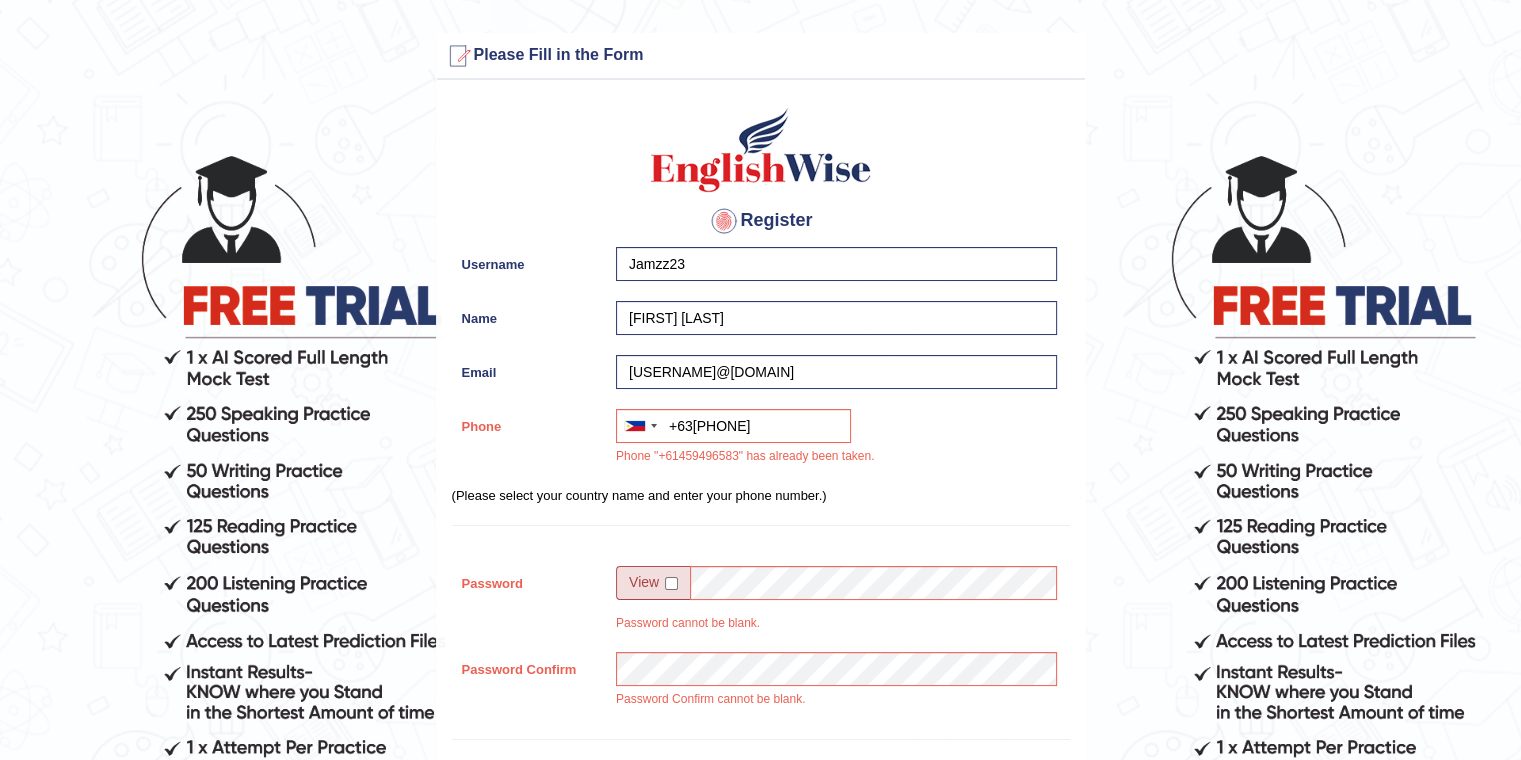 click on "Australia +61 India (भारत) +91 New Zealand +64 United States +1 Canada +1 United Arab Emirates (‫الإمارات العربية المتحدة‬‎) +971 Saudi Arabia (‫المملكة العربية السعودية‬‎) +966 Bahrain (‫البحرين‬‎) +973 Afghanistan (‫افغانستان‬‎) +93 Albania (Shqipëri) +355 Algeria (‫الجزائر‬‎) +213 American Samoa +1 Andorra +376 Angola +244 Anguilla +1 Antigua and Barbuda +1 Argentina +54 Armenia (Հայաստան) +374 Aruba +297 Australia +61 Austria (Österreich) +43 Azerbaijan (Azərbaycan) +994 Bahamas +1 Bahrain (‫البحرين‬‎) +973 Bangladesh (বাংলাদেশ) +880 Barbados +1 Belarus (Беларусь) +375 Belgium (België) +32 Belize +501 Benin (Bénin) +229 Bermuda +1 Bhutan (འབྲུག) +975 Bolivia +591 Bosnia and Herzegovina (Босна и Херцеговина) +387 Botswana +267 Brazil (Brasil) +55 British Indian Ocean Territory +246 British Virgin Islands +1 Brunei +673 +359" at bounding box center [831, 442] 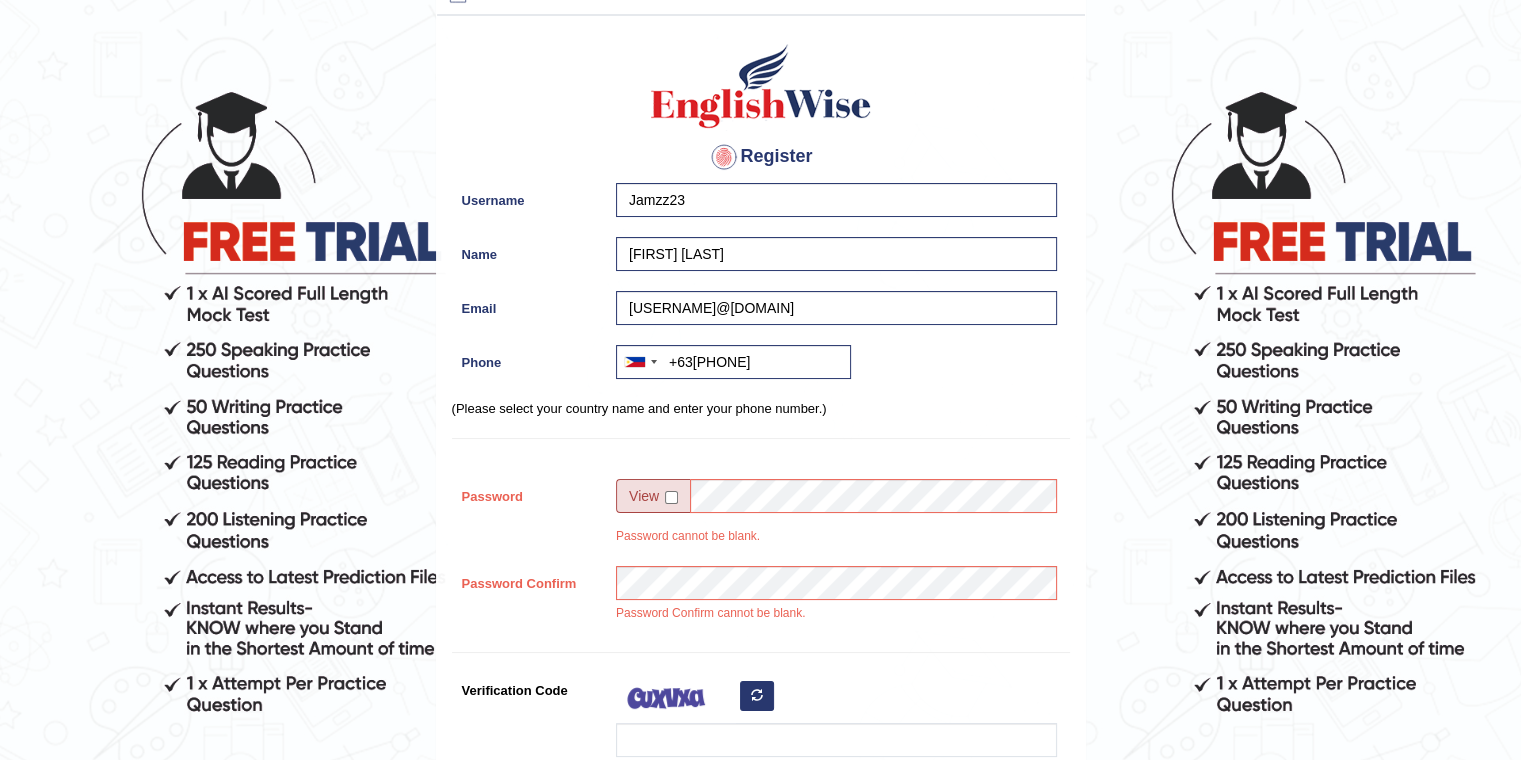 scroll, scrollTop: 100, scrollLeft: 0, axis: vertical 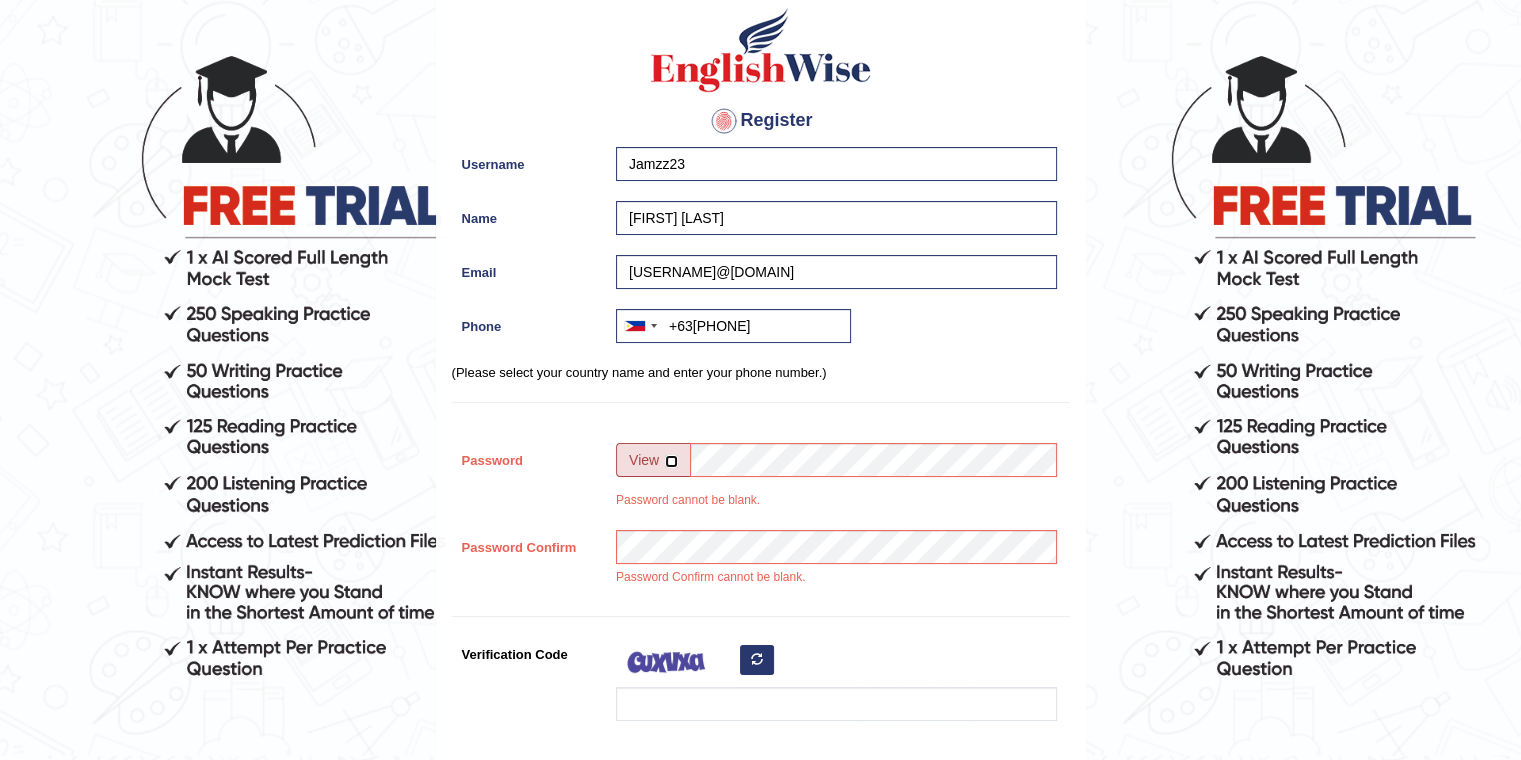 click at bounding box center (671, 461) 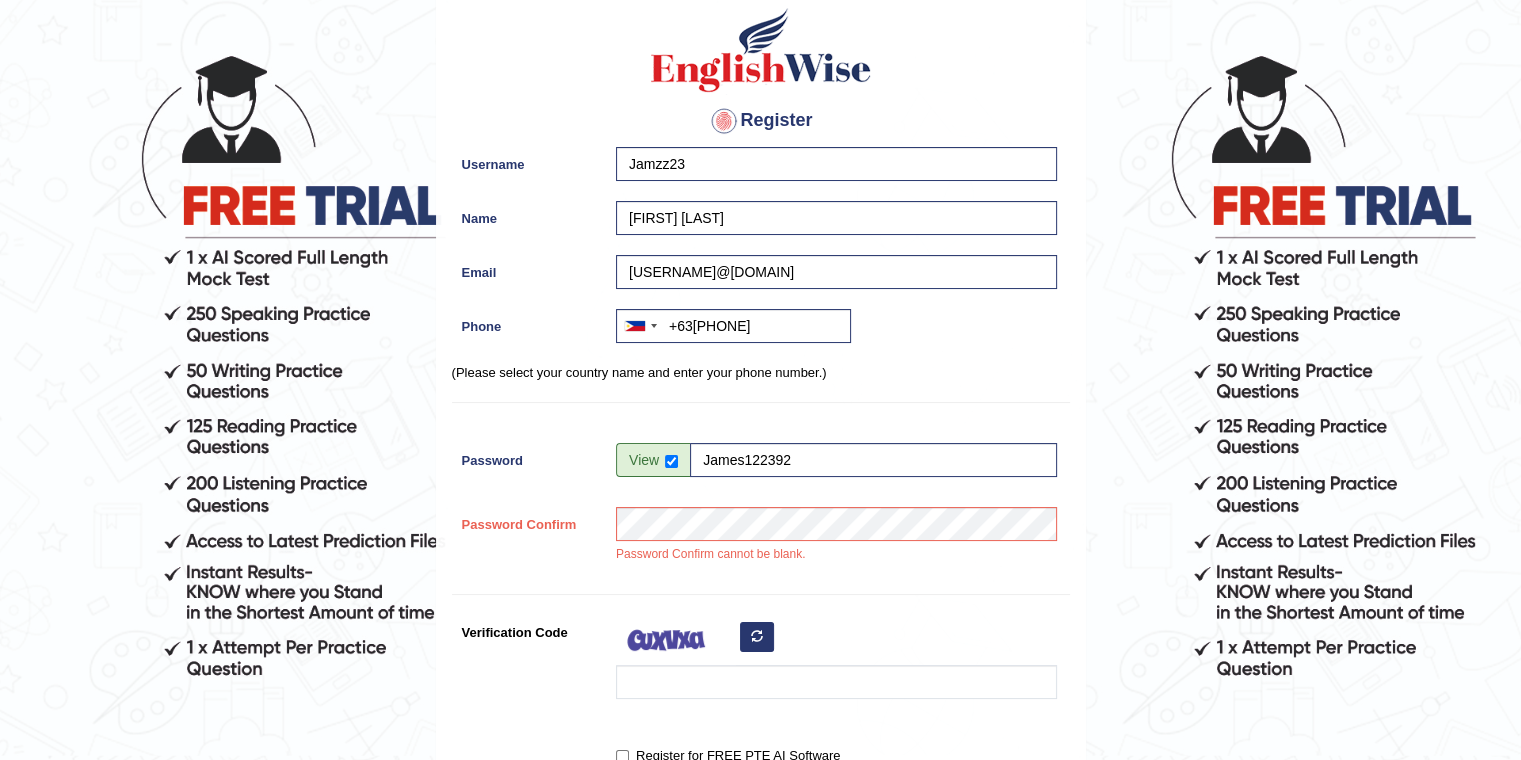 click on "Password Confirm cannot be blank." at bounding box center (831, 540) 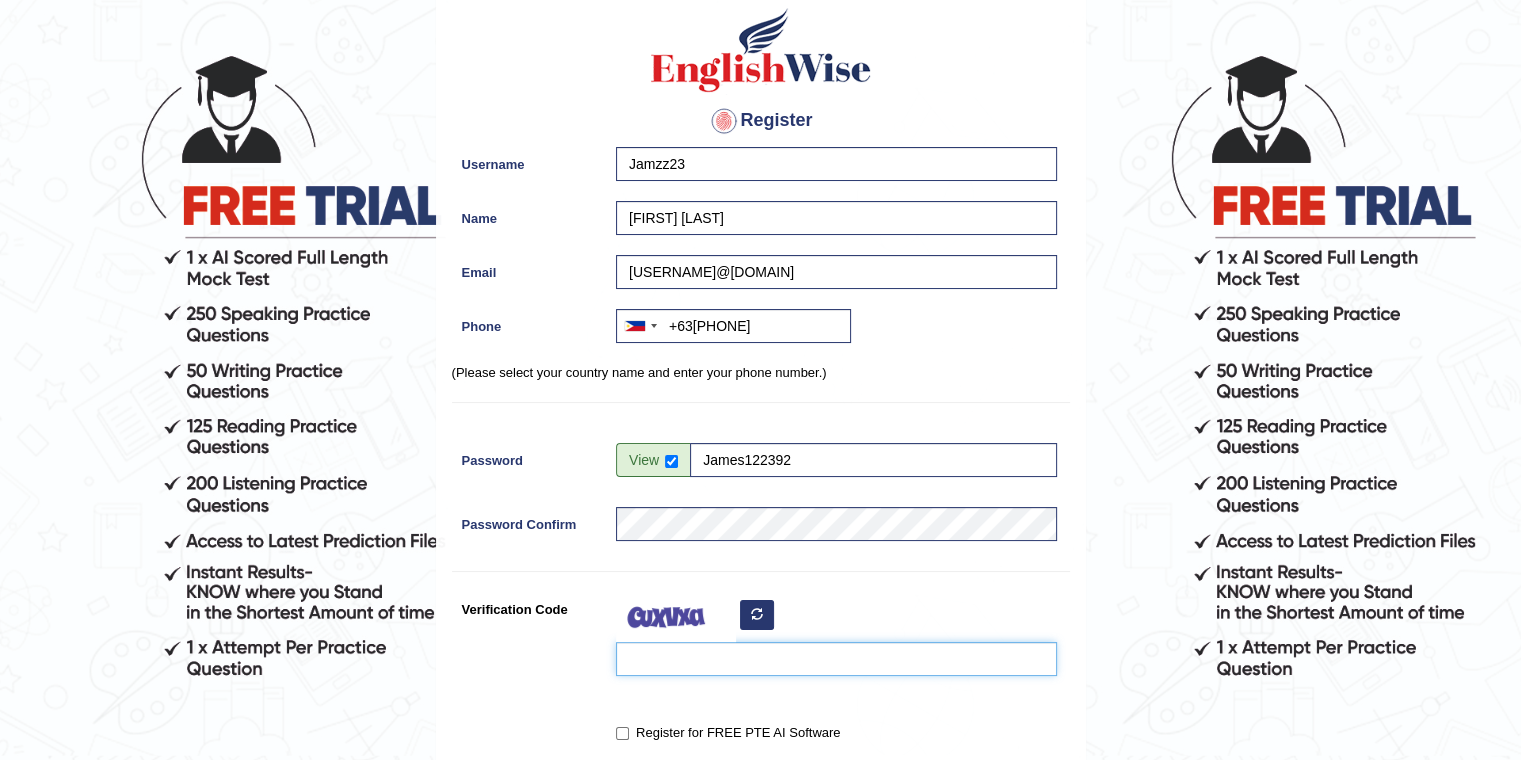 click on "Verification Code" at bounding box center [836, 659] 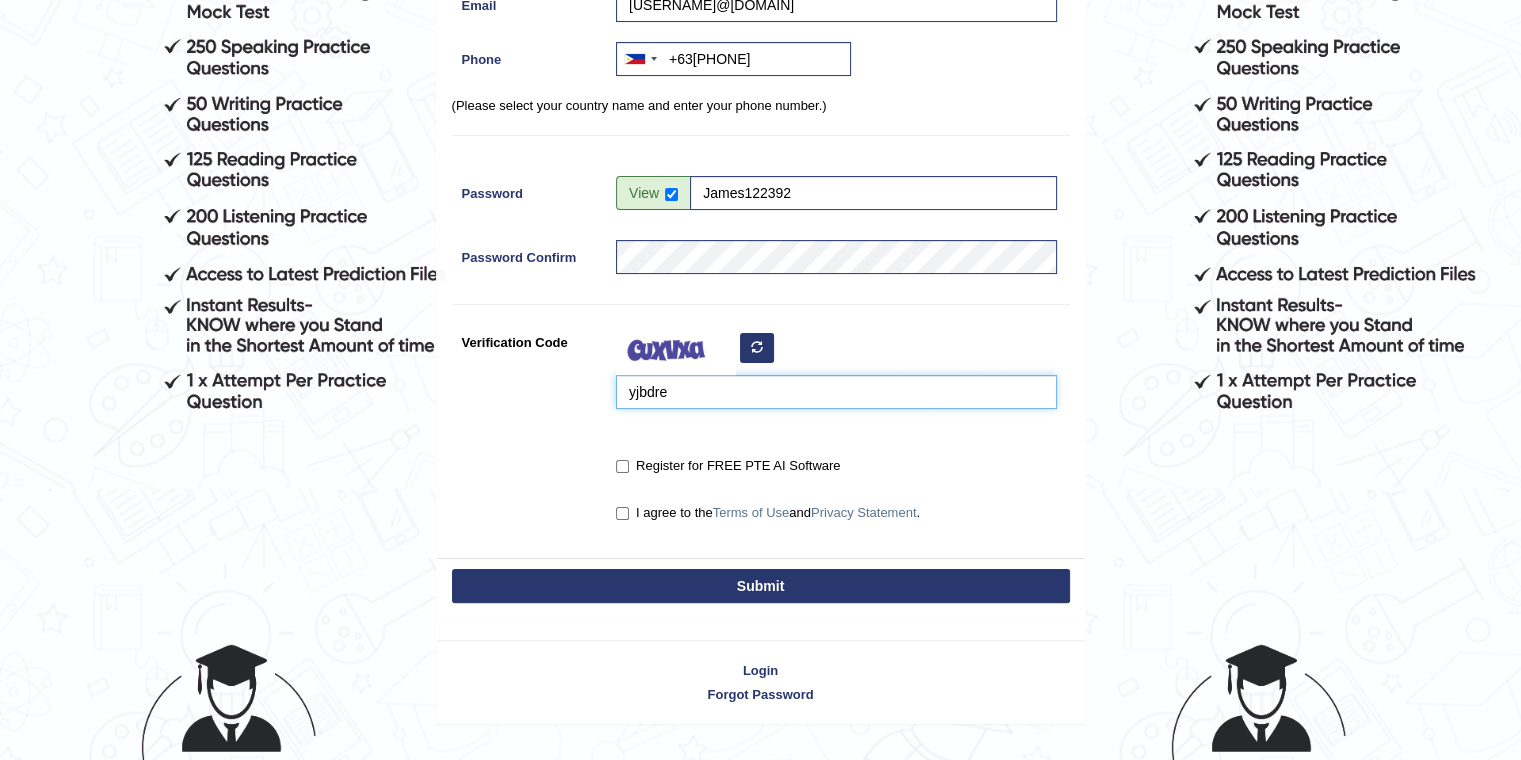scroll, scrollTop: 400, scrollLeft: 0, axis: vertical 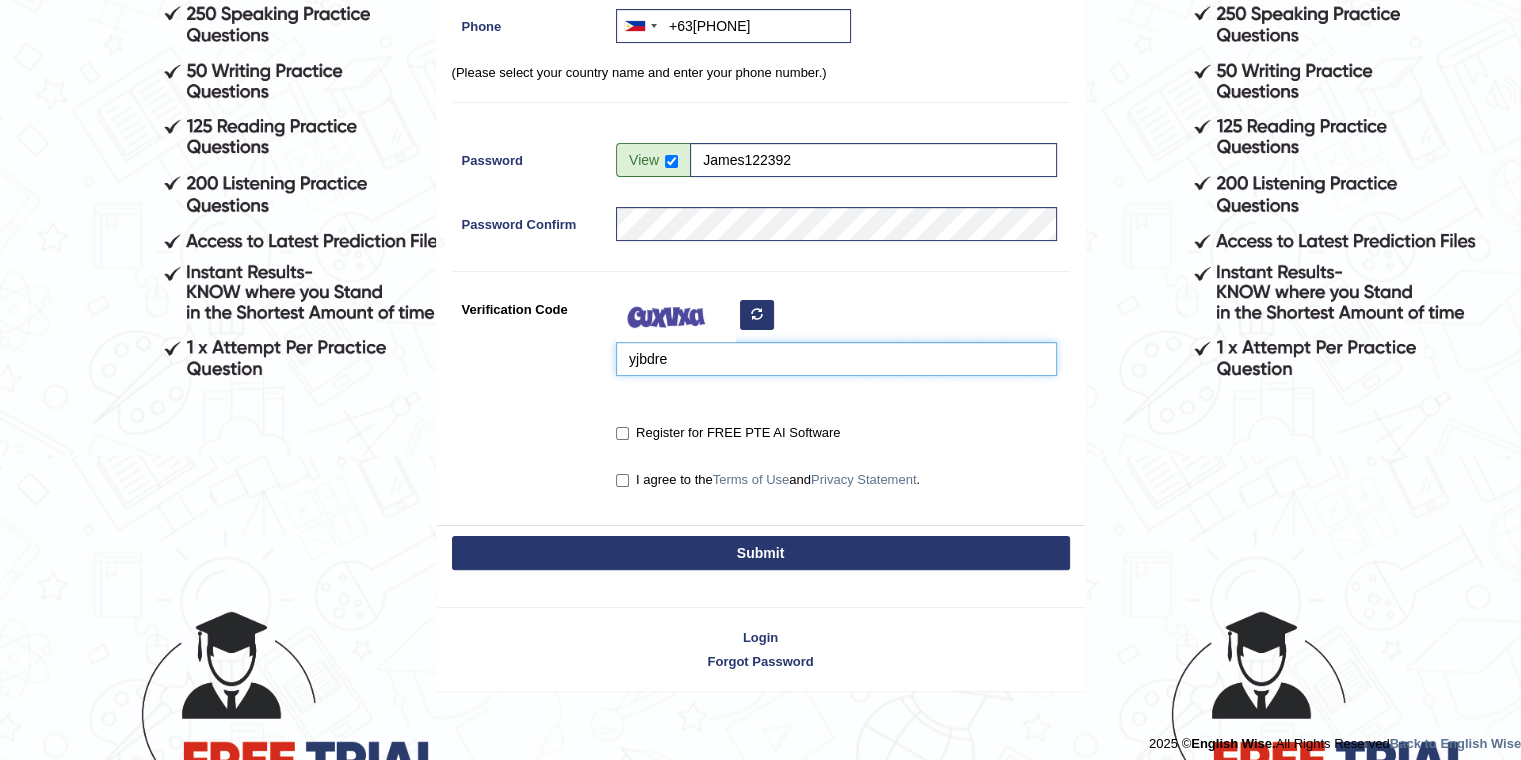 type on "yjbdre" 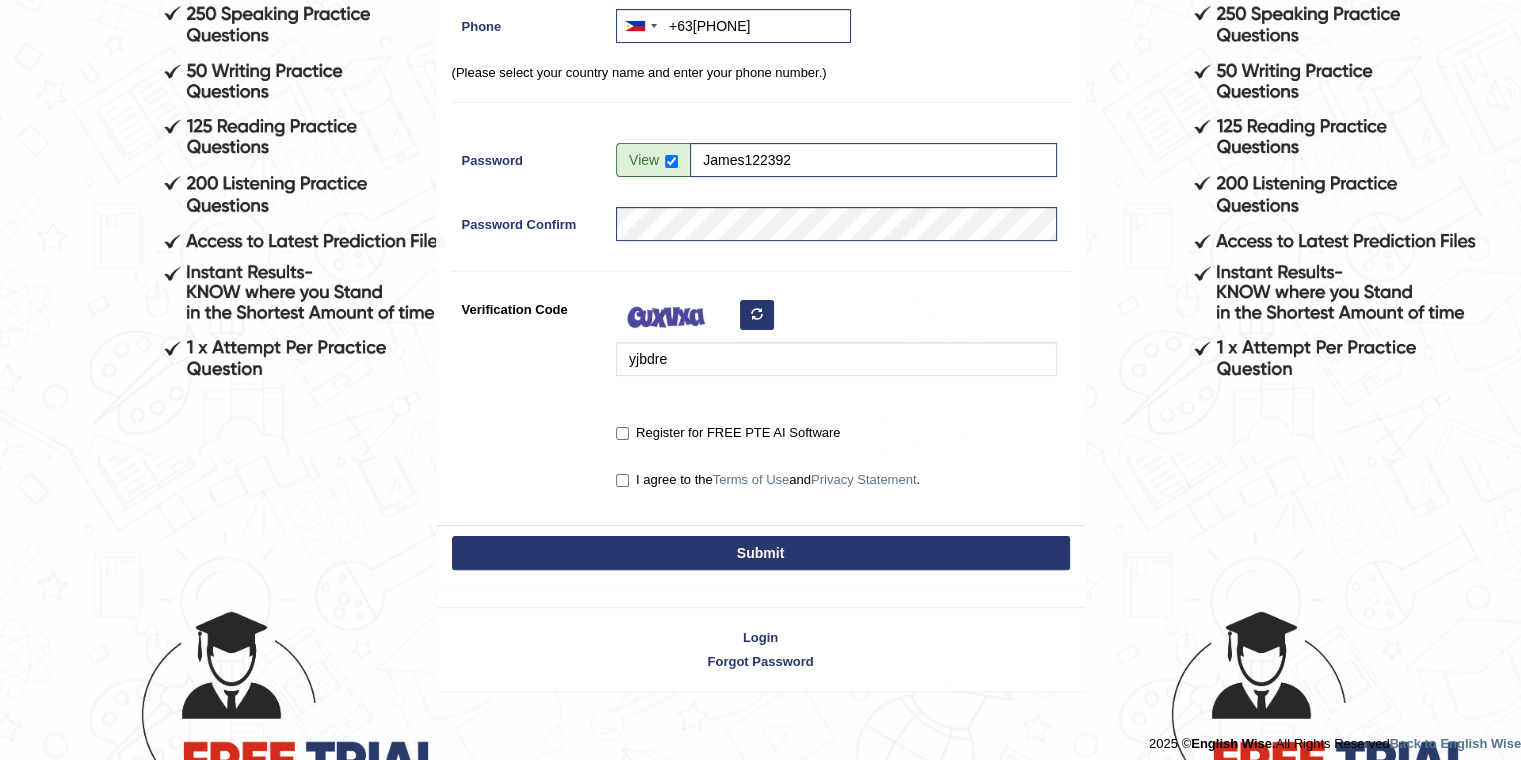 click on "Register for FREE PTE AI Software" at bounding box center [728, 433] 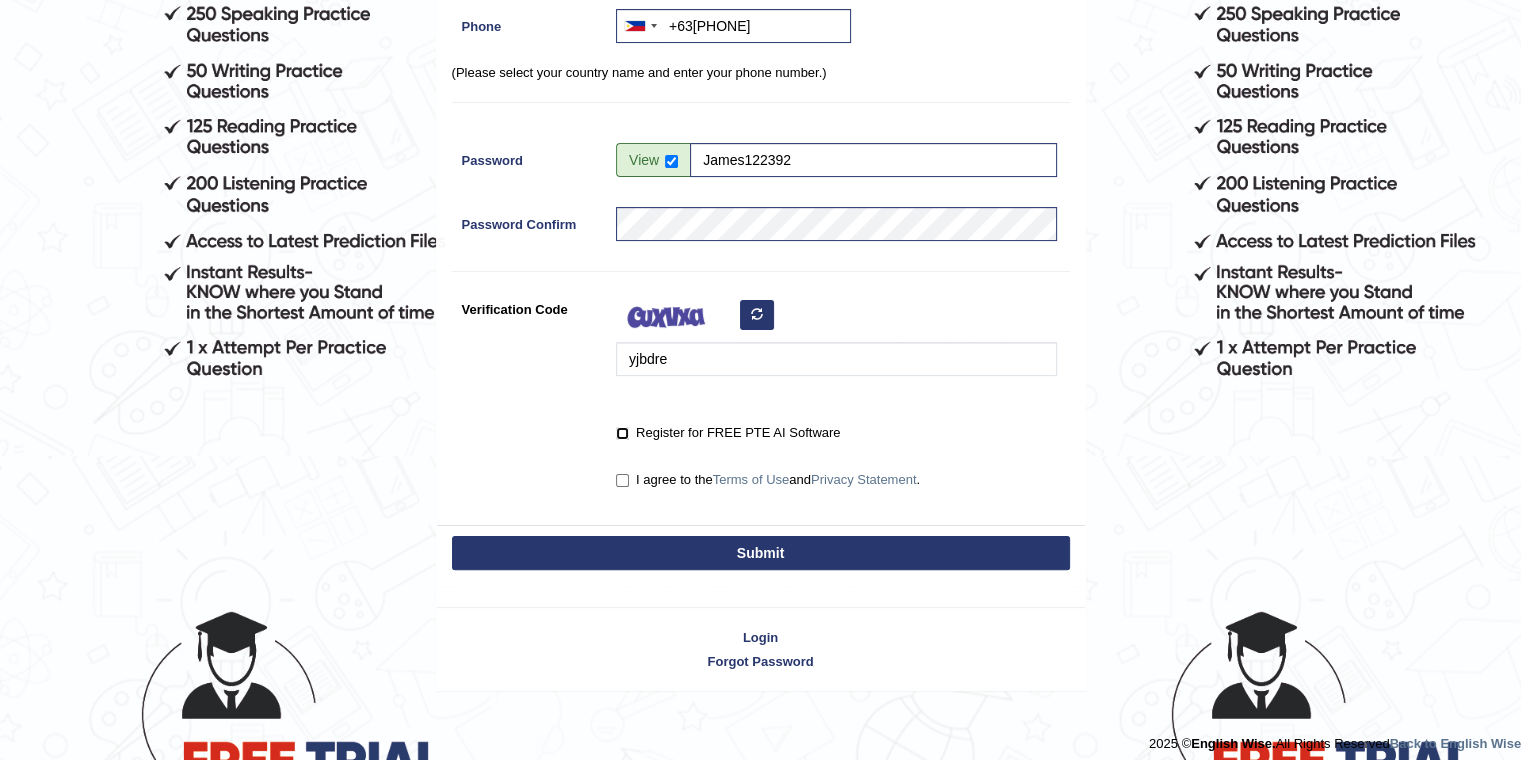 click on "Register for FREE PTE AI Software" at bounding box center [622, 433] 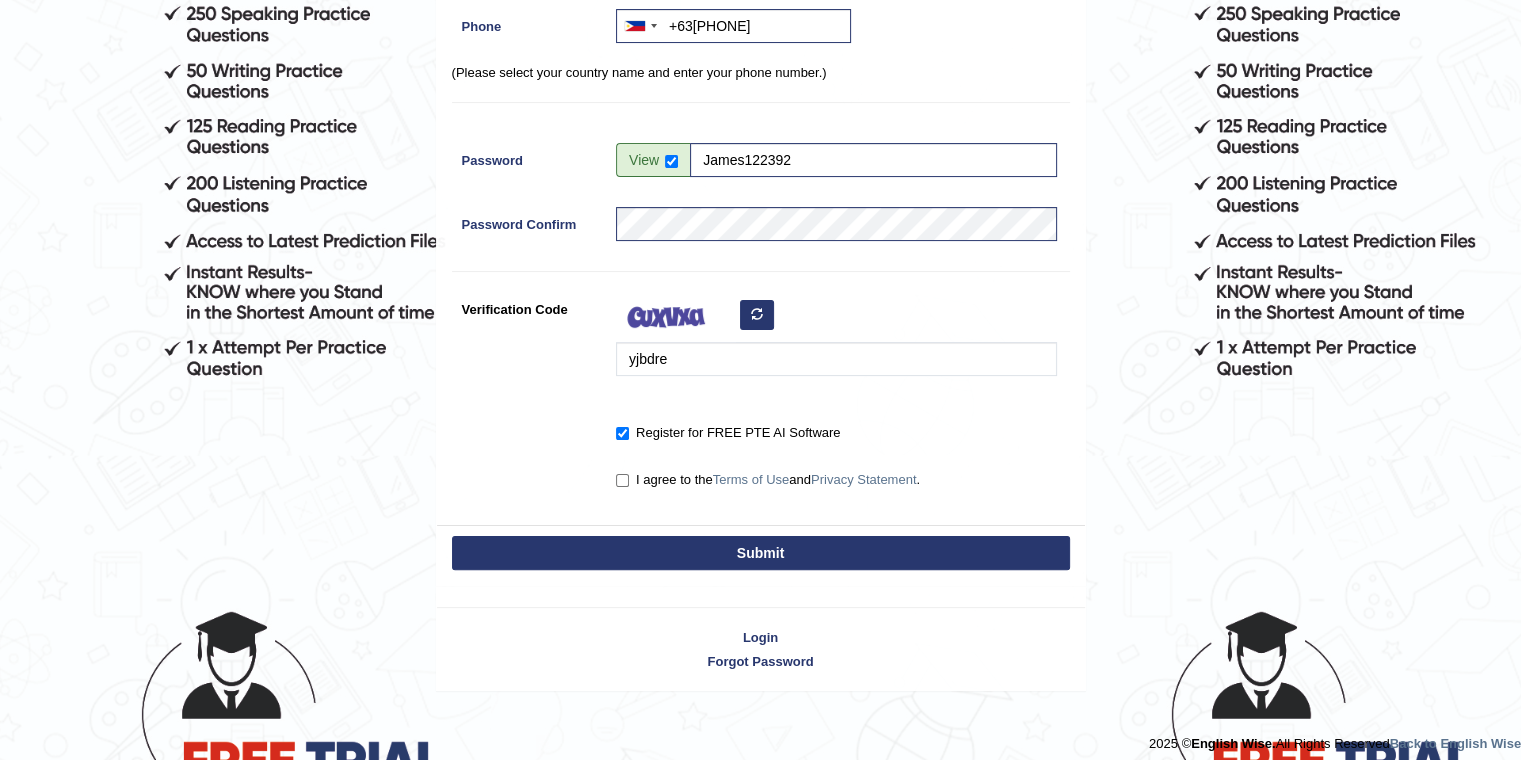 click on "I agree to the  Terms of Use  and  Privacy Statement ." at bounding box center (768, 480) 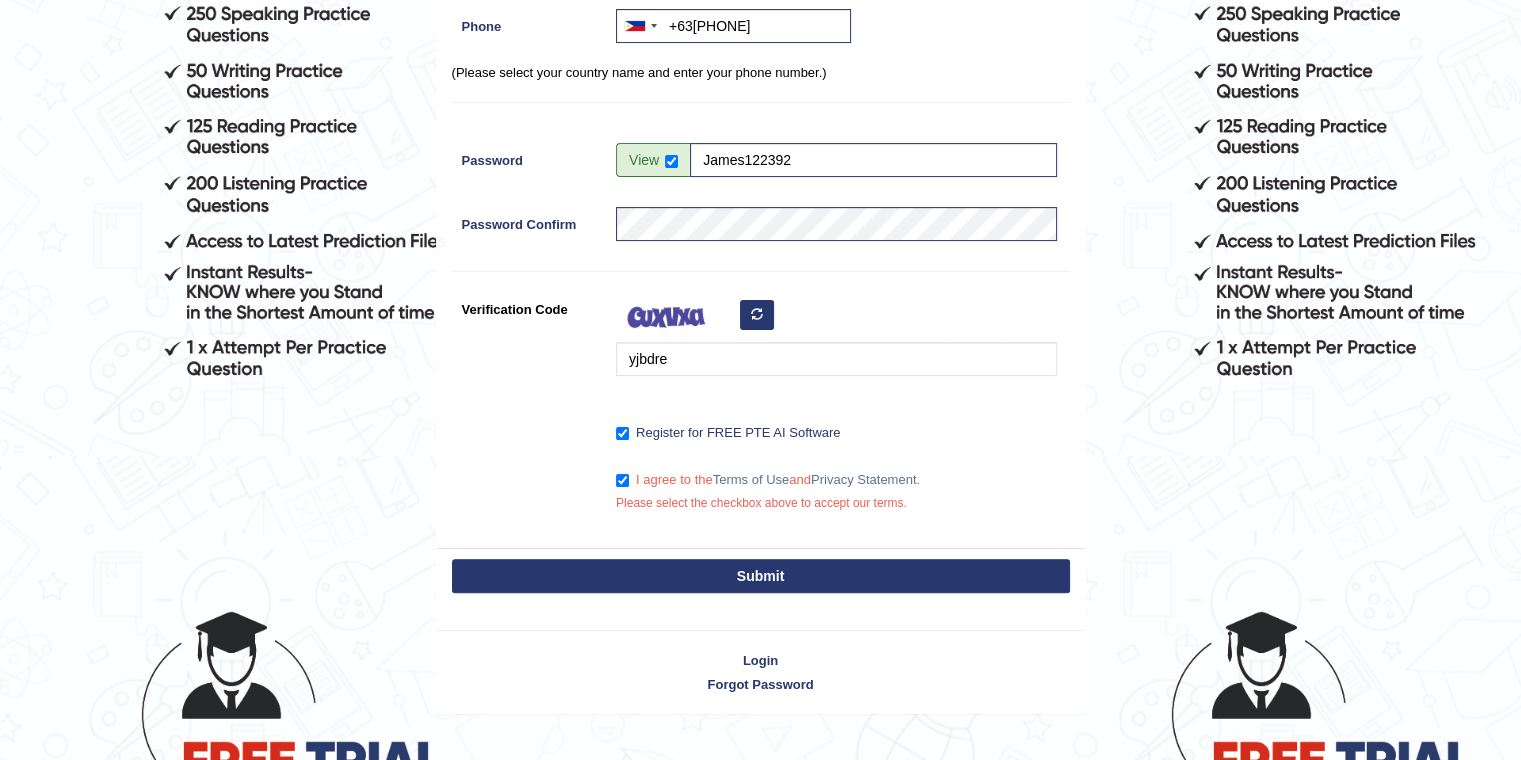 click on "Submit" at bounding box center [761, 576] 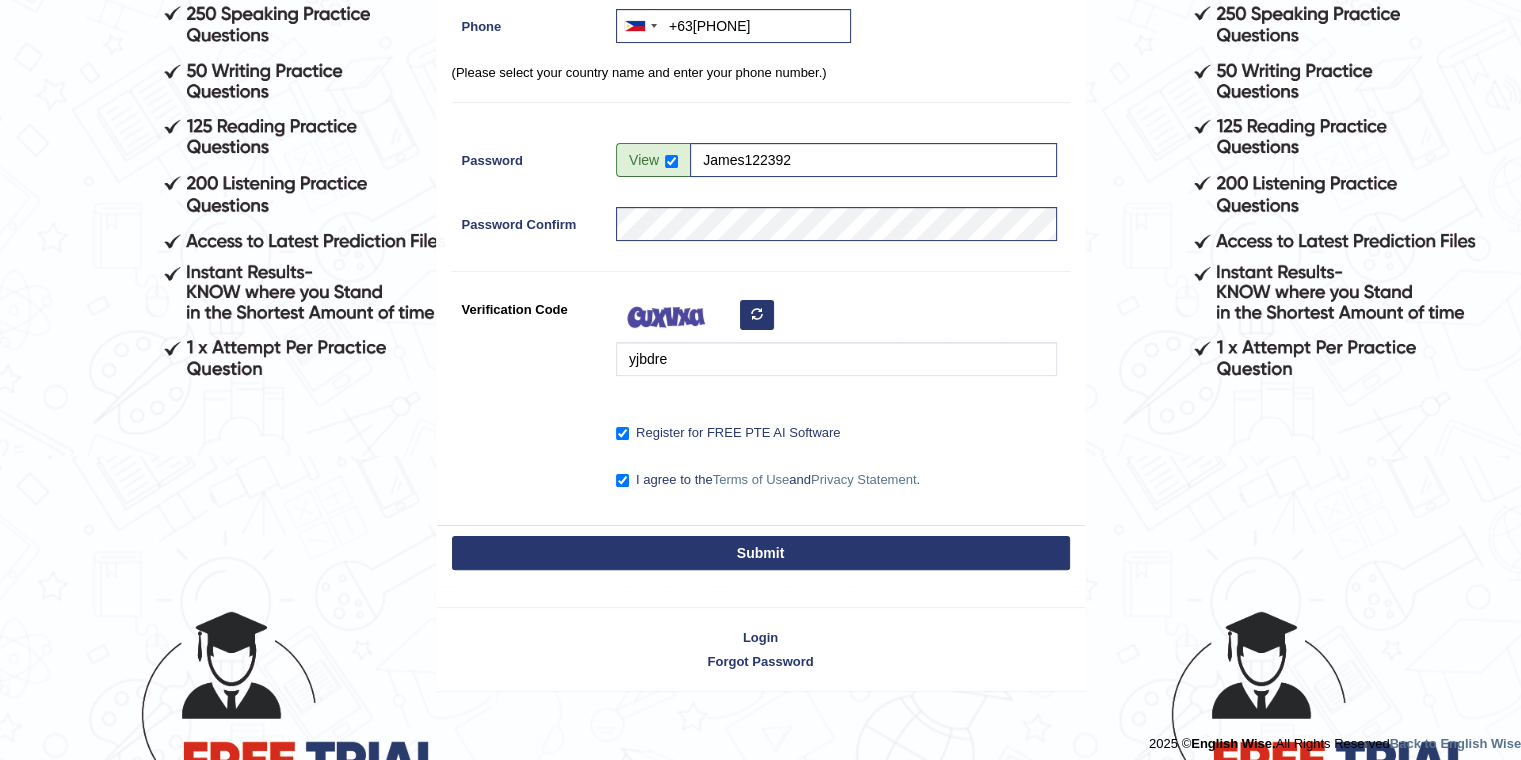 click on "Submit" at bounding box center (761, 553) 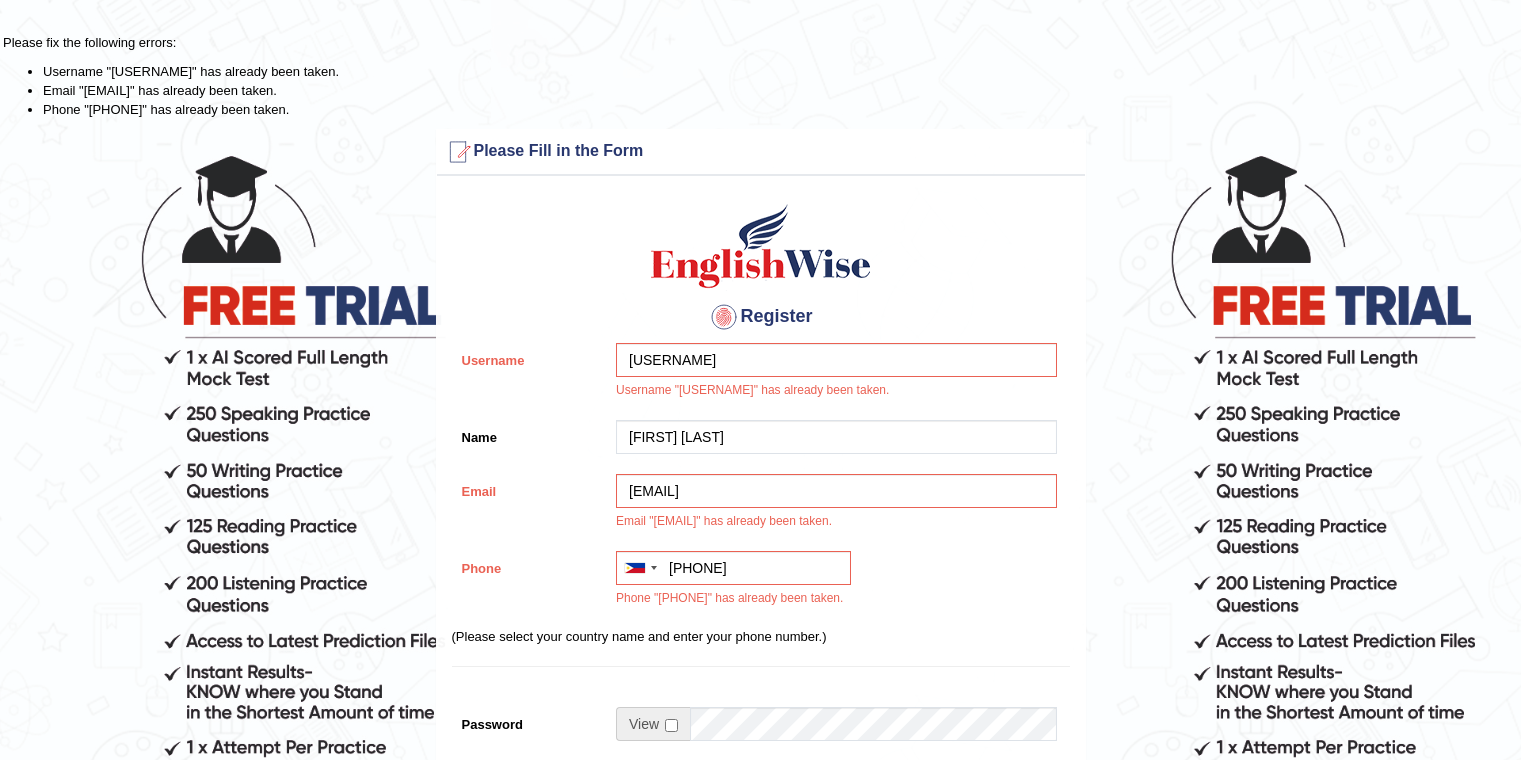 scroll, scrollTop: 0, scrollLeft: 0, axis: both 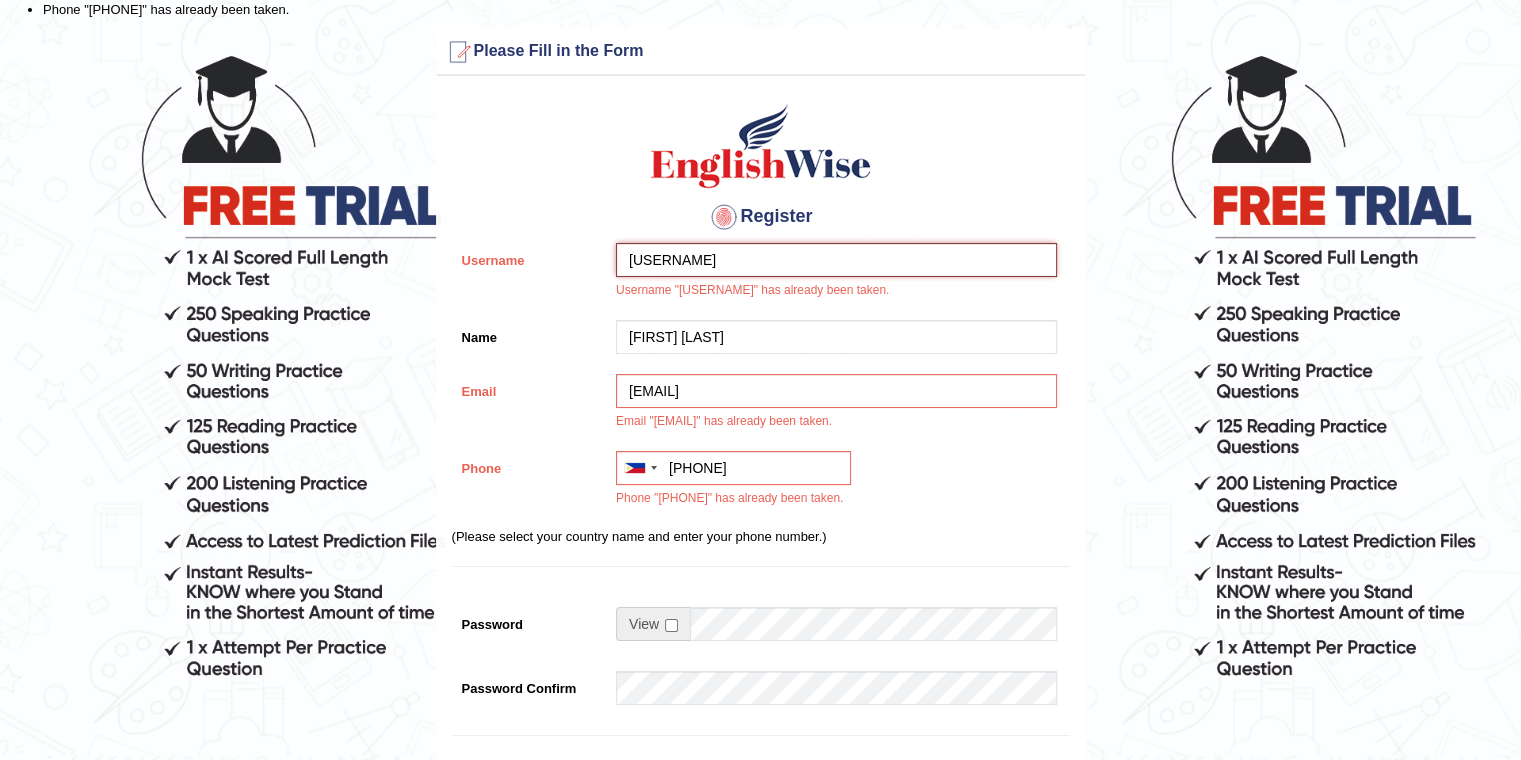 click on "Jamzz23" at bounding box center (836, 260) 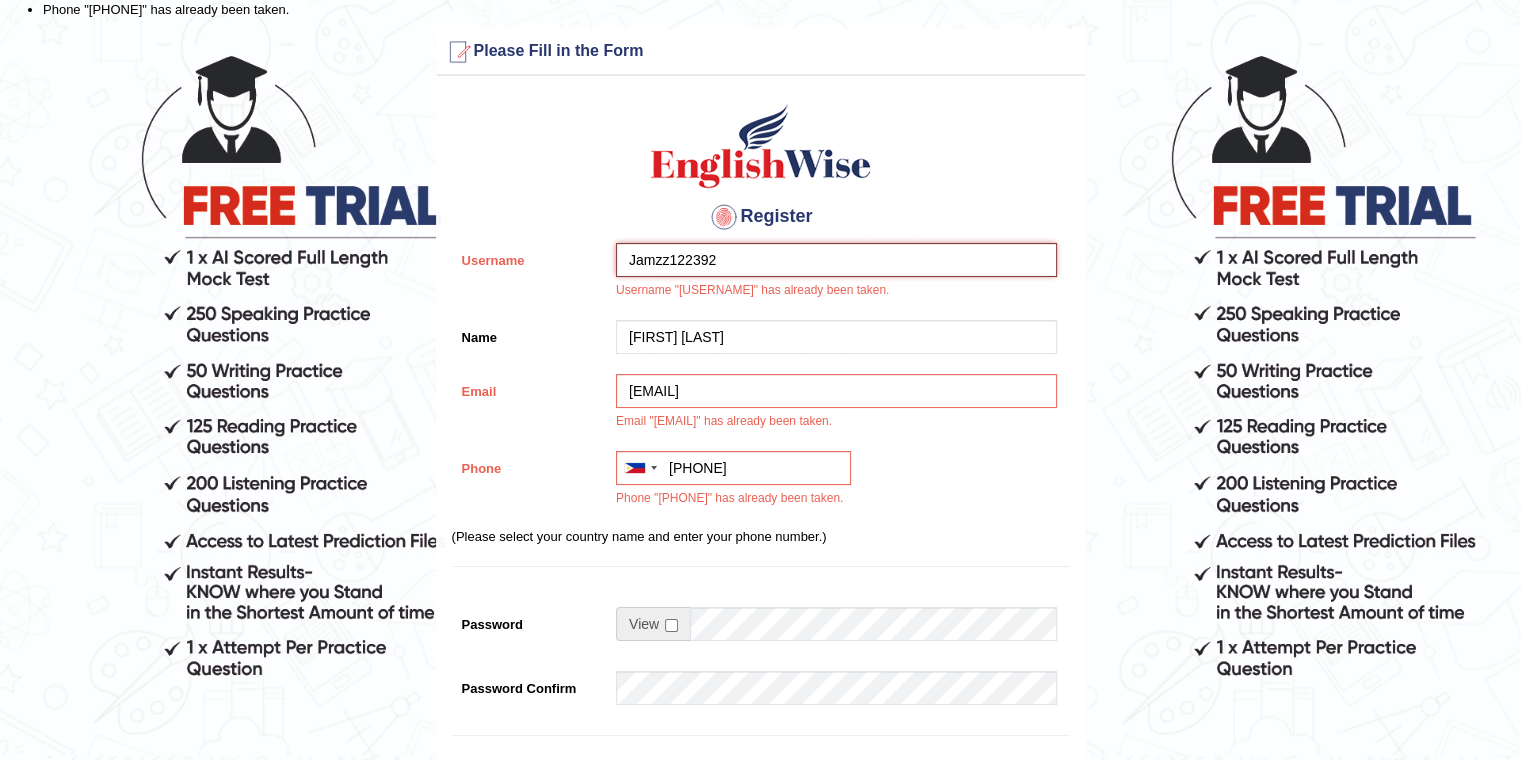 type on "Jamzz122392" 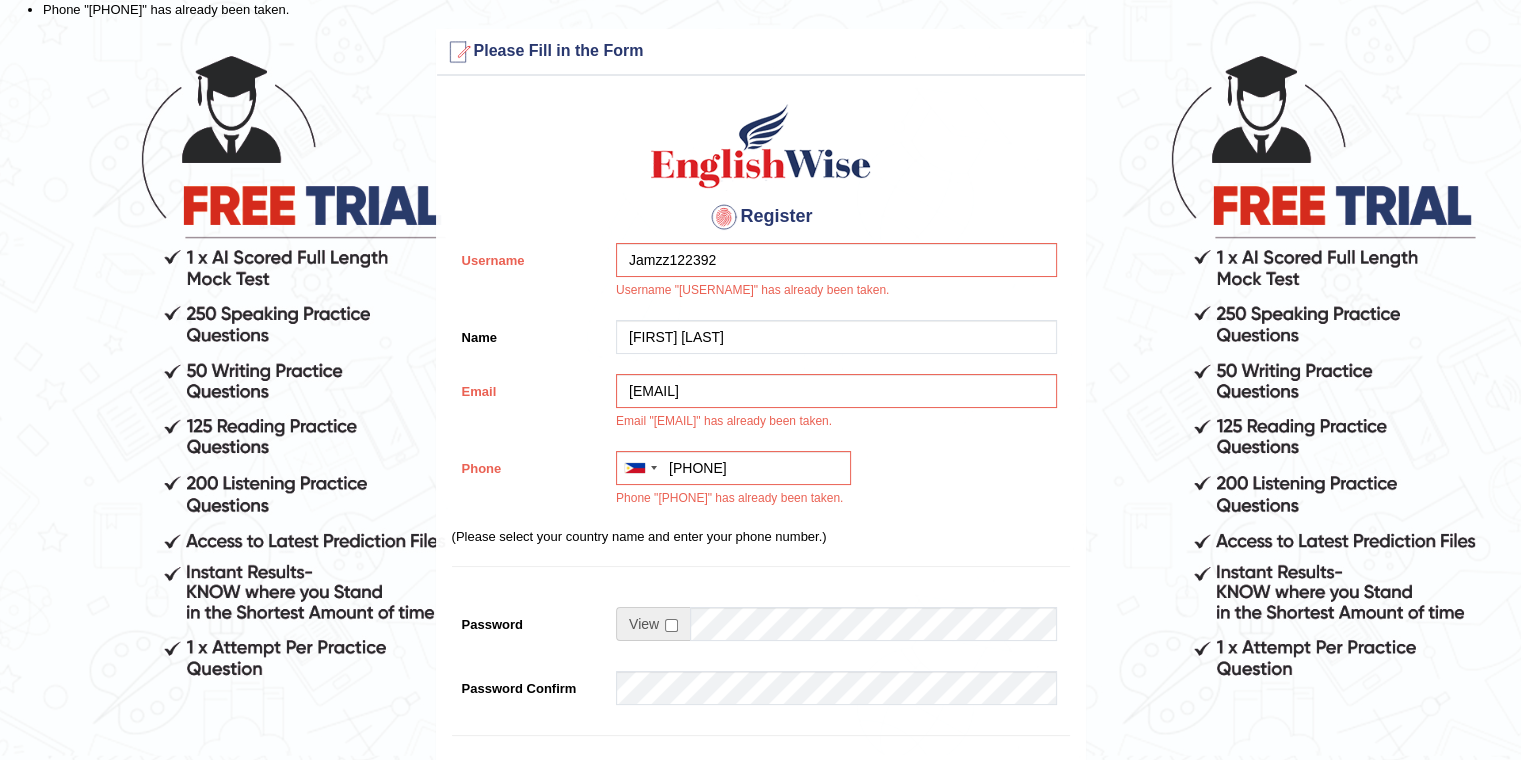 click on "Australia +61 India (भारत) +91 New Zealand +64 United States +1 Canada +1 United Arab Emirates (‫الإمارات العربية المتحدة‬‎) +971 Saudi Arabia (‫المملكة العربية السعودية‬‎) +966 Bahrain (‫البحرين‬‎) +973 Afghanistan (‫افغانستان‬‎) +93 Albania (Shqipëri) +355 Algeria (‫الجزائر‬‎) +213 American Samoa +1 Andorra +376 Angola +244 Anguilla +1 Antigua and Barbuda +1 Argentina +54 Armenia (Հայաստան) +374 Aruba +297 Australia +61 Austria (Österreich) +43 Azerbaijan (Azərbaycan) +994 Bahamas +1 Bahrain (‫البحرين‬‎) +973 Bangladesh (বাংলাদেশ) +880 Barbados +1 Belarus (Беларусь) +375 Belgium (België) +32 Belize +501 Benin (Bénin) +229 Bermuda +1 Bhutan (འབྲུག) +975 Bolivia +591 Bosnia and Herzegovina (Босна и Херцеговина) +387 Botswana +267 Brazil (Brasil) +55 British Indian Ocean Territory +246 British Virgin Islands +1 Brunei +673 +359" at bounding box center (831, 484) 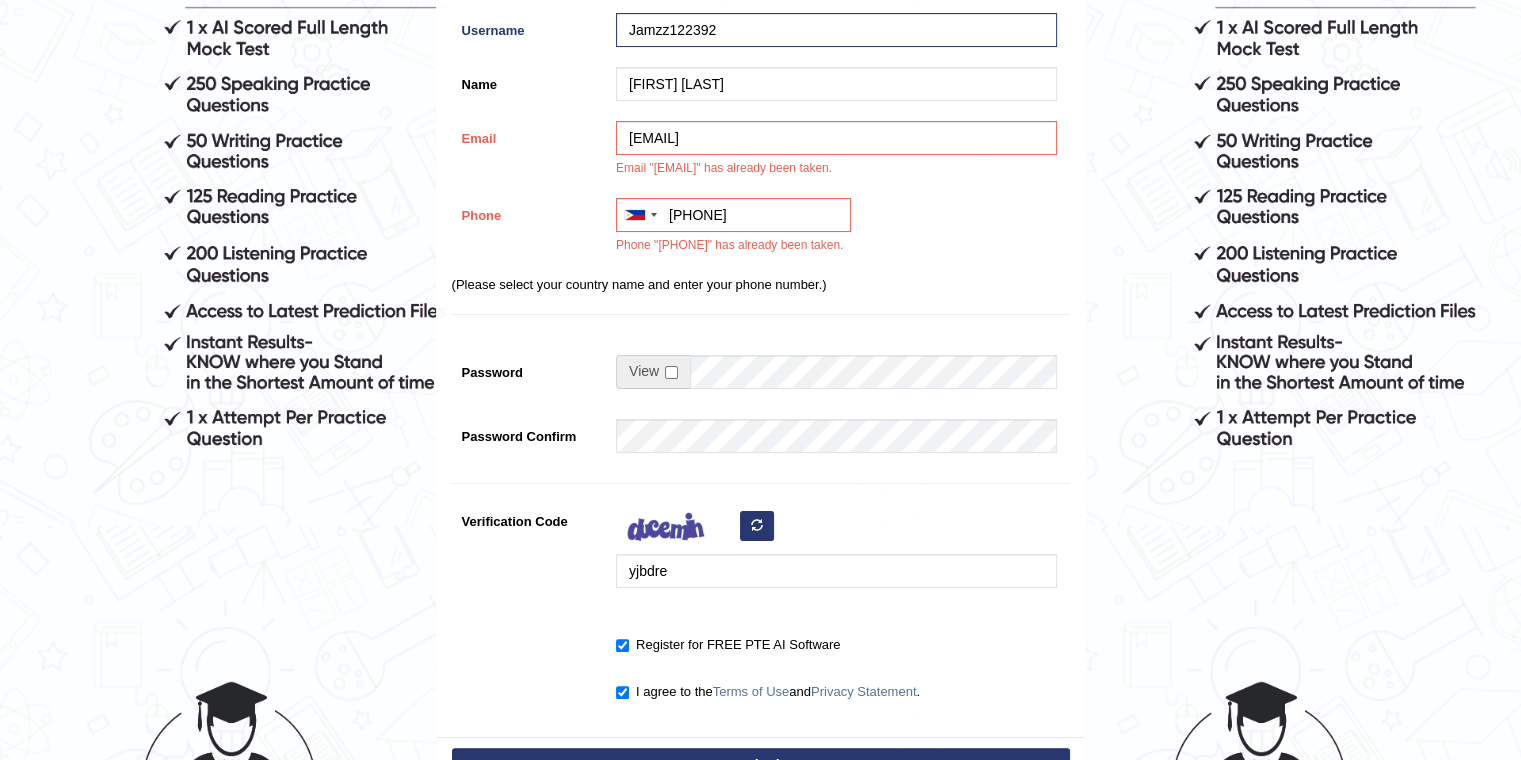 scroll, scrollTop: 400, scrollLeft: 0, axis: vertical 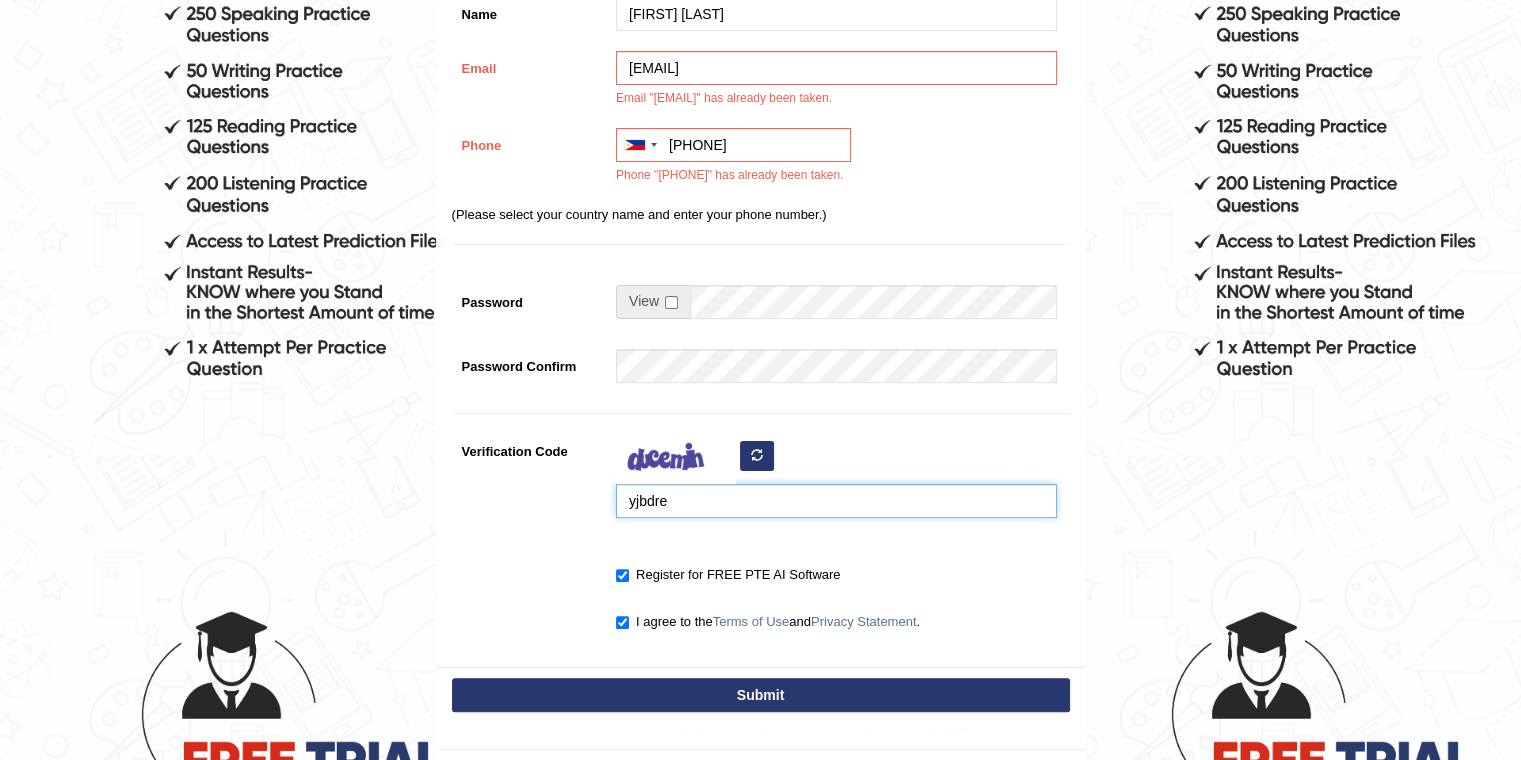 drag, startPoint x: 690, startPoint y: 497, endPoint x: 546, endPoint y: 495, distance: 144.01389 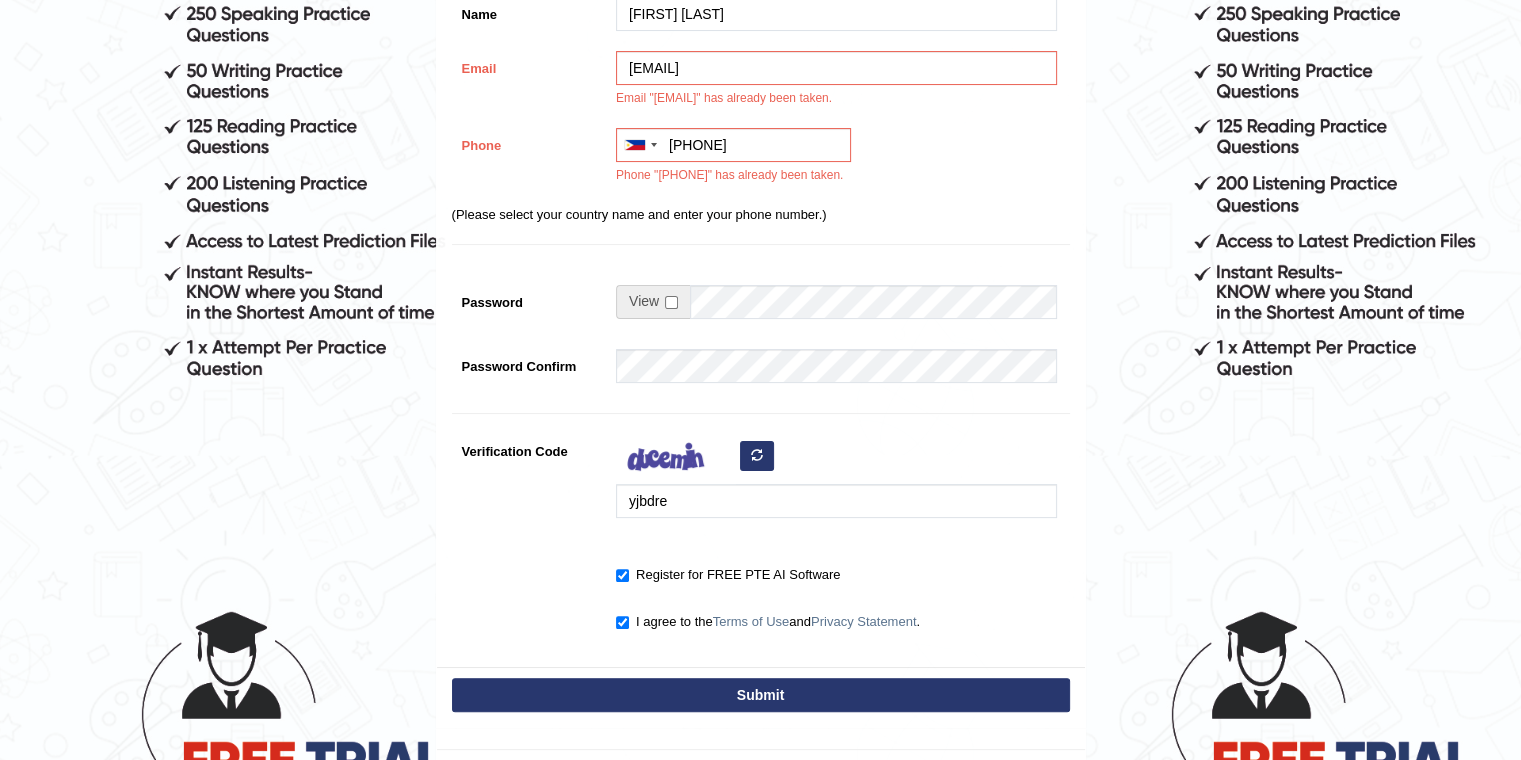click at bounding box center [757, 456] 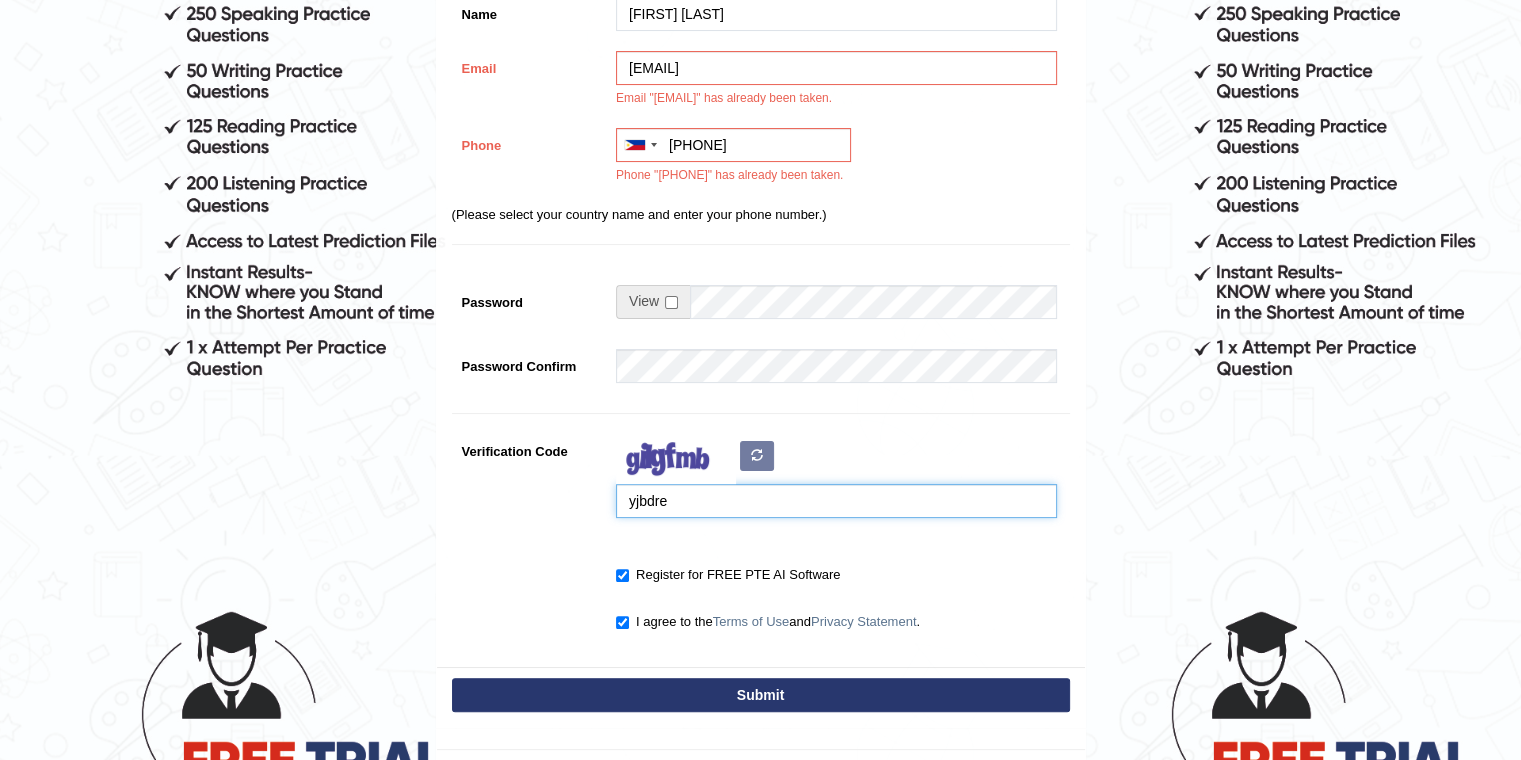click on "yjbdre" at bounding box center [836, 501] 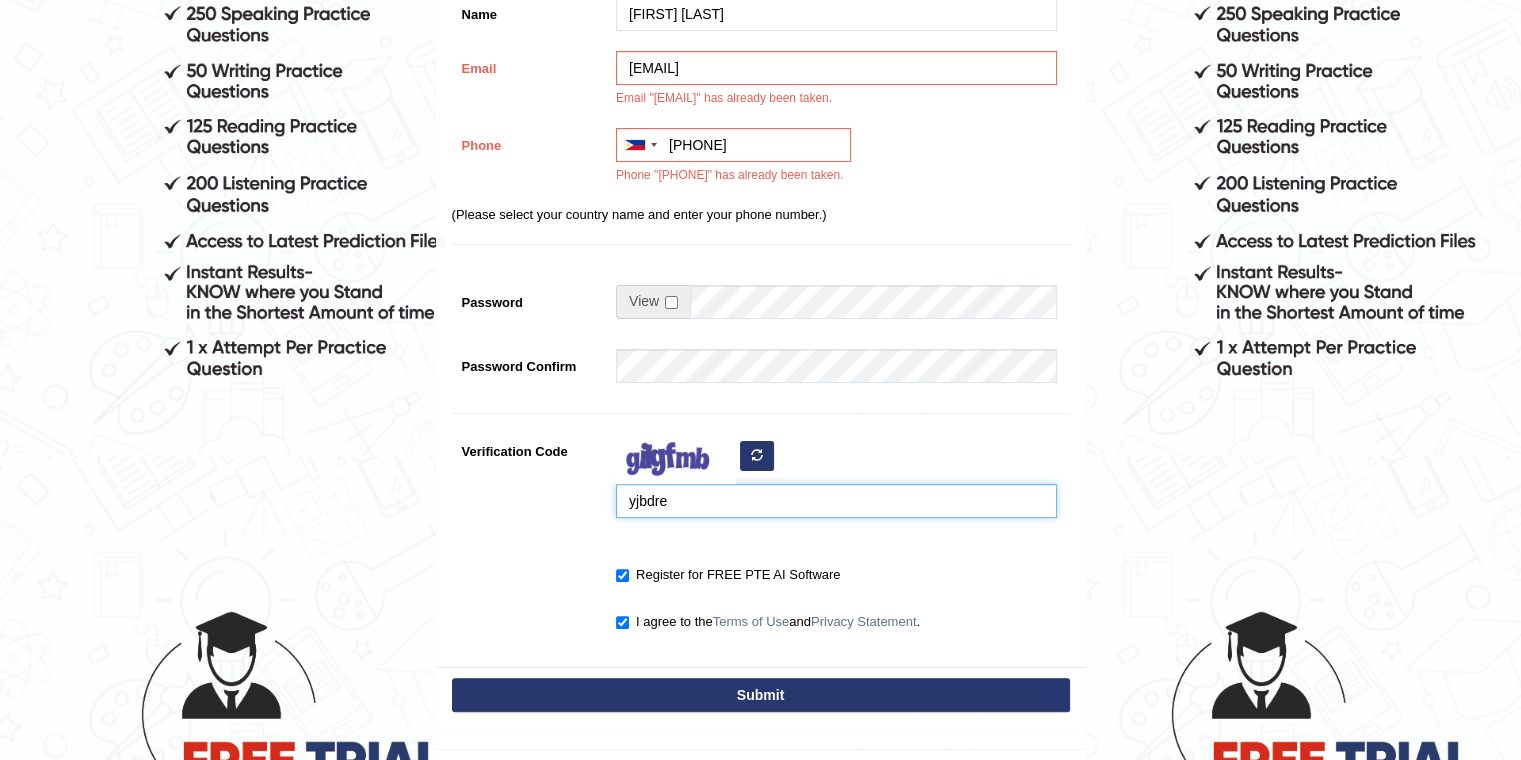 drag, startPoint x: 683, startPoint y: 500, endPoint x: 570, endPoint y: 523, distance: 115.316956 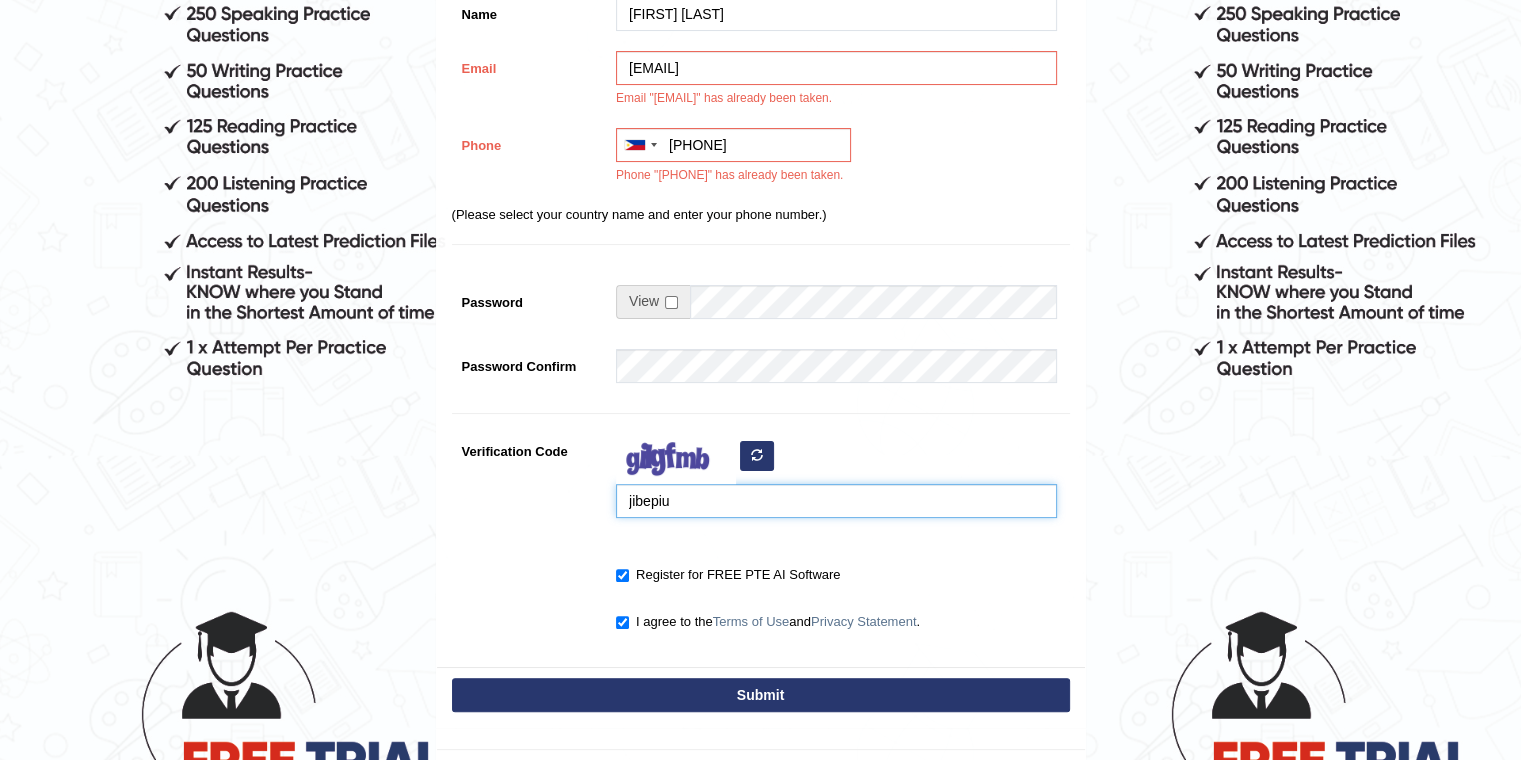type on "jibepiu" 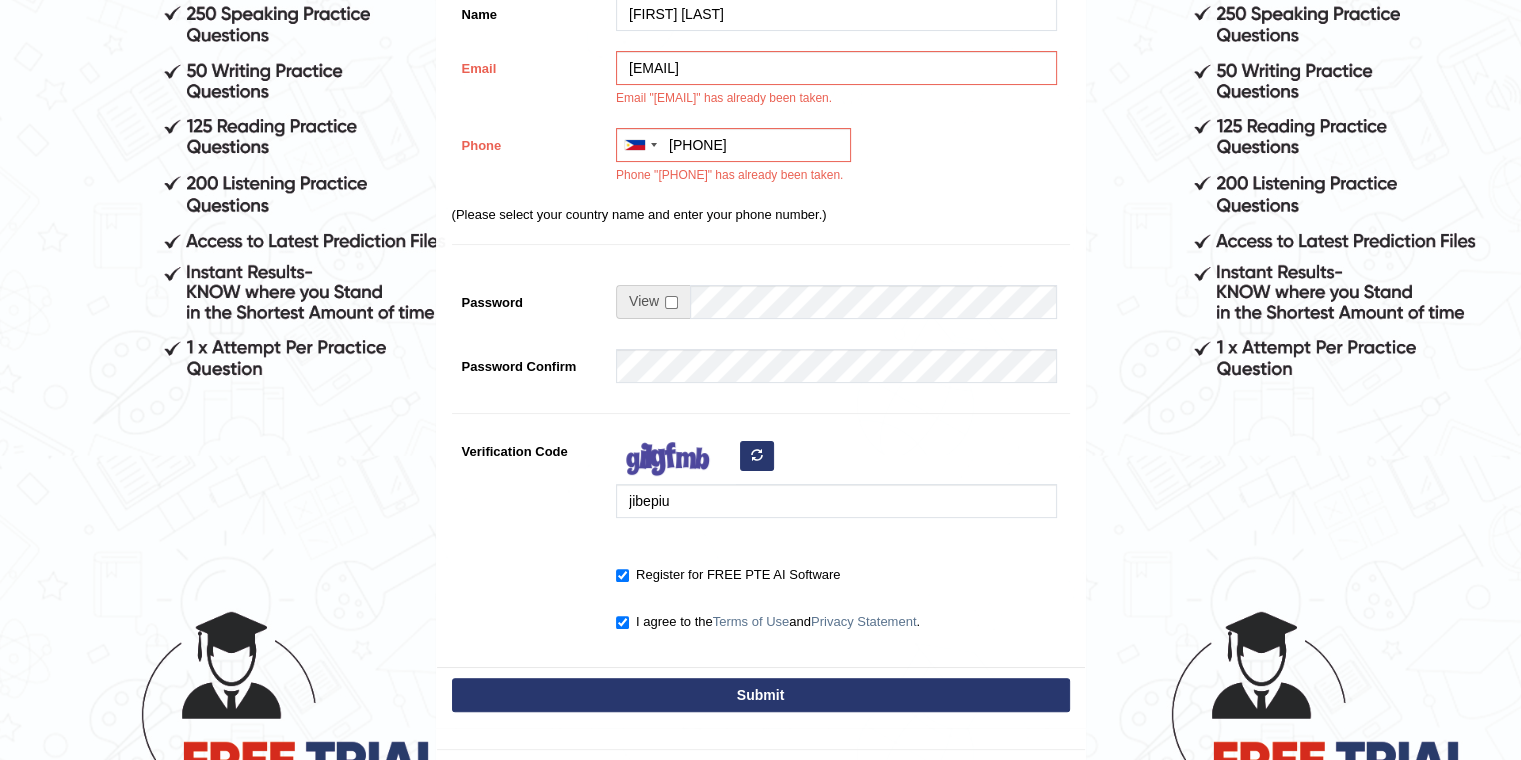 click on "Submit" at bounding box center (761, 695) 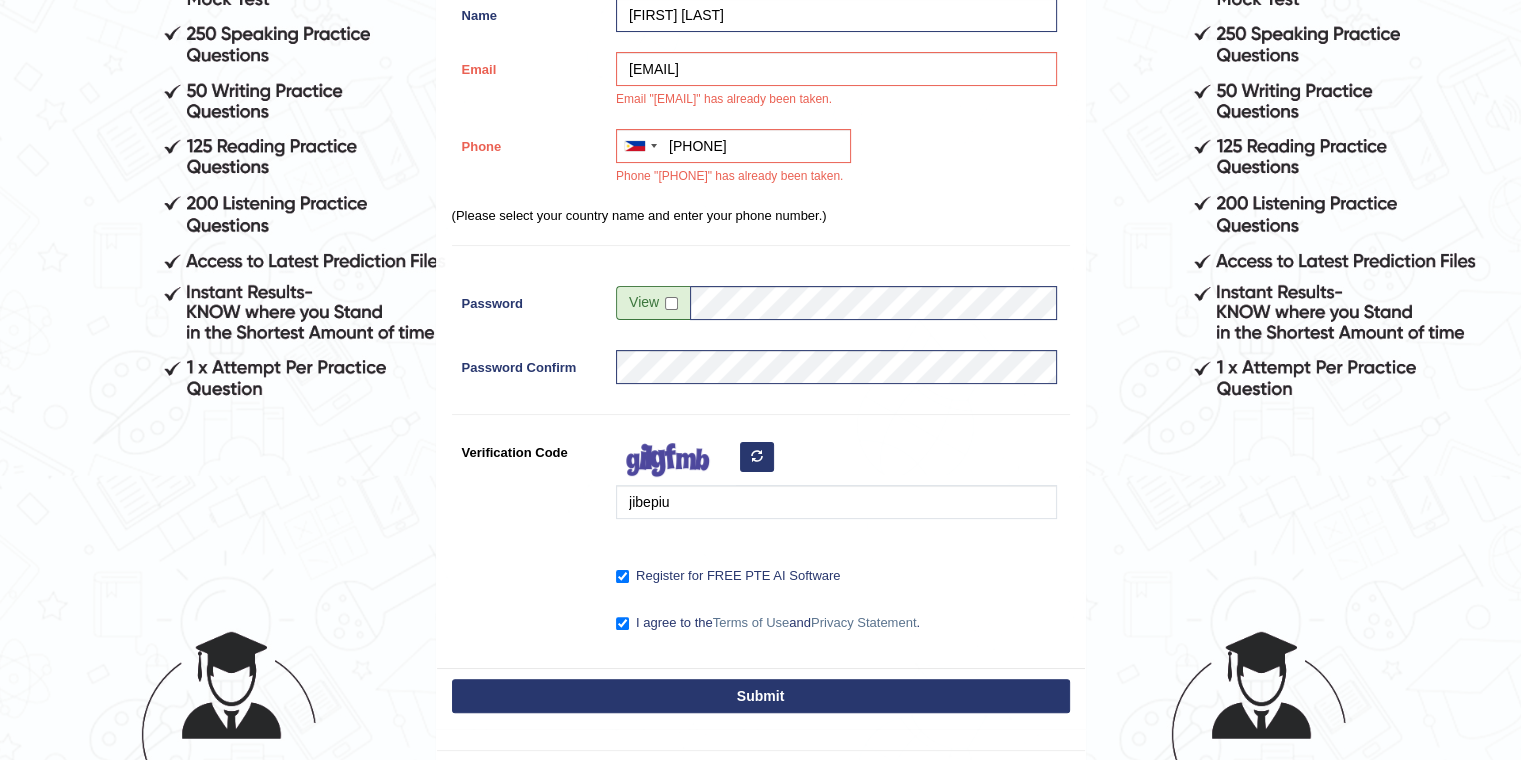 click on "Submit" at bounding box center (761, 696) 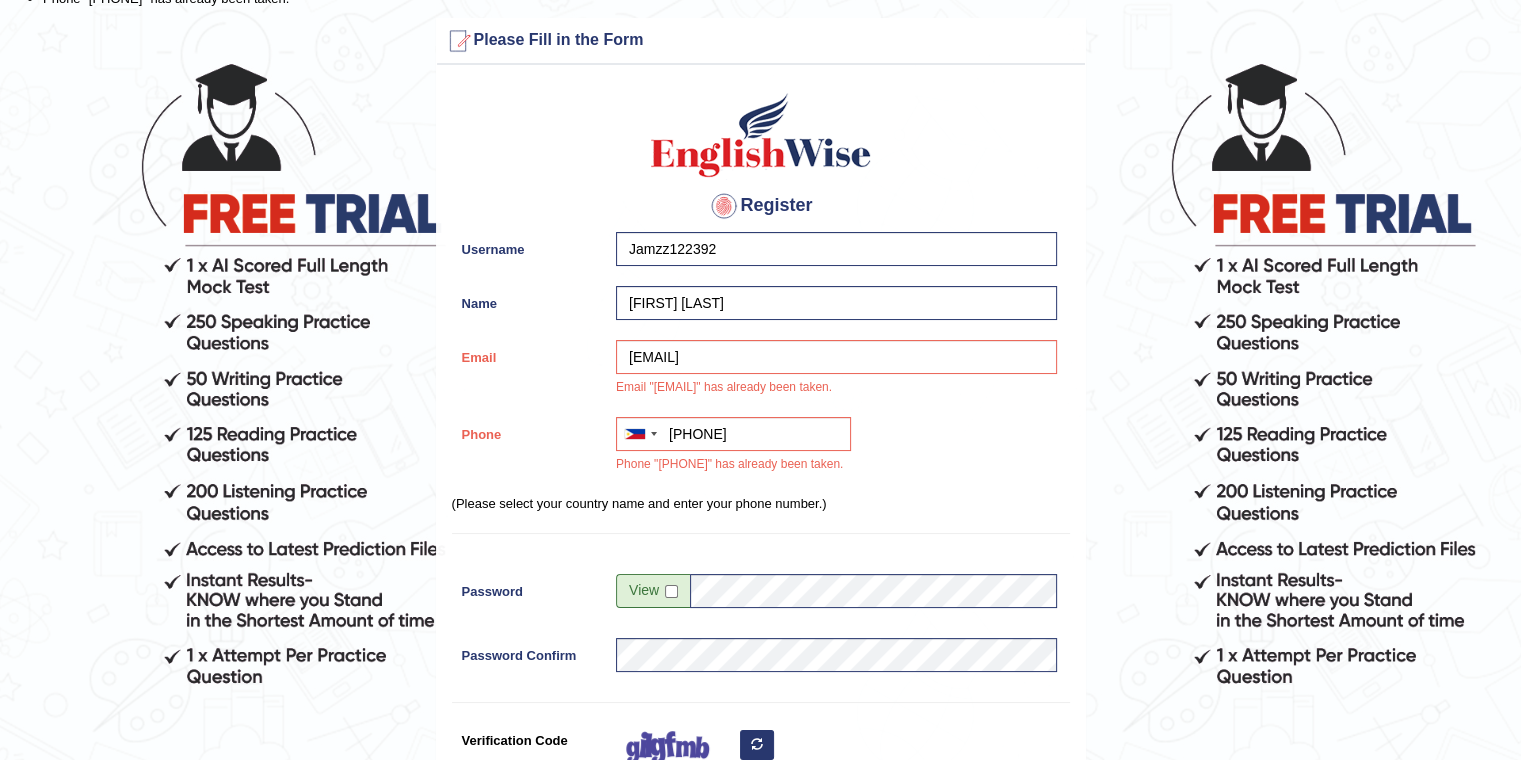 scroll, scrollTop: 80, scrollLeft: 0, axis: vertical 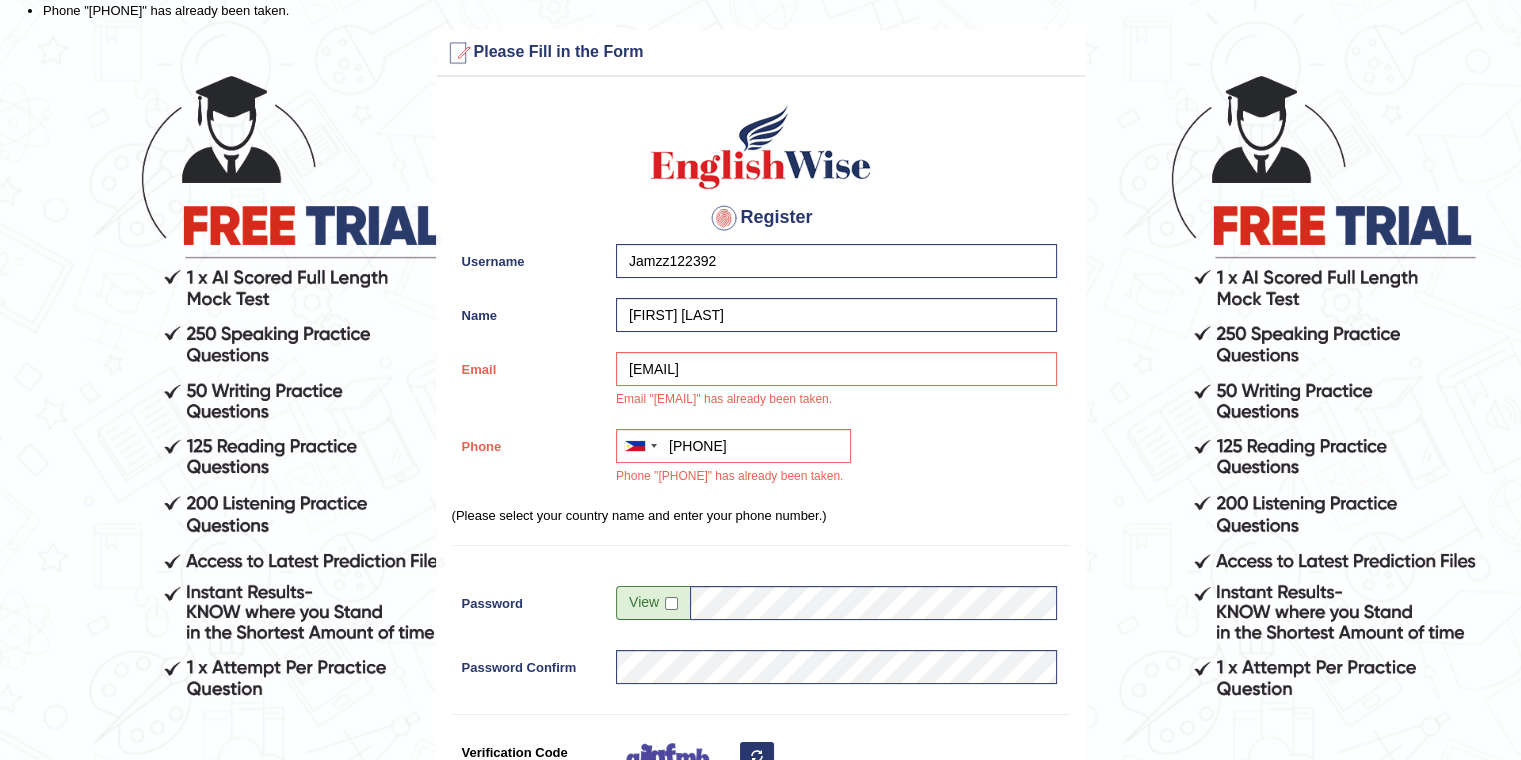 type 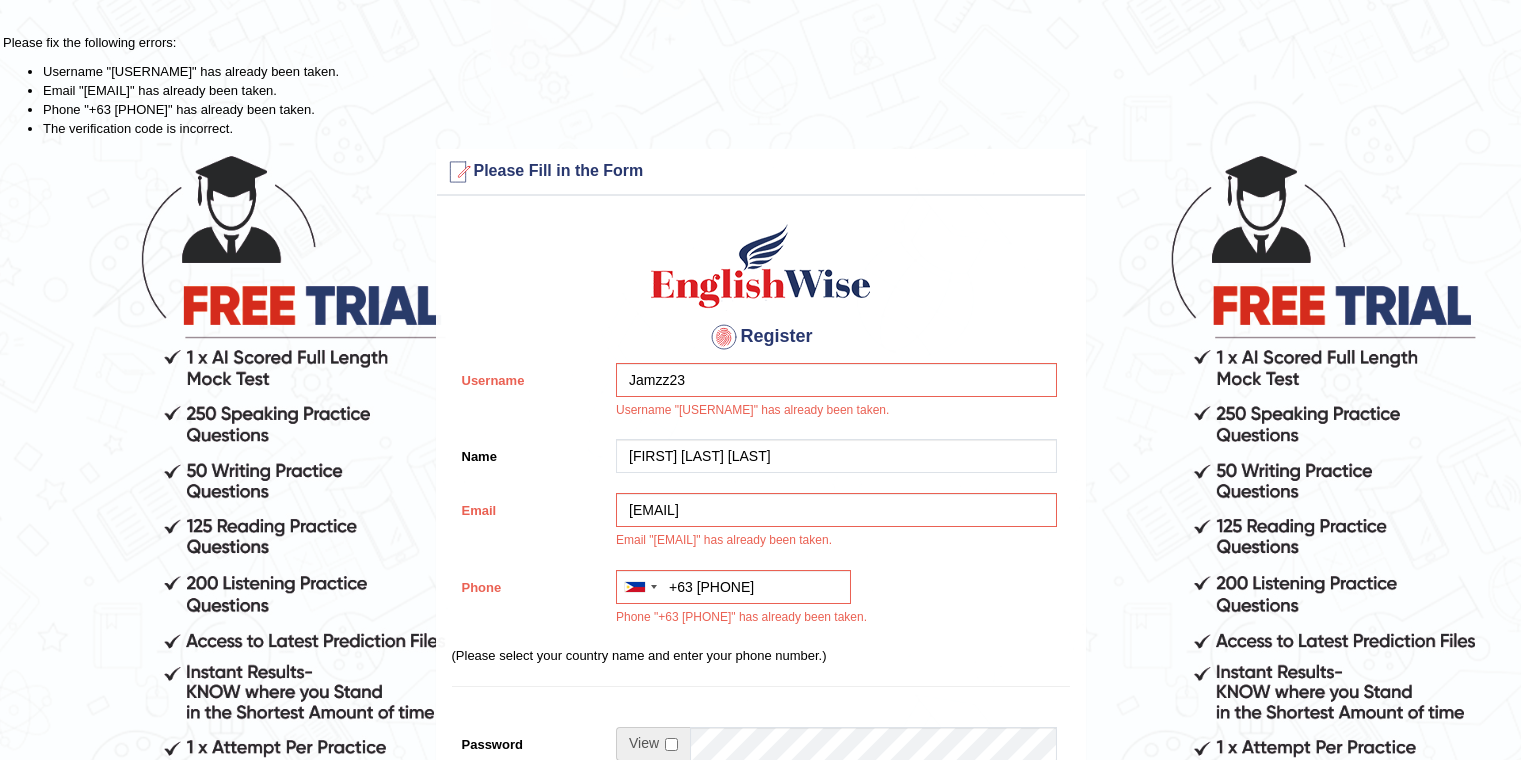 scroll, scrollTop: 80, scrollLeft: 0, axis: vertical 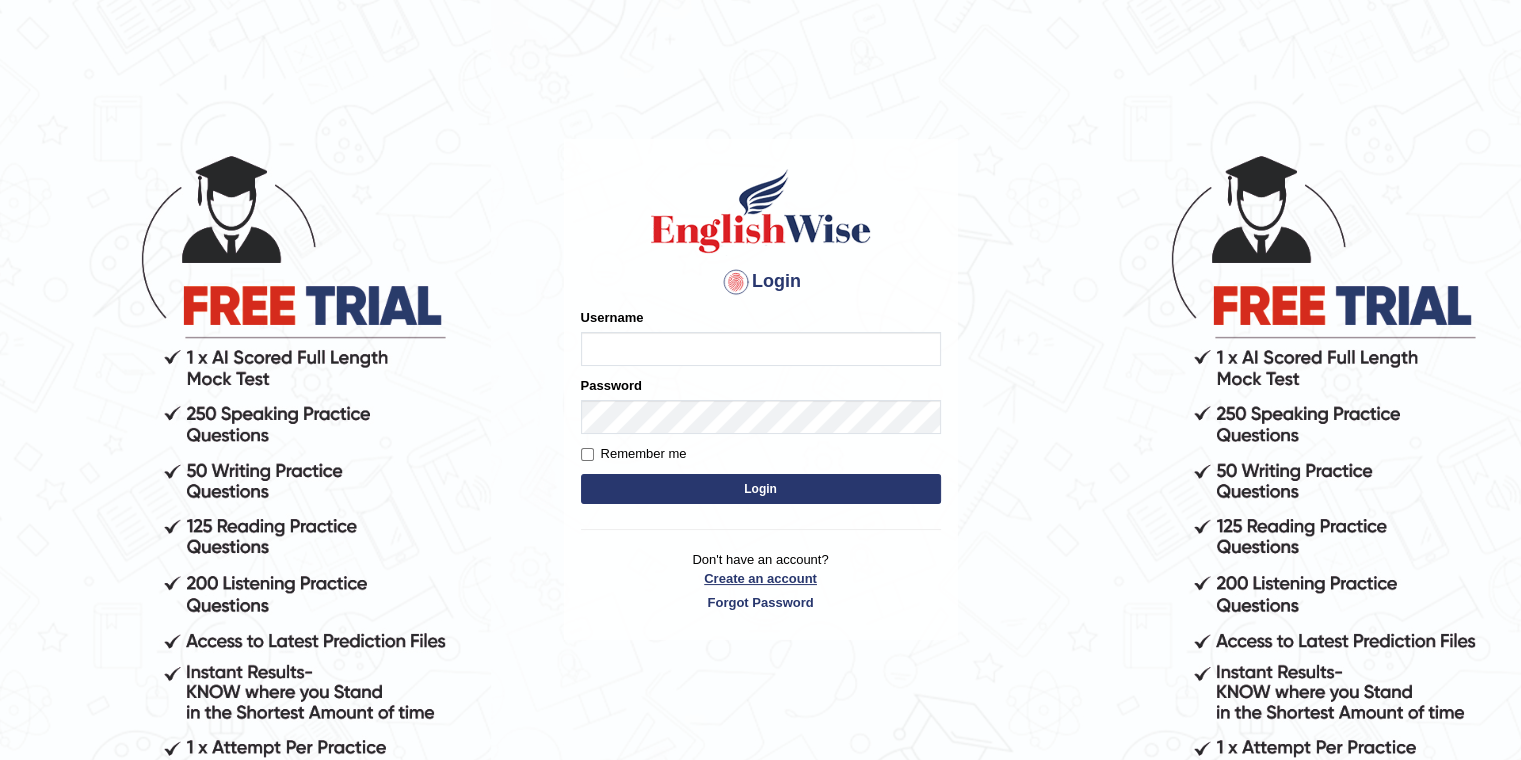 click on "Create an account" at bounding box center (761, 578) 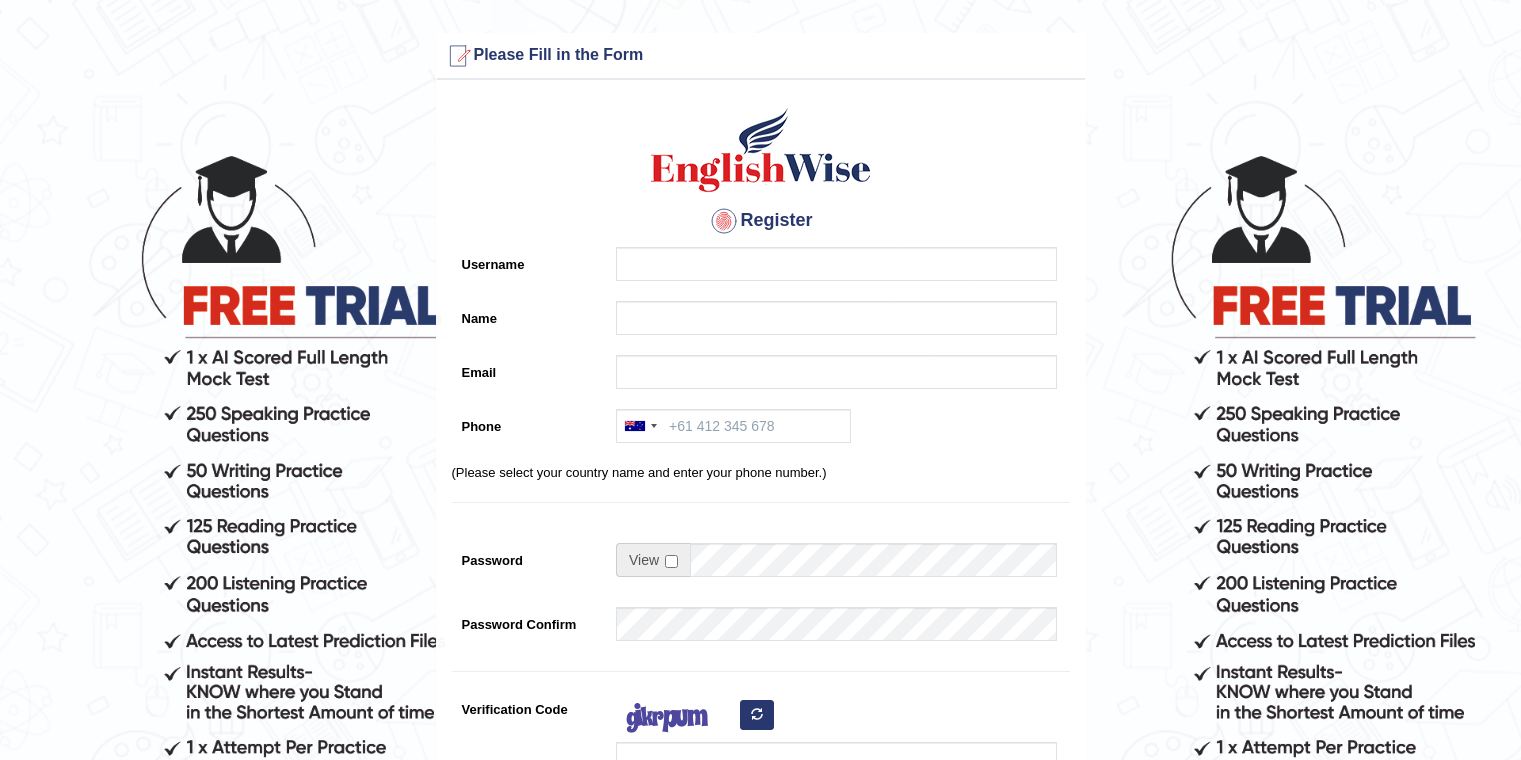 scroll, scrollTop: 0, scrollLeft: 0, axis: both 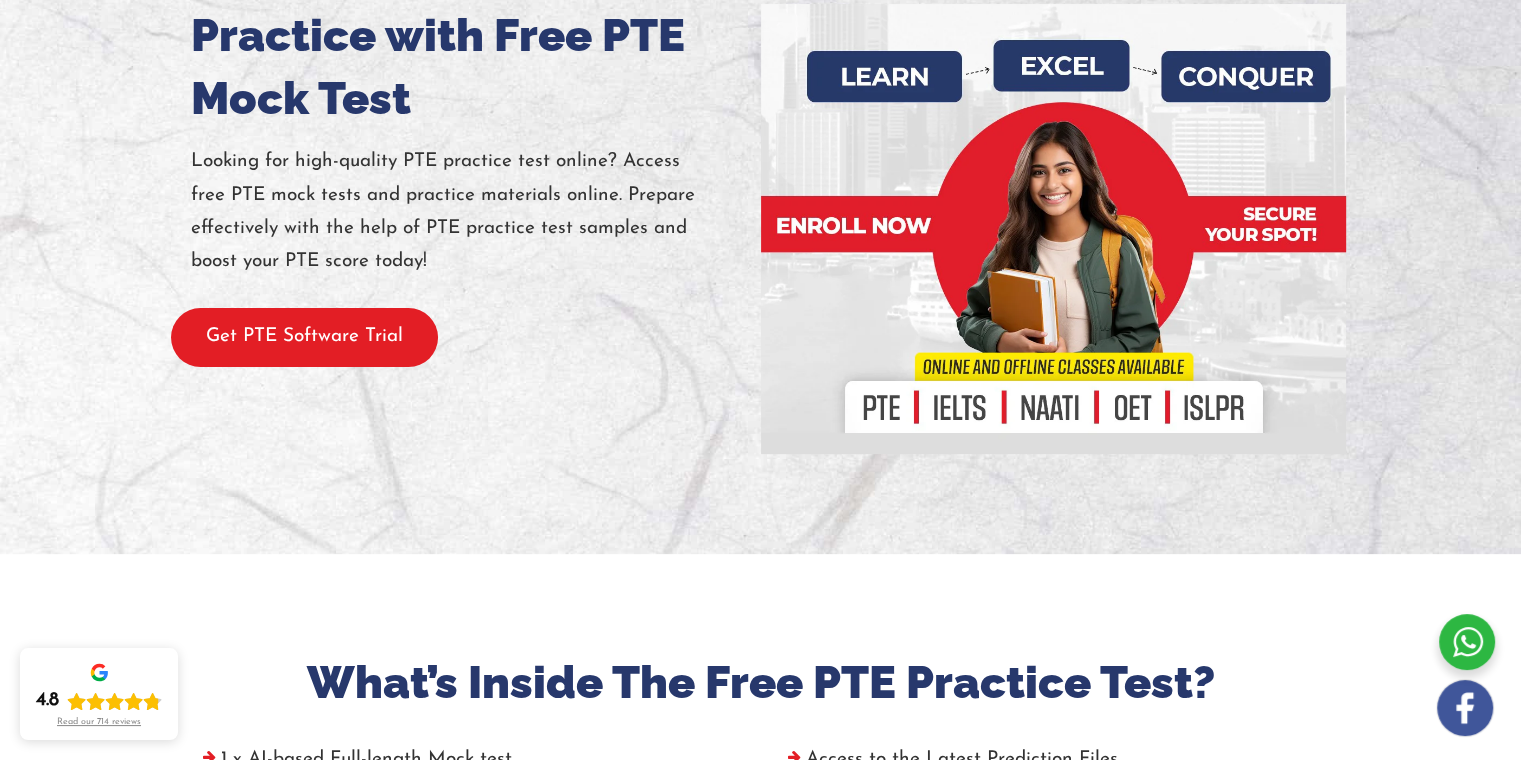 click on "Get PTE Software Trial" at bounding box center [304, 337] 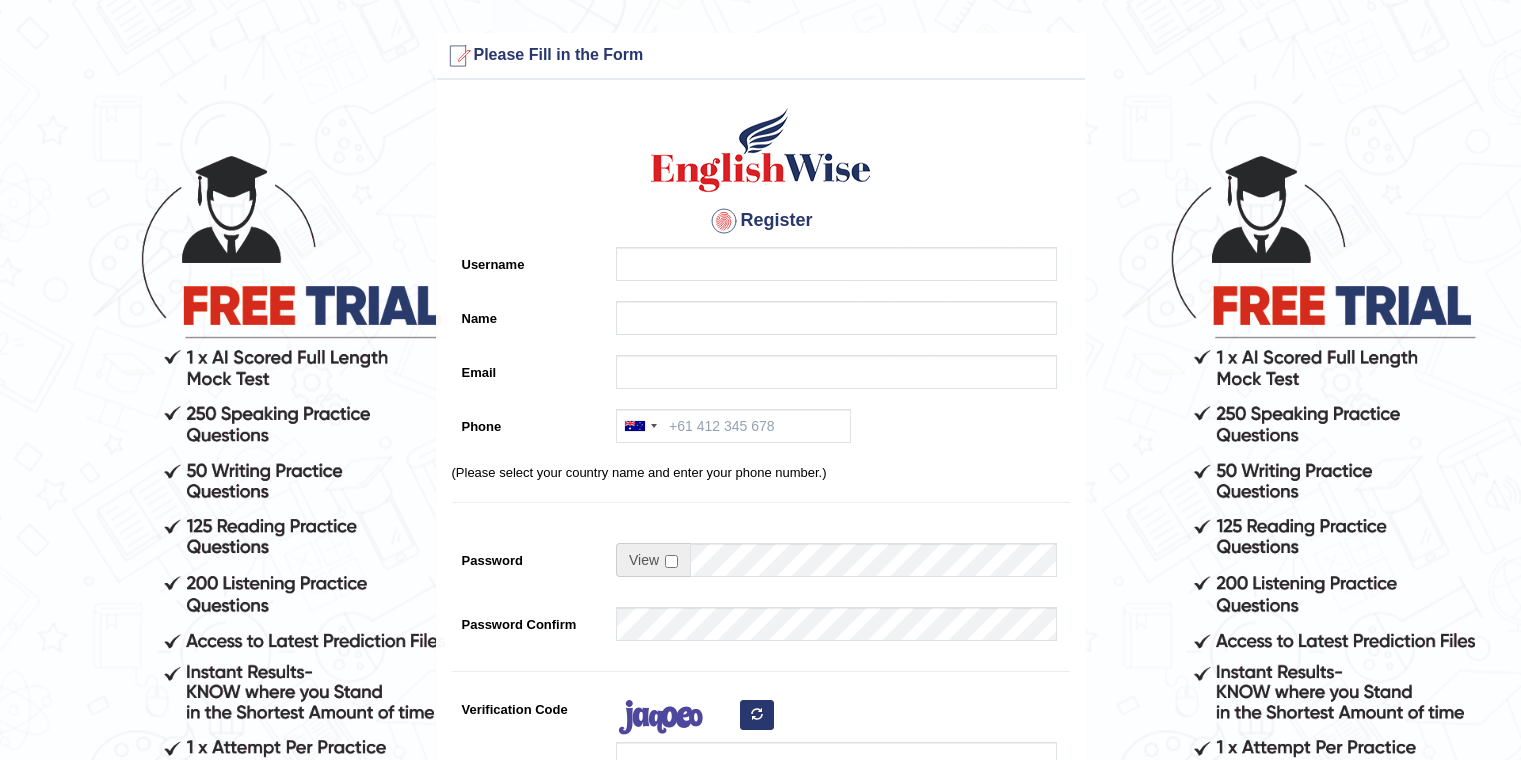 scroll, scrollTop: 0, scrollLeft: 0, axis: both 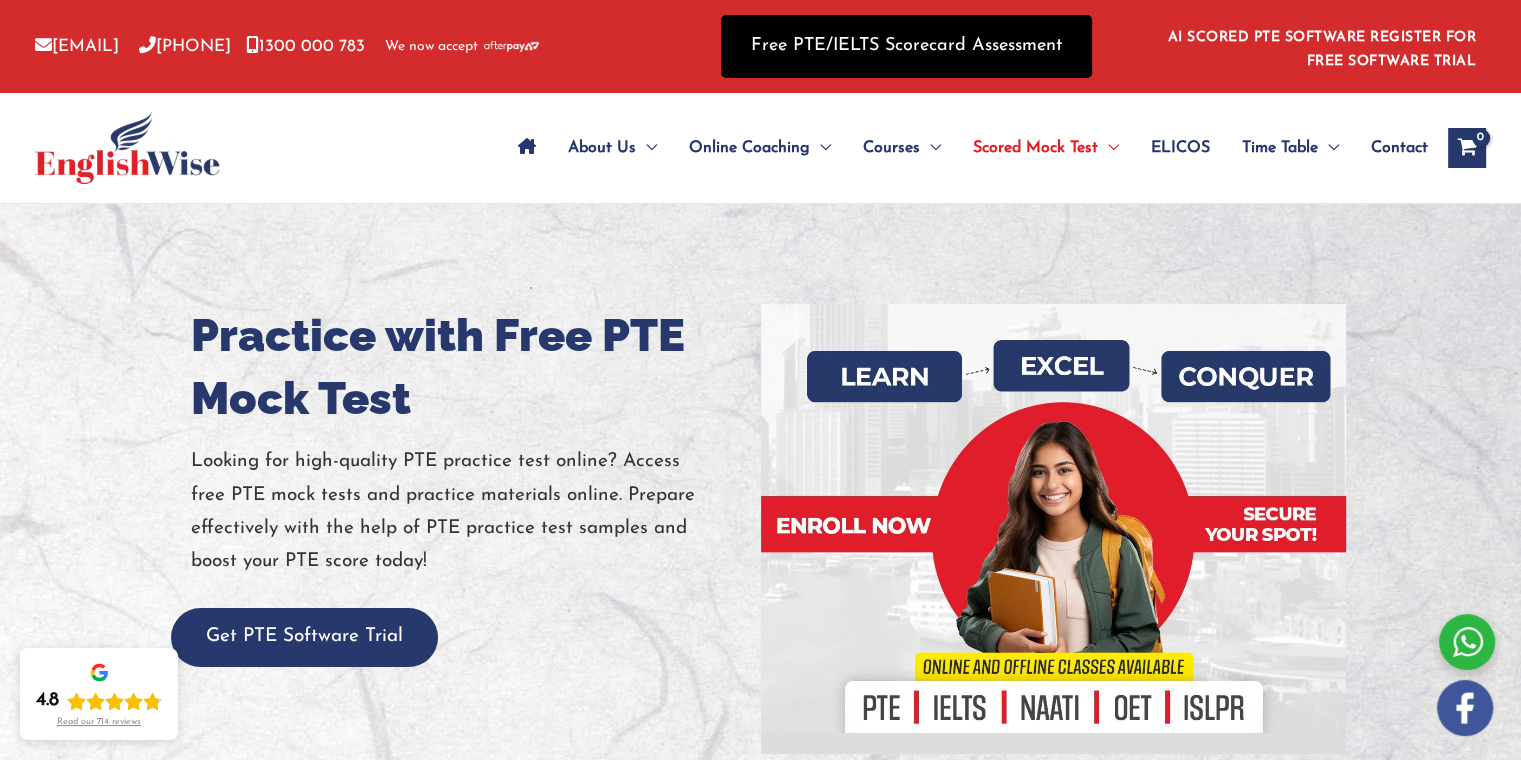click on "Free PTE/IELTS Scorecard Assessment" at bounding box center (906, 46) 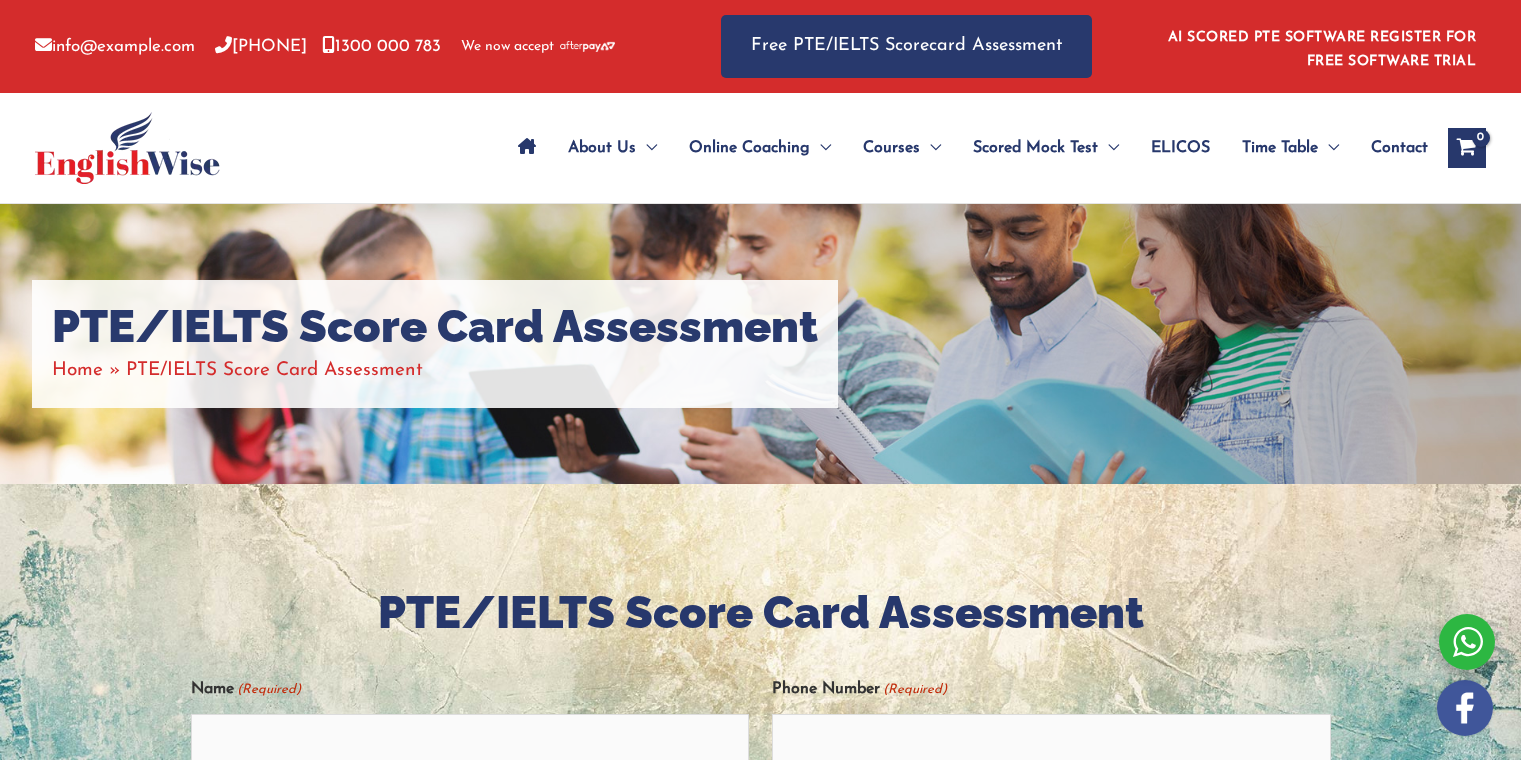 scroll, scrollTop: 0, scrollLeft: 0, axis: both 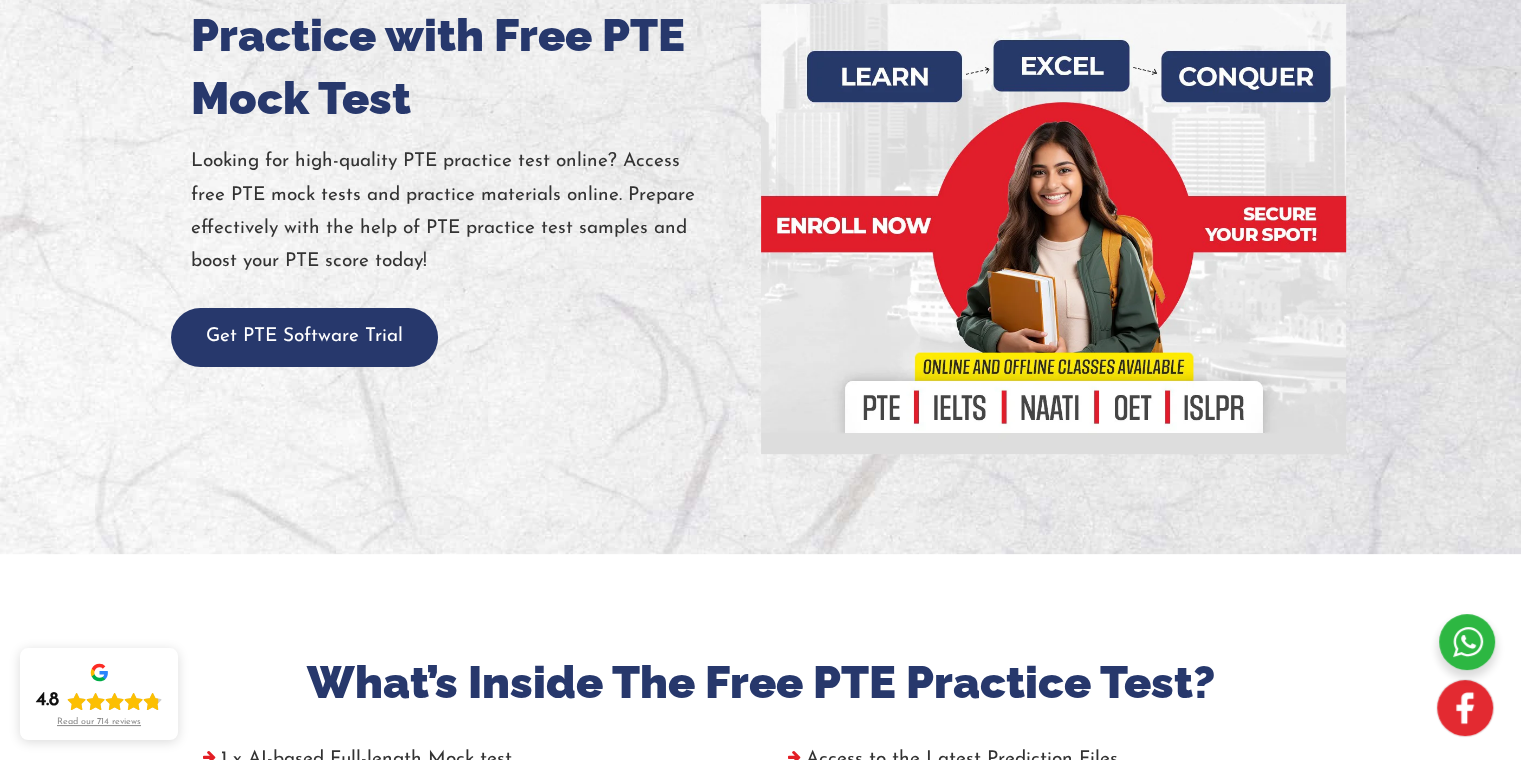 click at bounding box center (1465, 708) 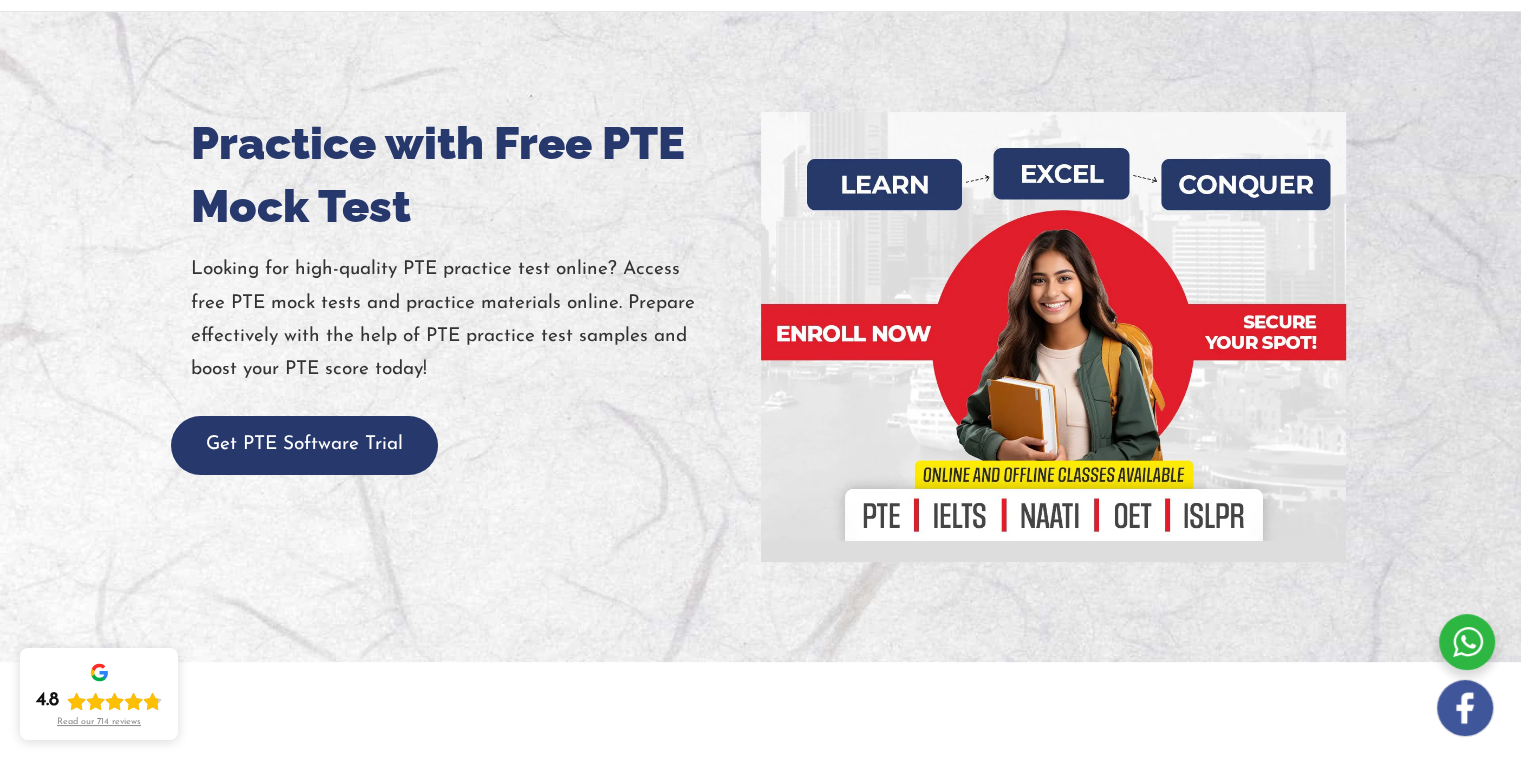 scroll, scrollTop: 0, scrollLeft: 0, axis: both 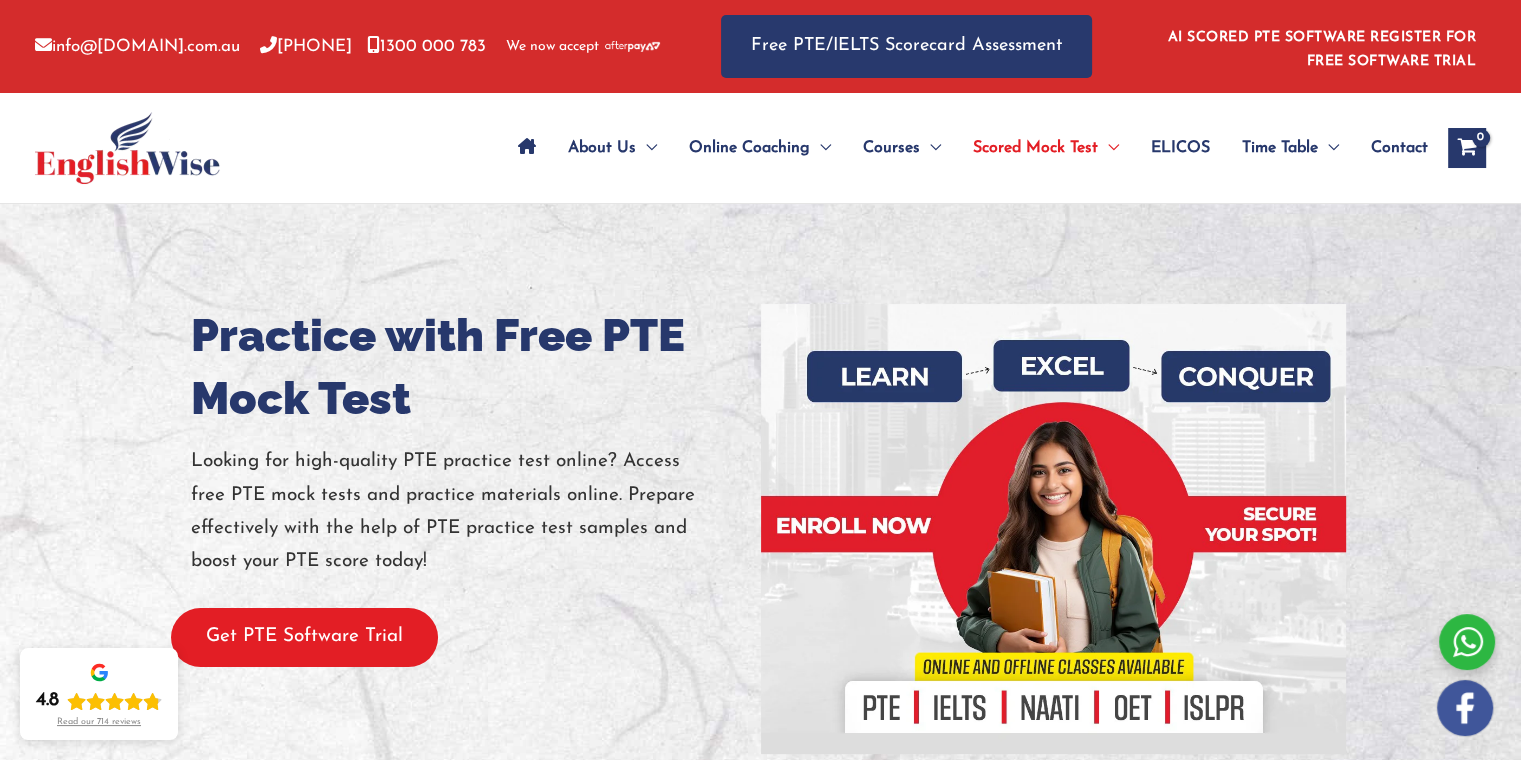 click on "Get PTE Software Trial" at bounding box center [304, 637] 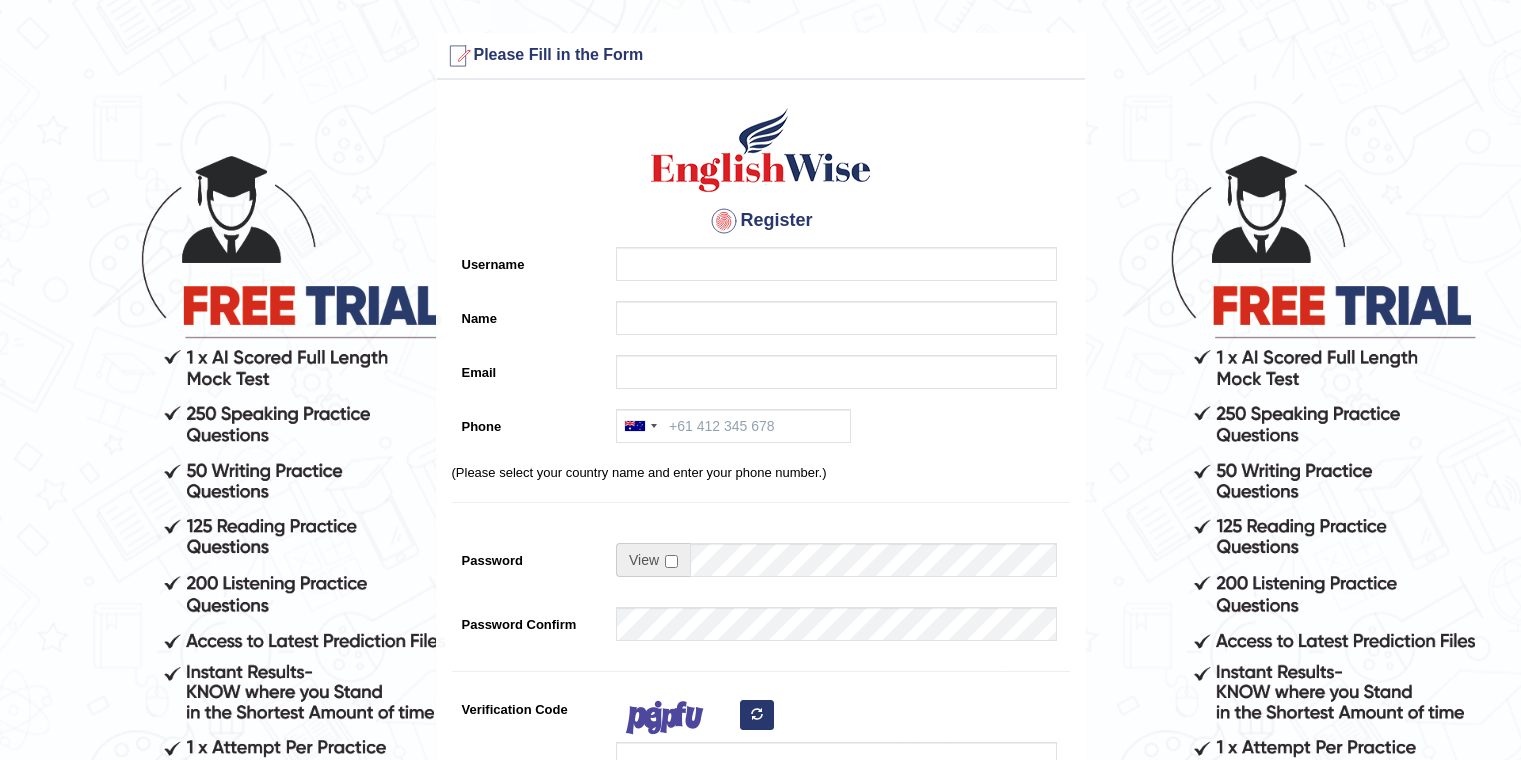 scroll, scrollTop: 0, scrollLeft: 0, axis: both 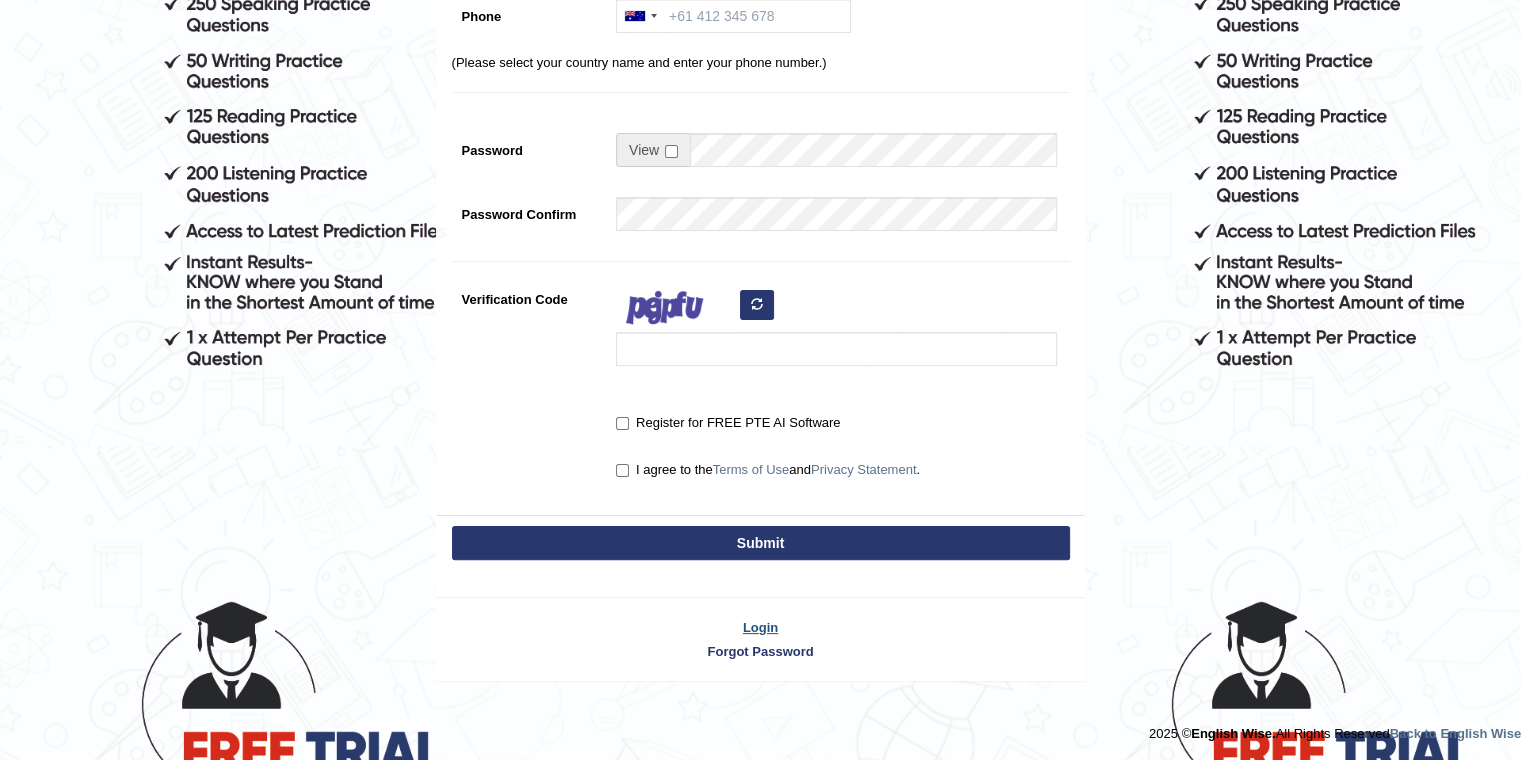 click on "Login" at bounding box center (761, 627) 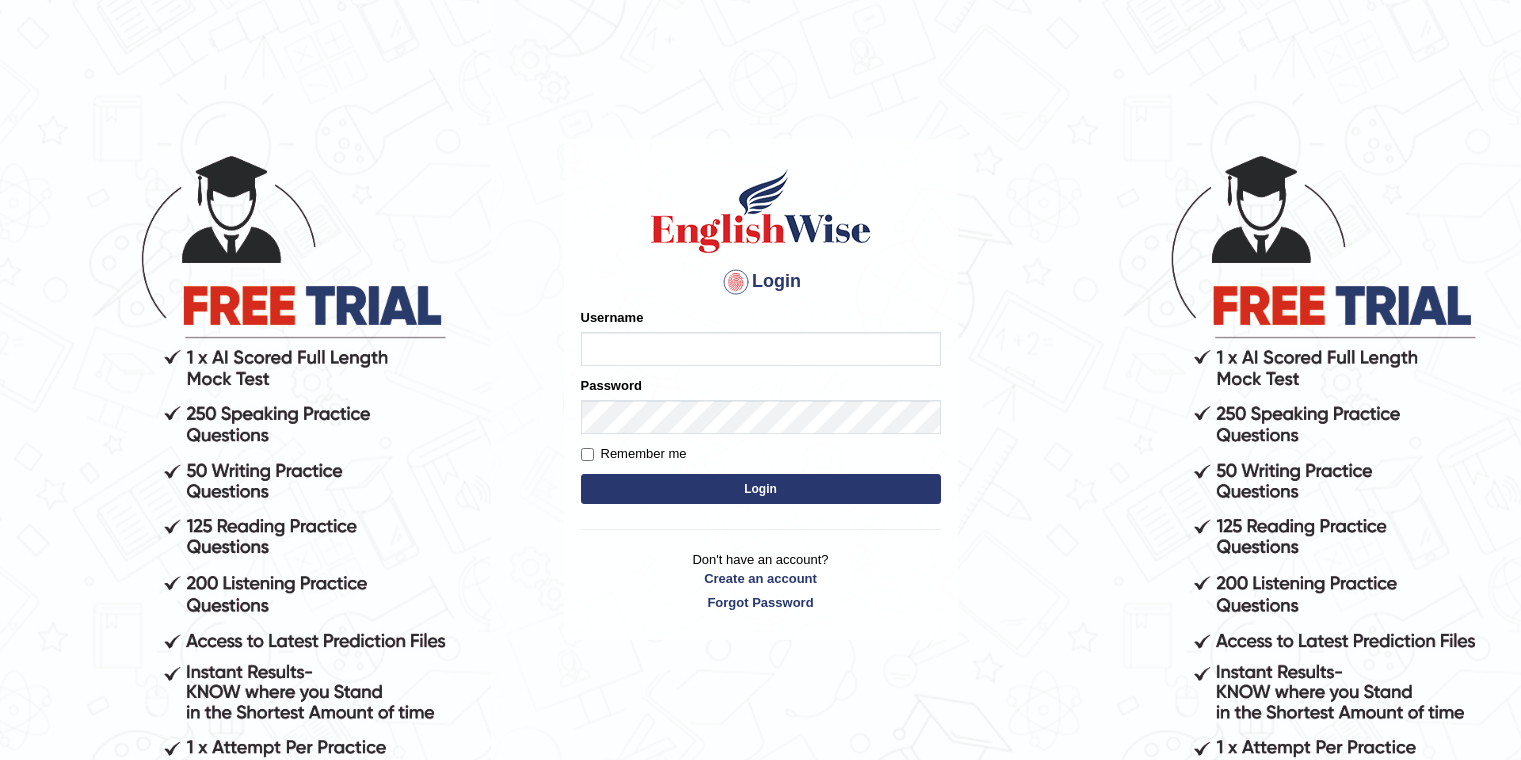 scroll, scrollTop: 0, scrollLeft: 0, axis: both 